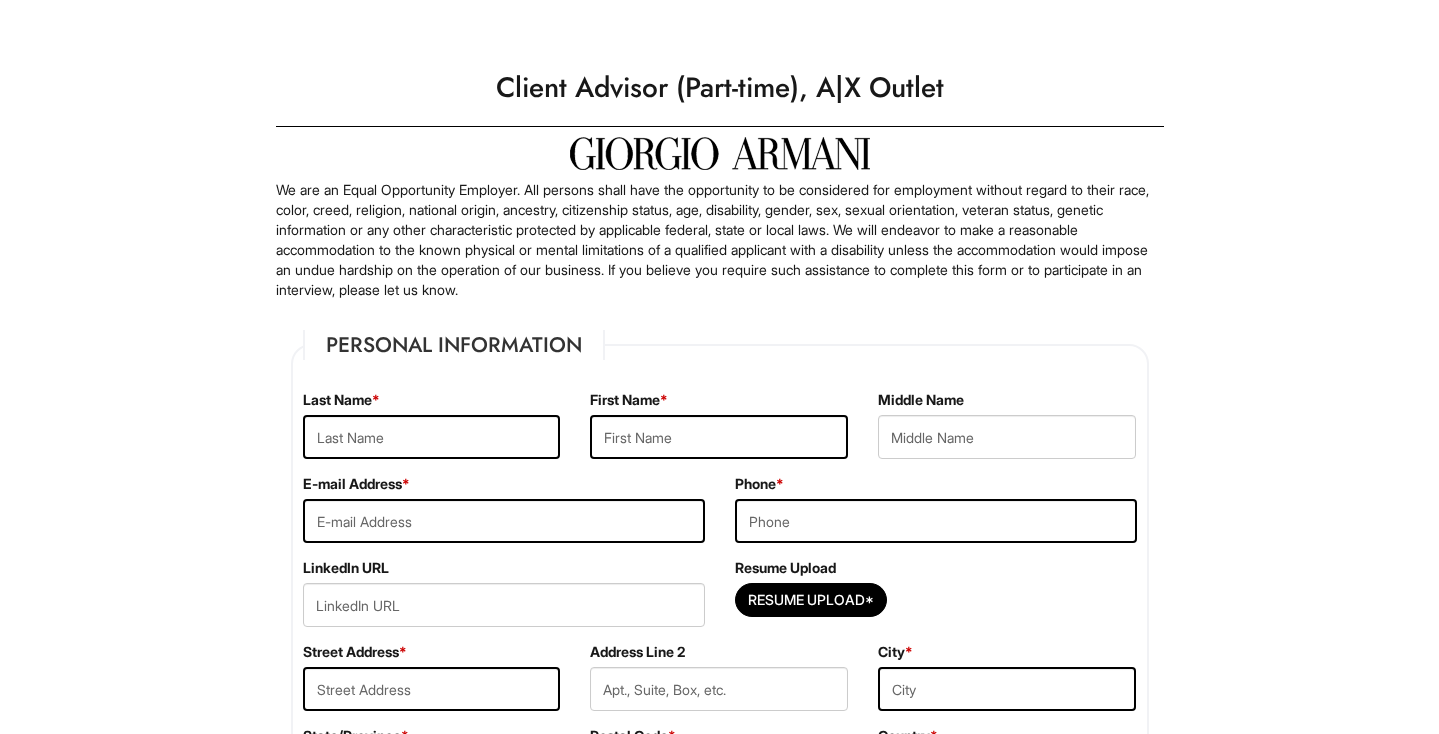 scroll, scrollTop: 0, scrollLeft: 0, axis: both 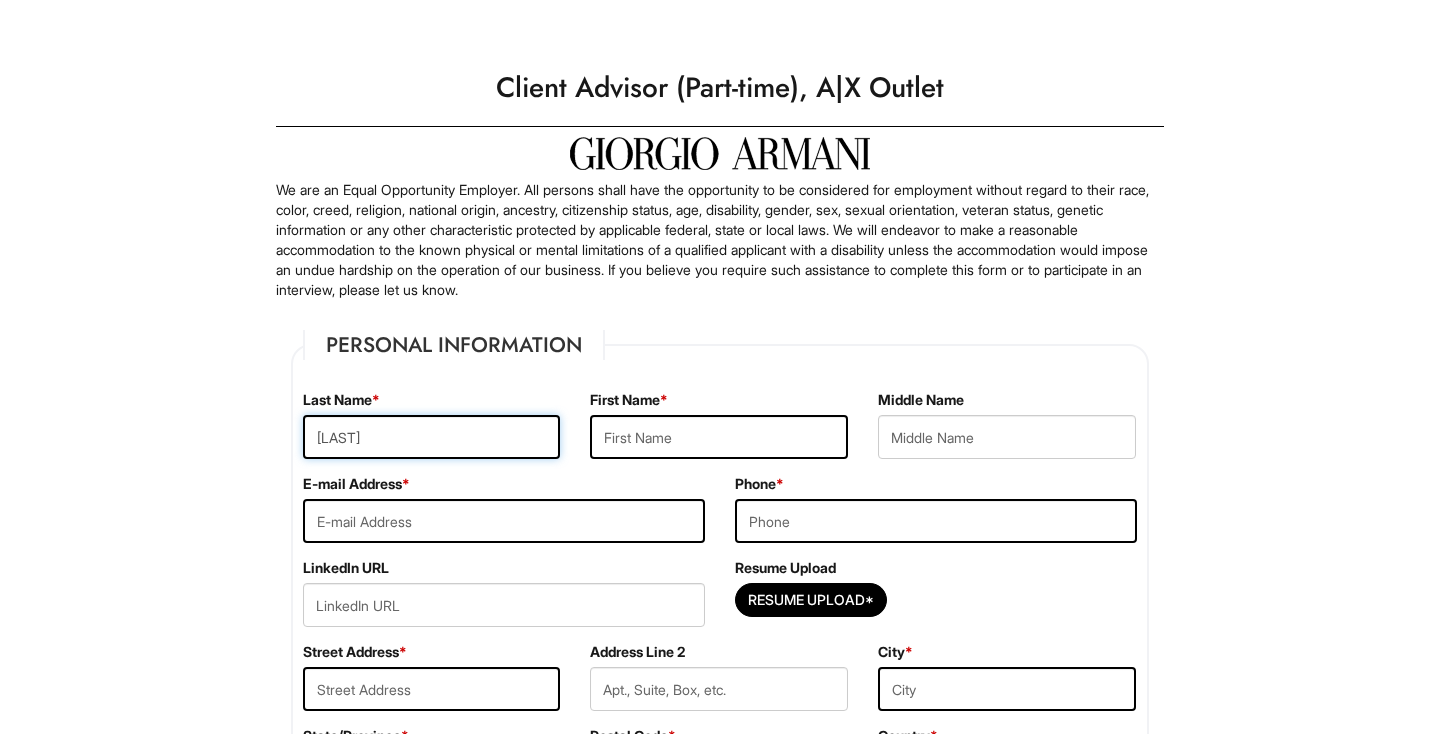 type on "[LAST]" 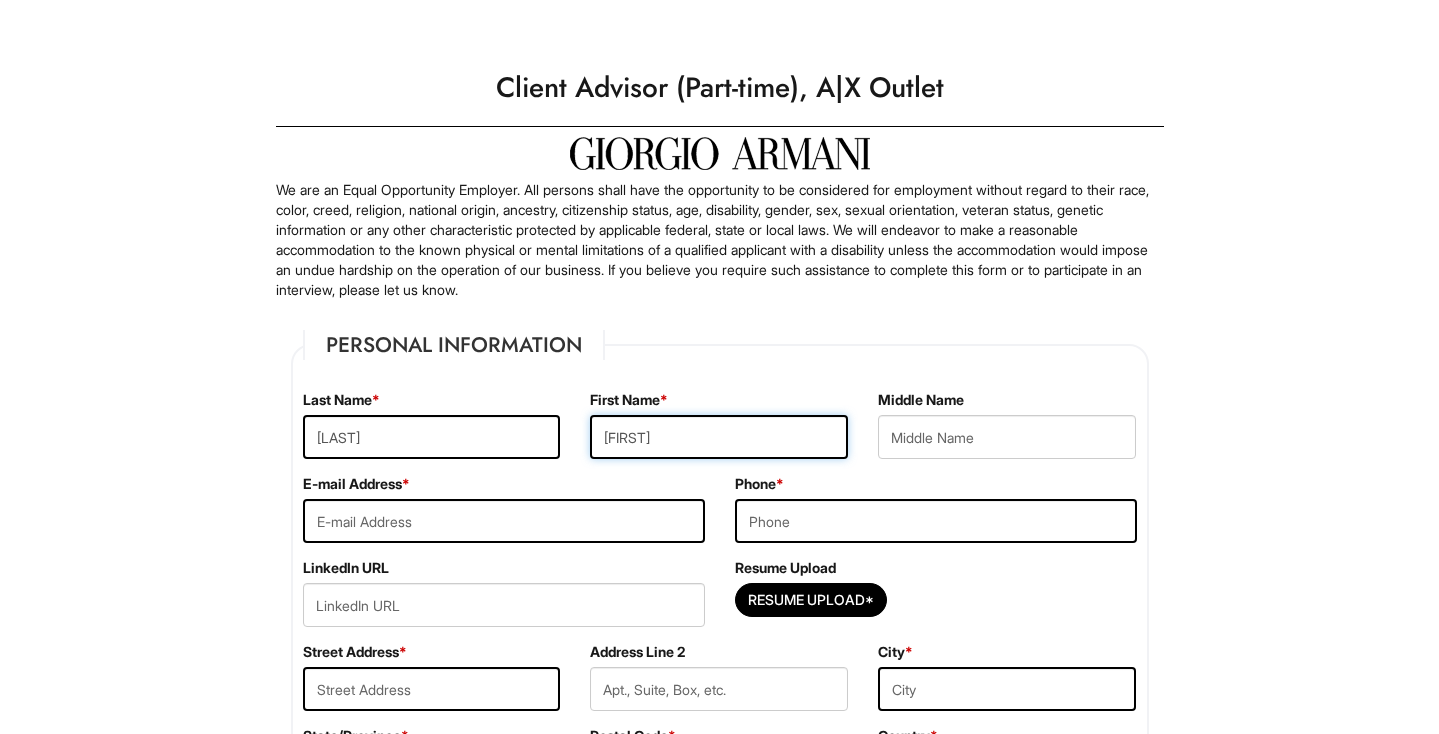 type on "[FIRST]" 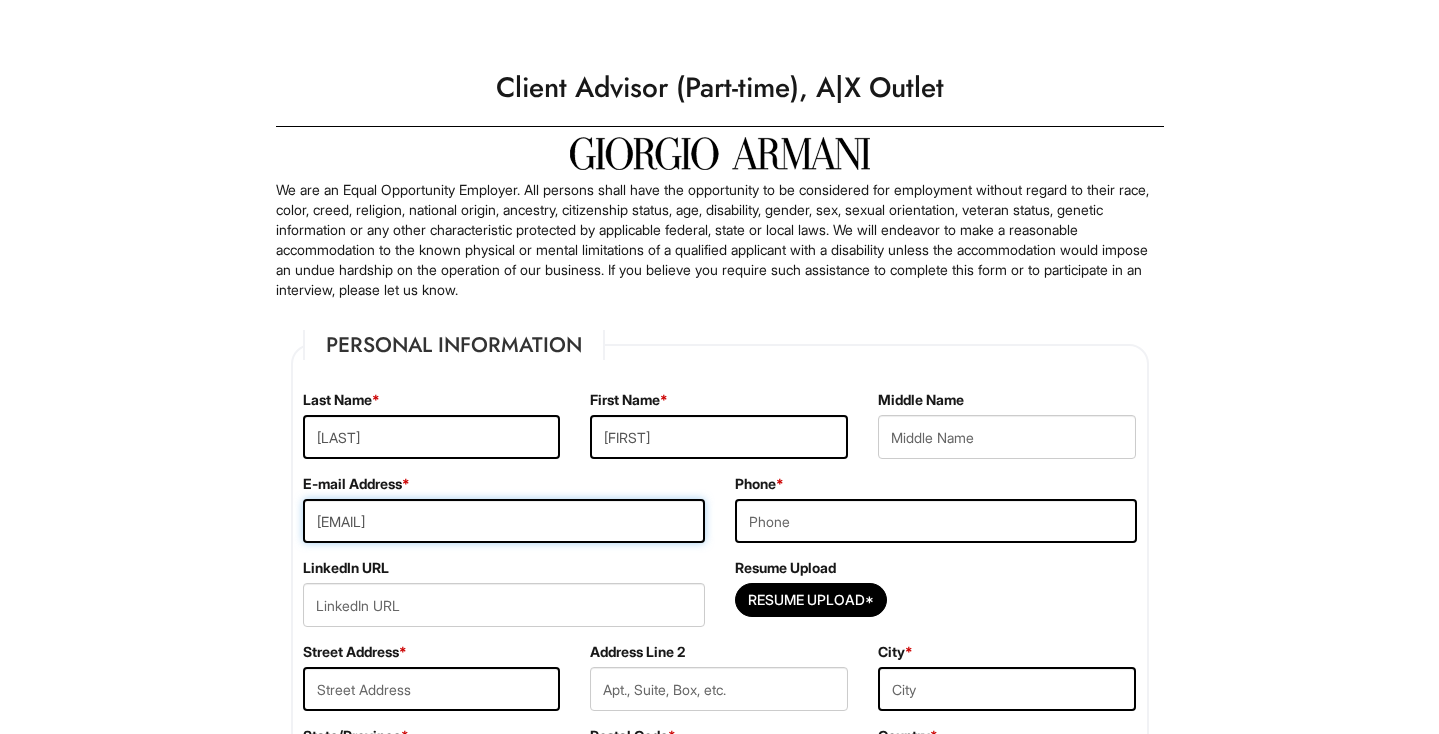 type on "[EMAIL]" 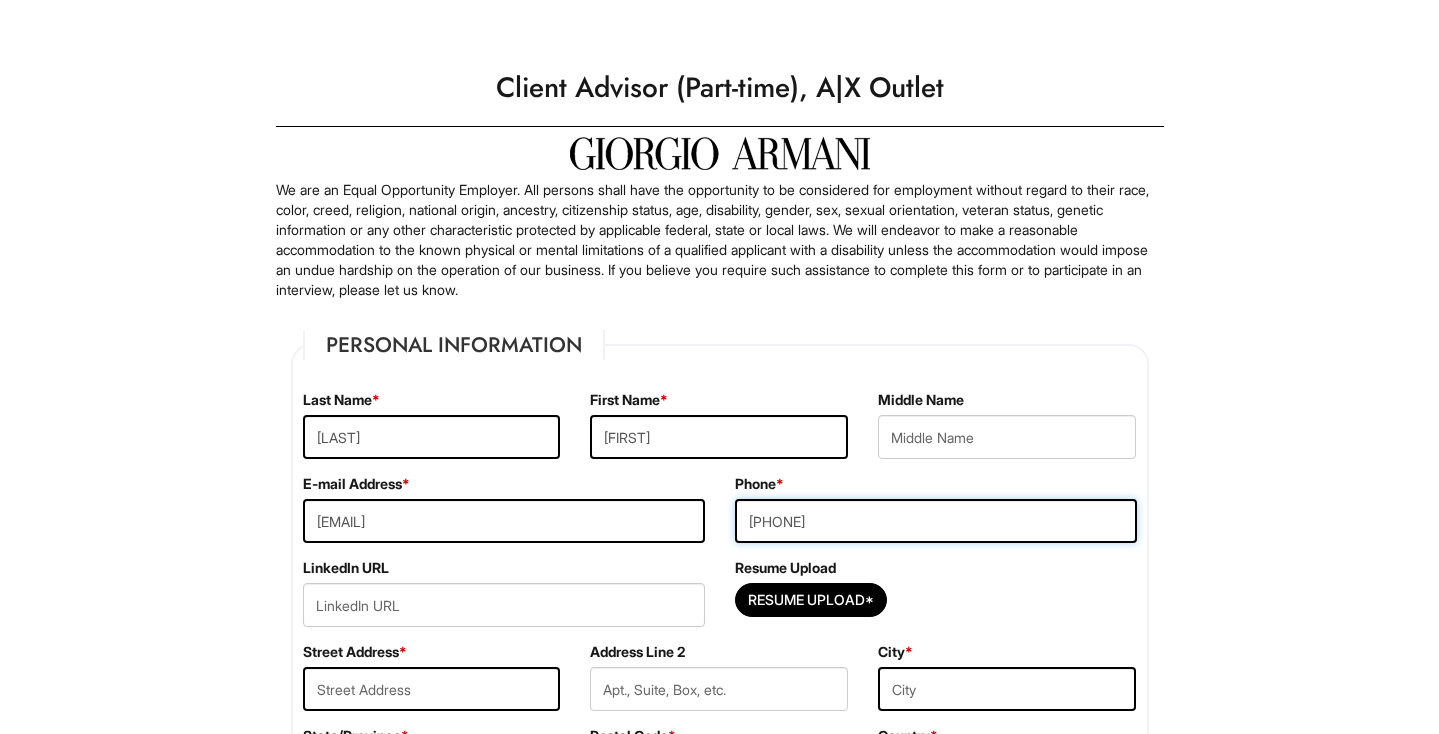 scroll, scrollTop: 172, scrollLeft: 0, axis: vertical 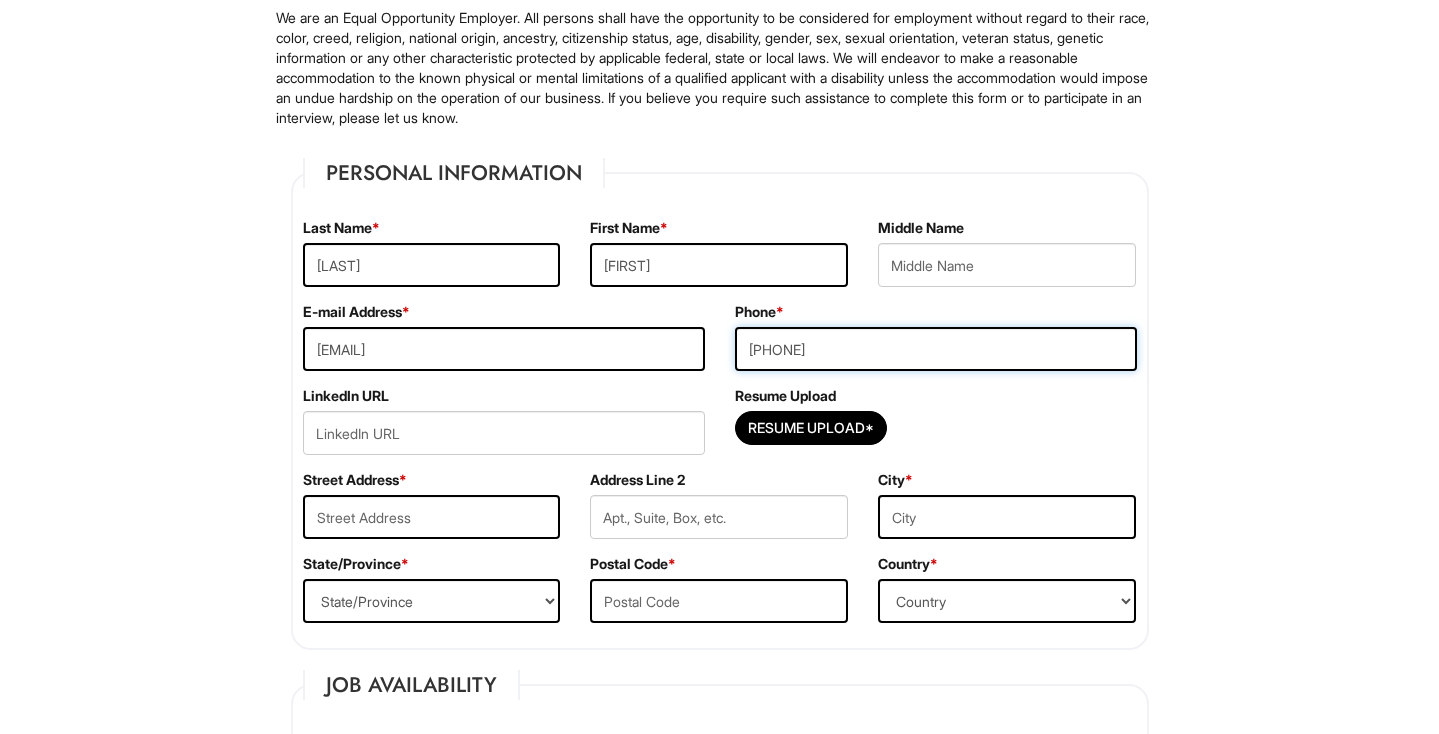 type on "[PHONE]" 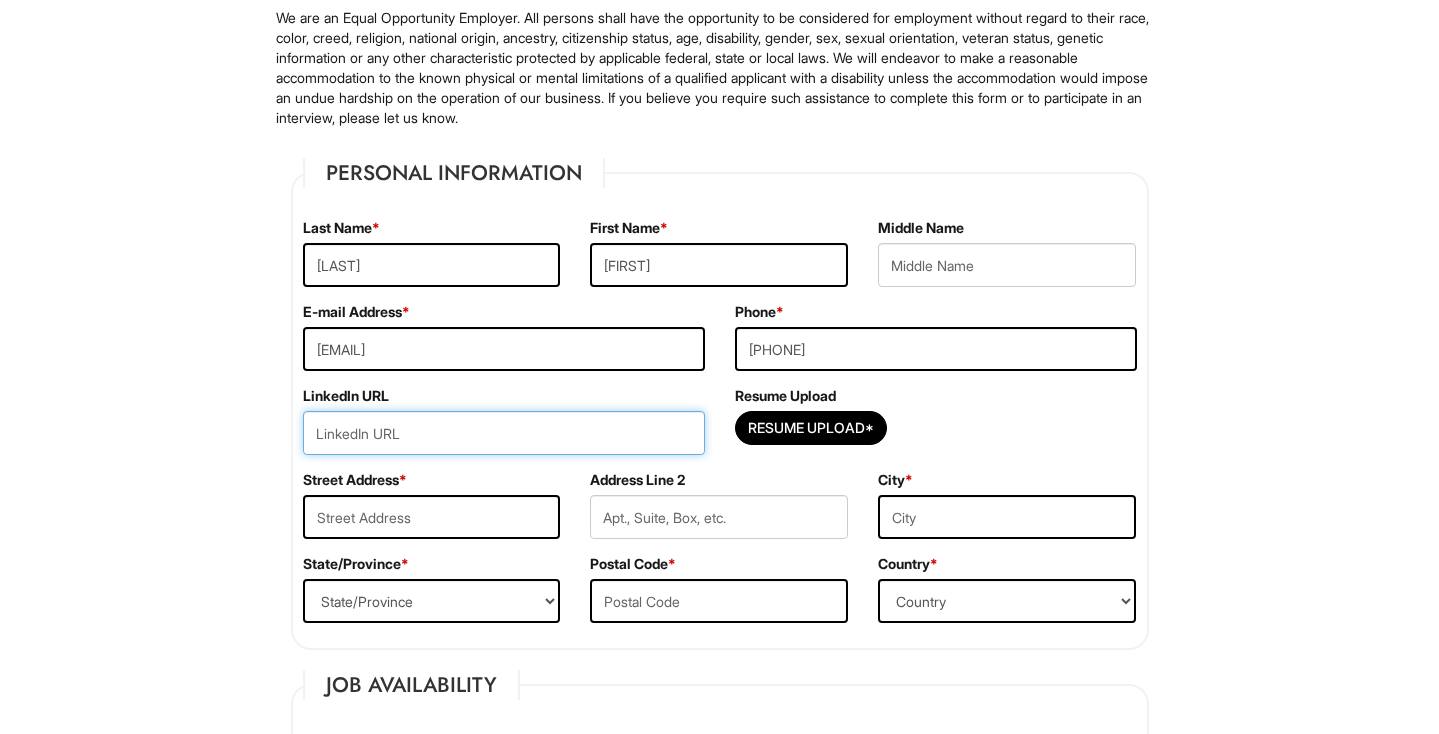 click at bounding box center [504, 433] 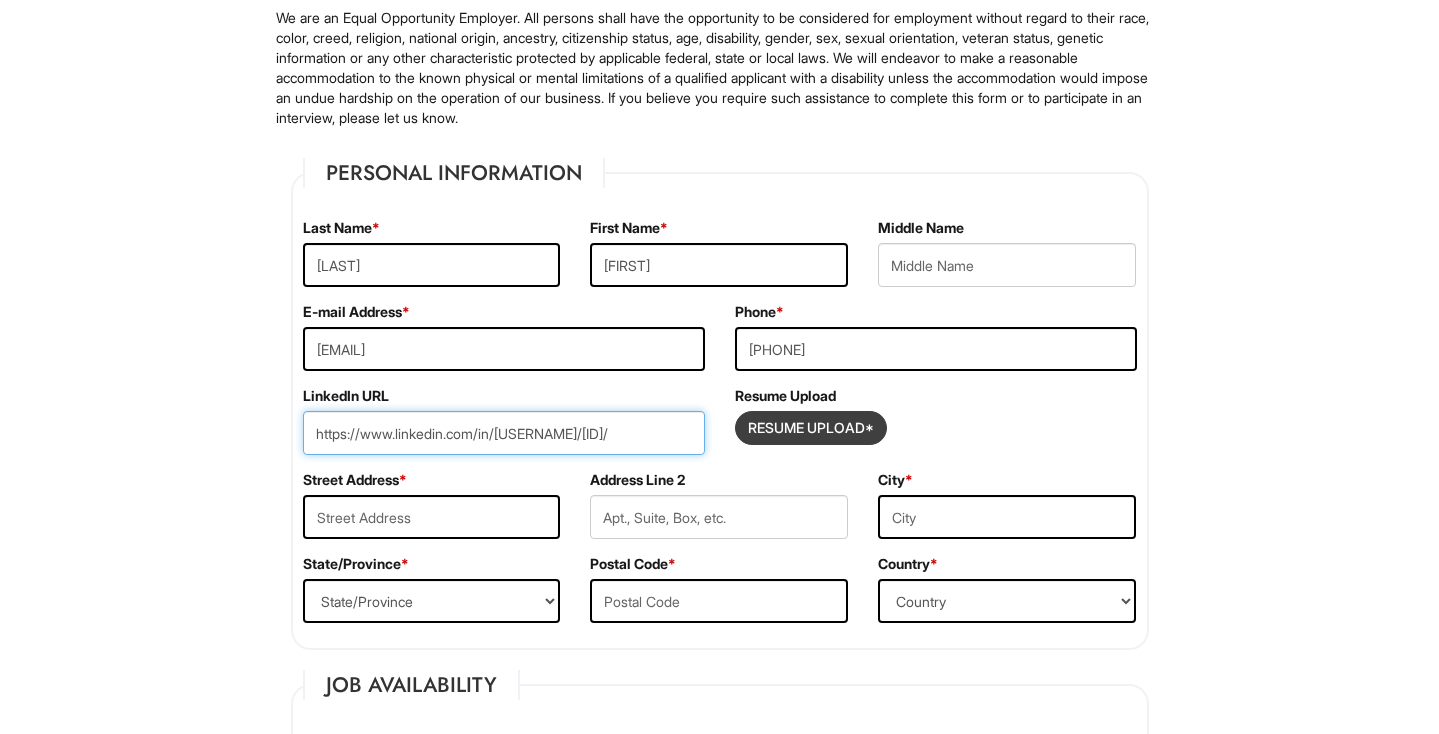 type on "https://www.linkedin.com/in/[USERNAME]/[ID]/" 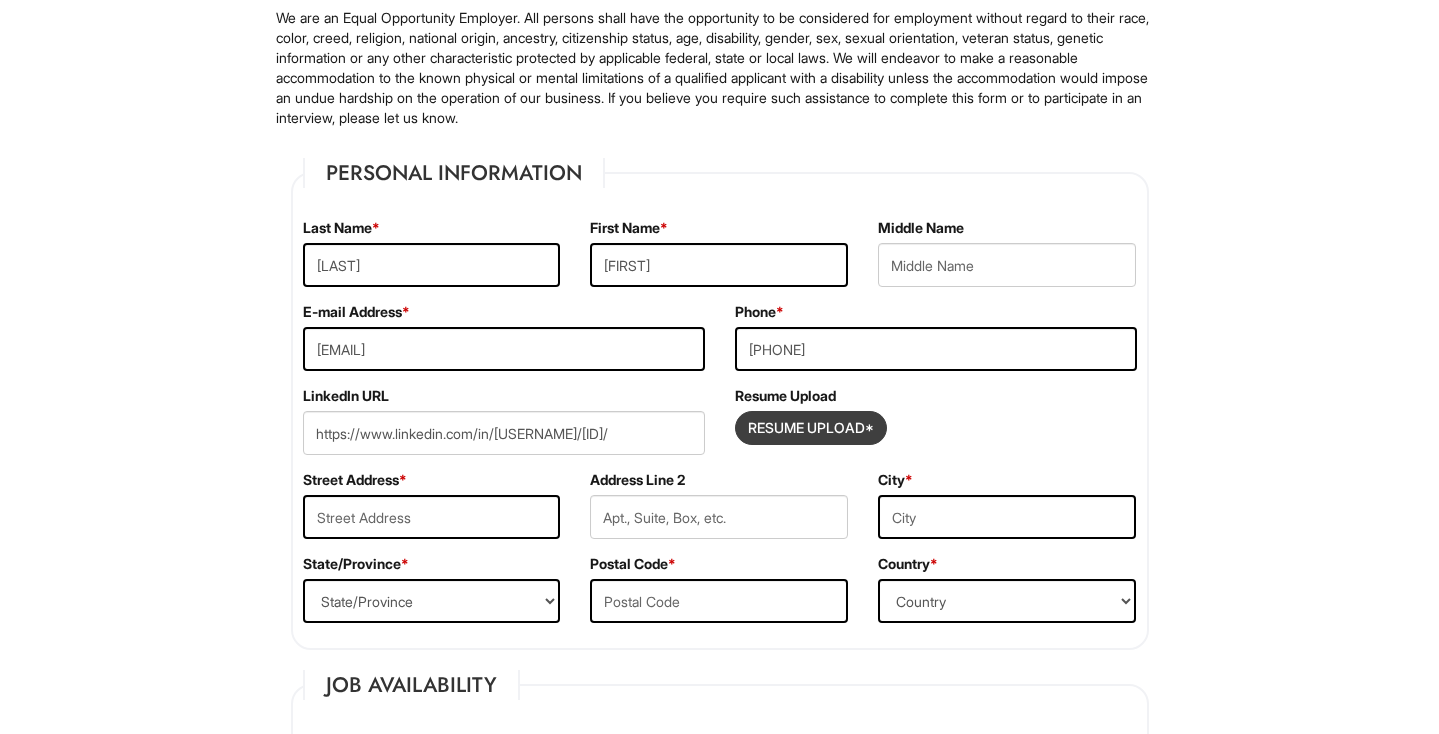 click at bounding box center [811, 428] 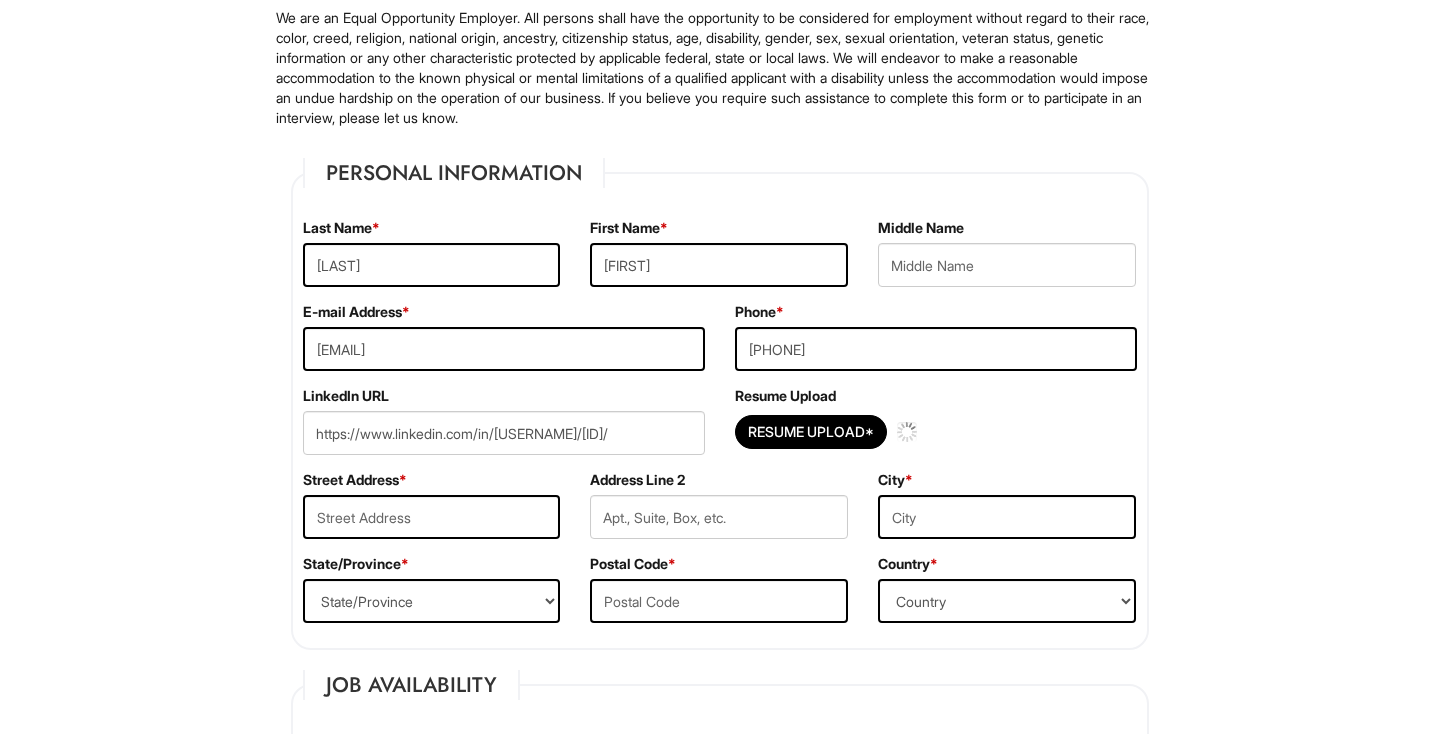 type 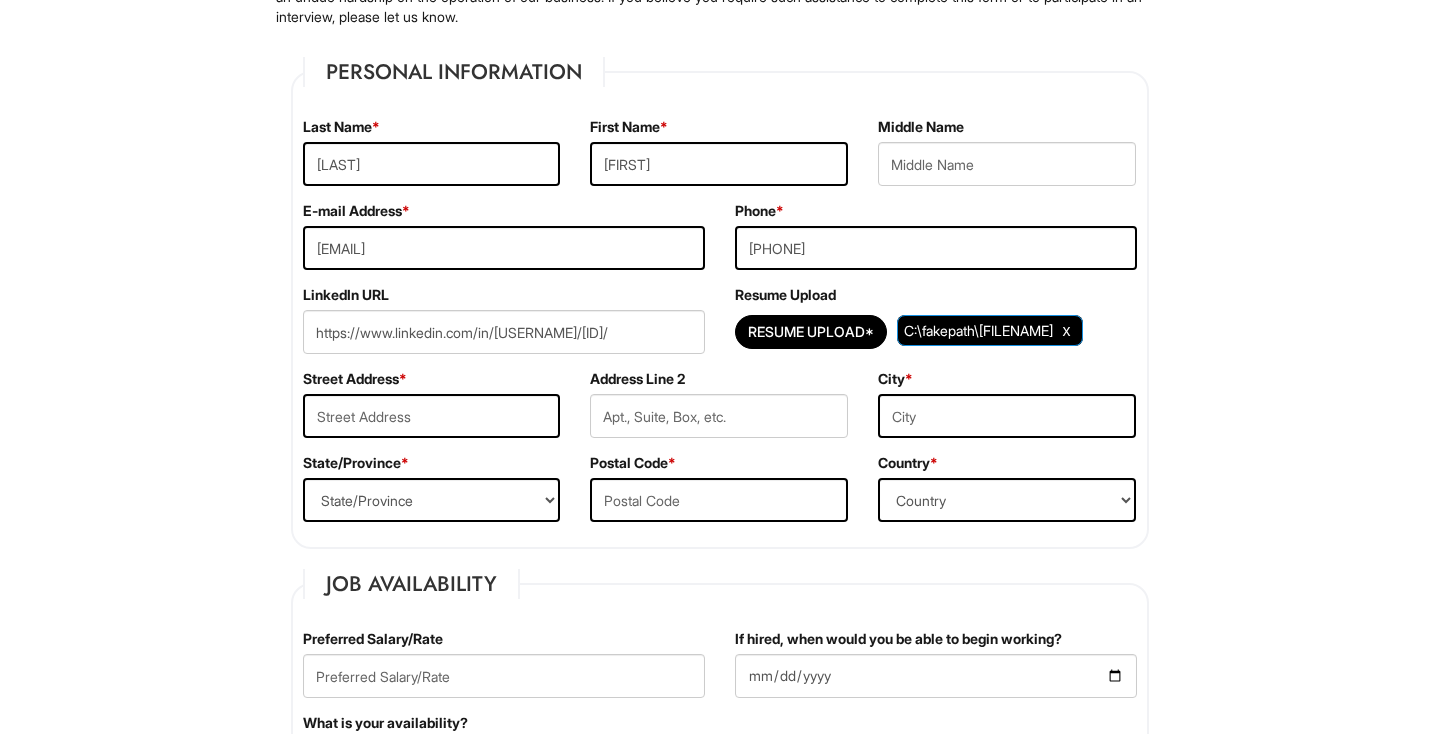scroll, scrollTop: 296, scrollLeft: 0, axis: vertical 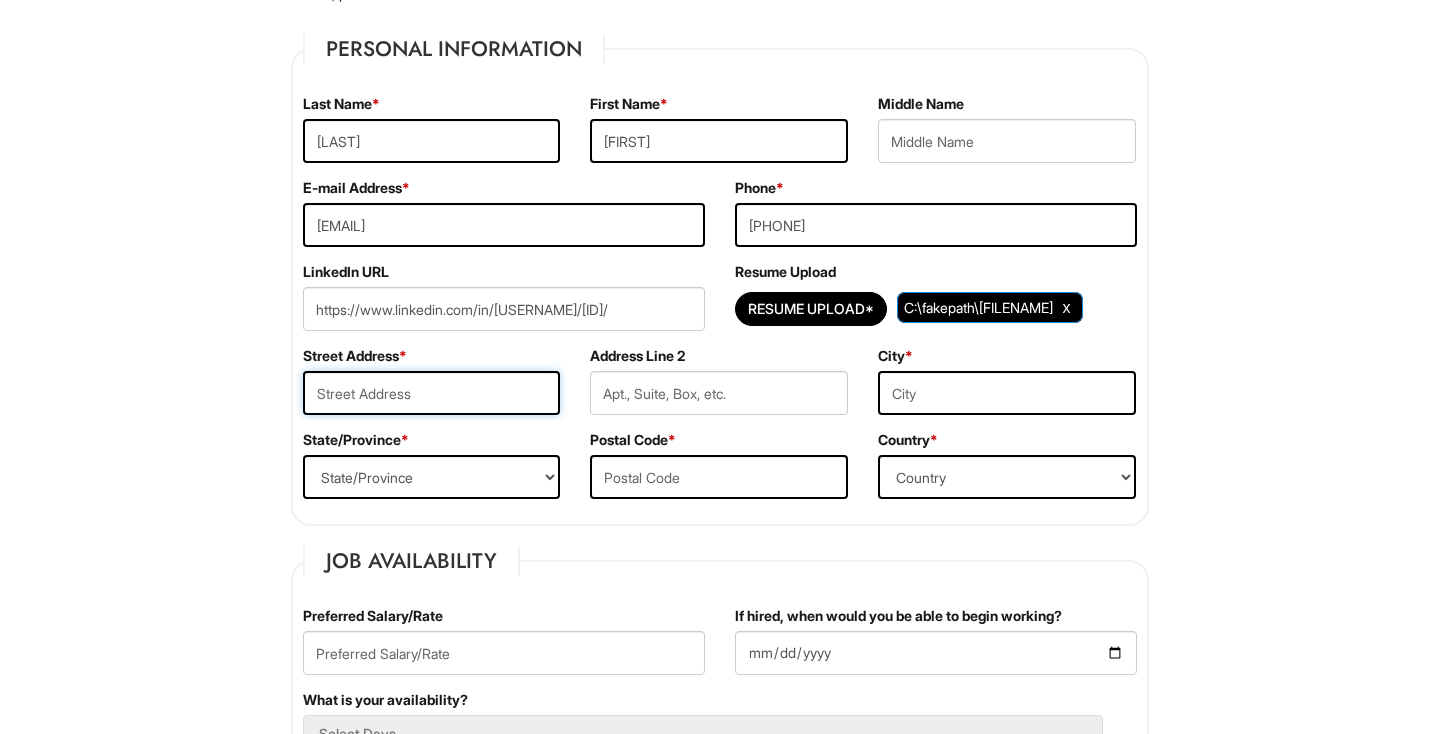 paste on "[NUMBER] [STREET], [CITY], [STATE] [POSTAL_CODE]" 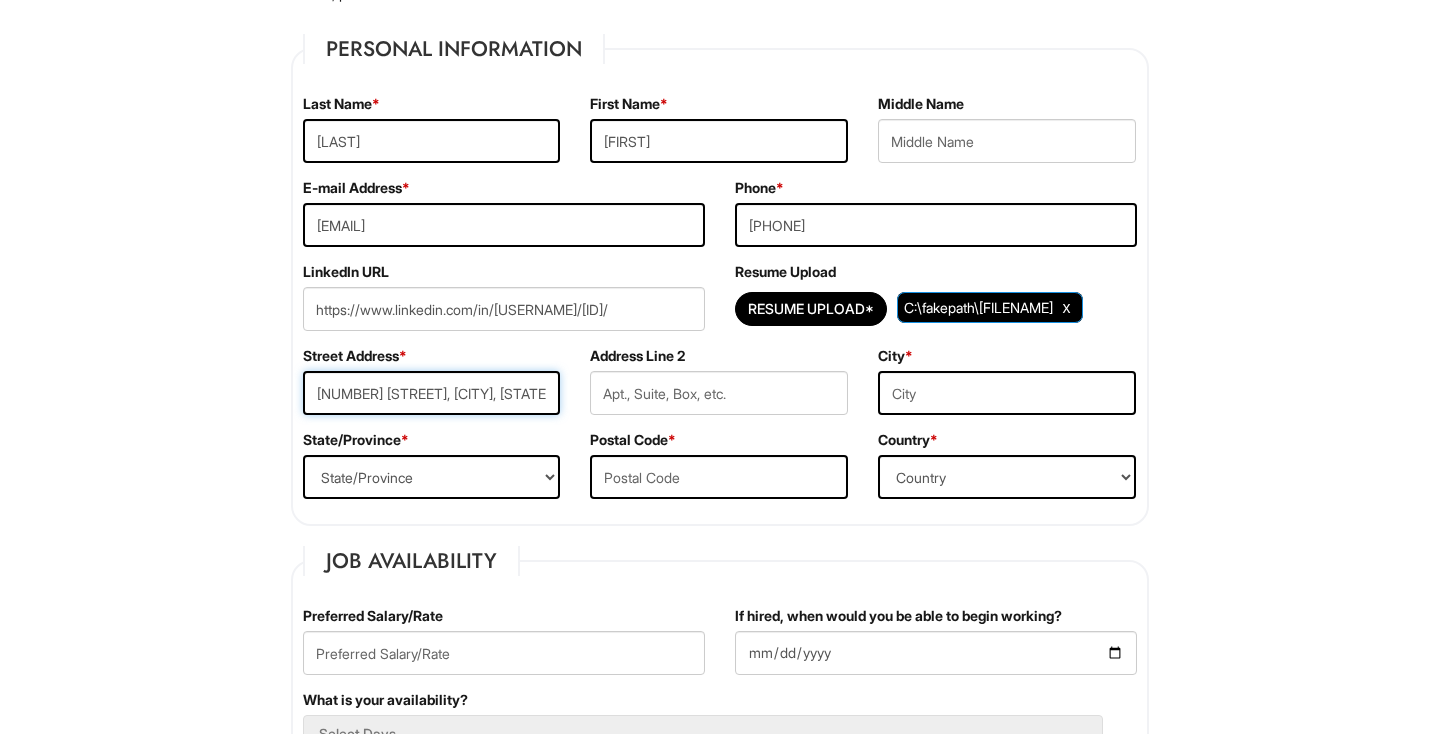 type on "[NUMBER] [STREET], [CITY], [STATE] [POSTAL_CODE]" 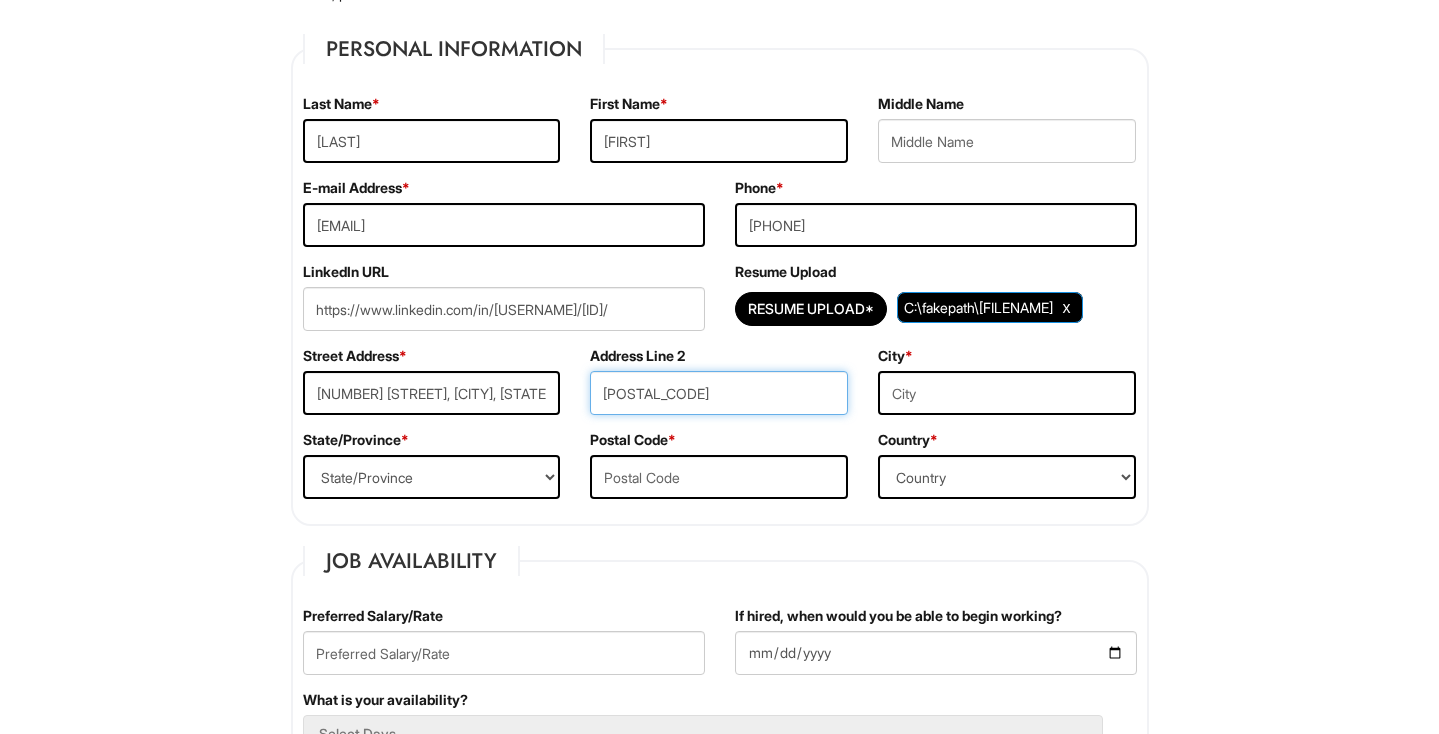 type on "[POSTAL_CODE]" 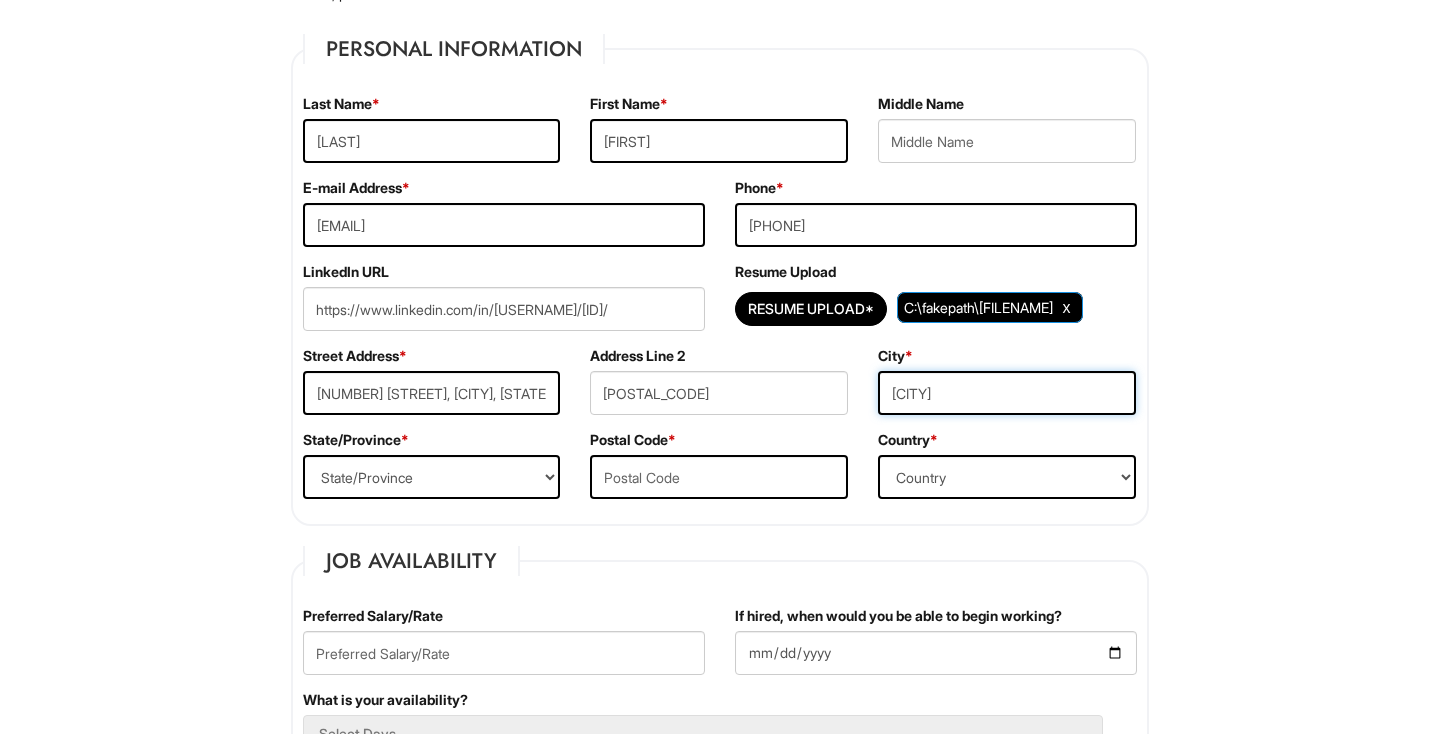 type on "[CITY]" 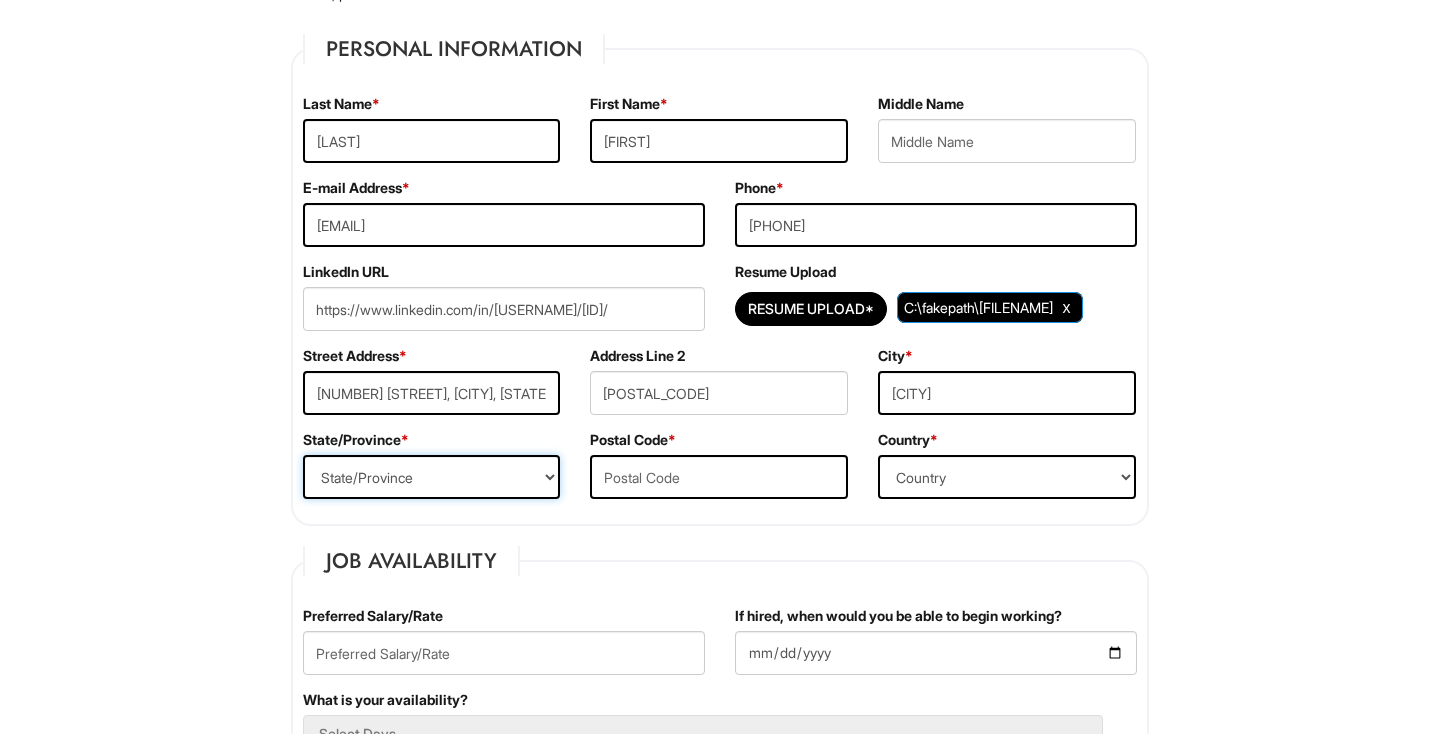 select on "[STATE]" 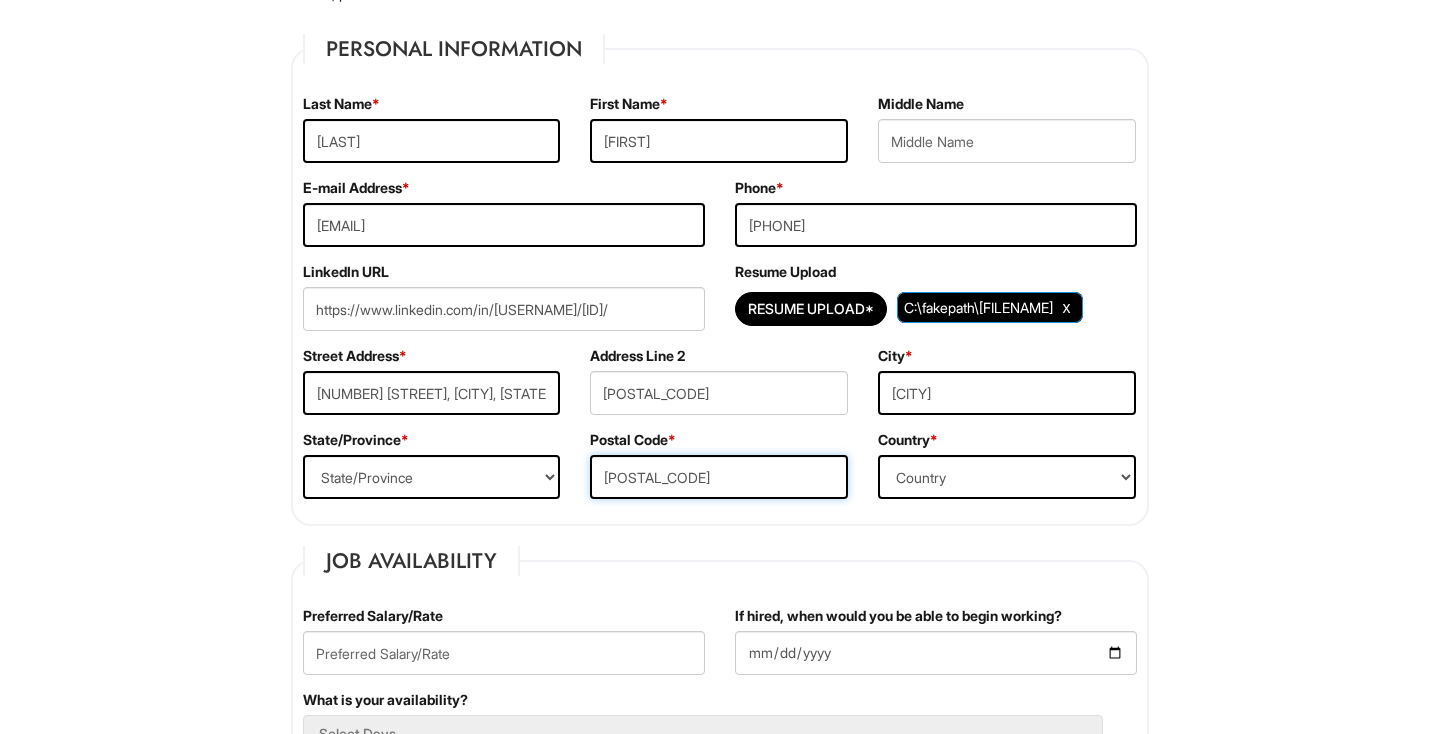 type on "[POSTAL_CODE]" 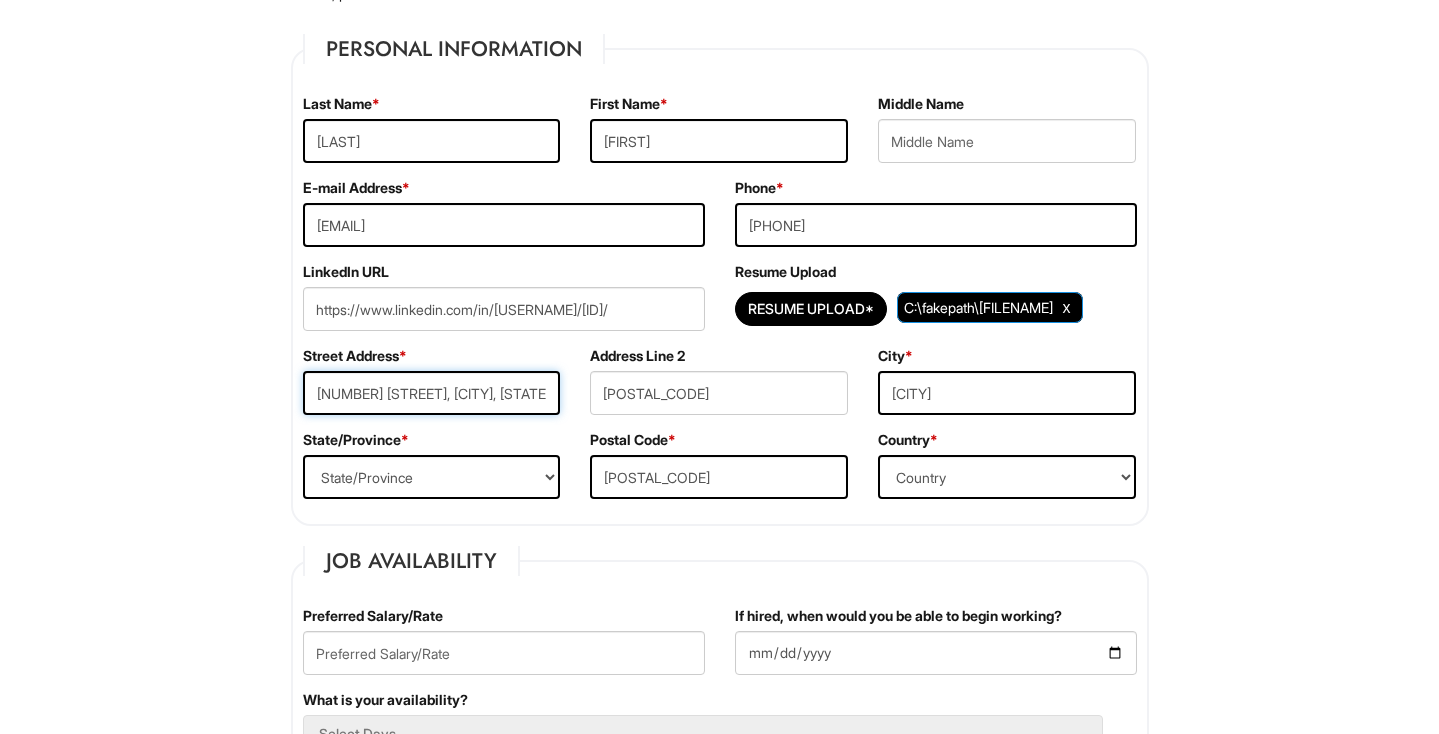 click on "[NUMBER] [STREET], [CITY], [STATE] [POSTAL_CODE]" at bounding box center [432, 393] 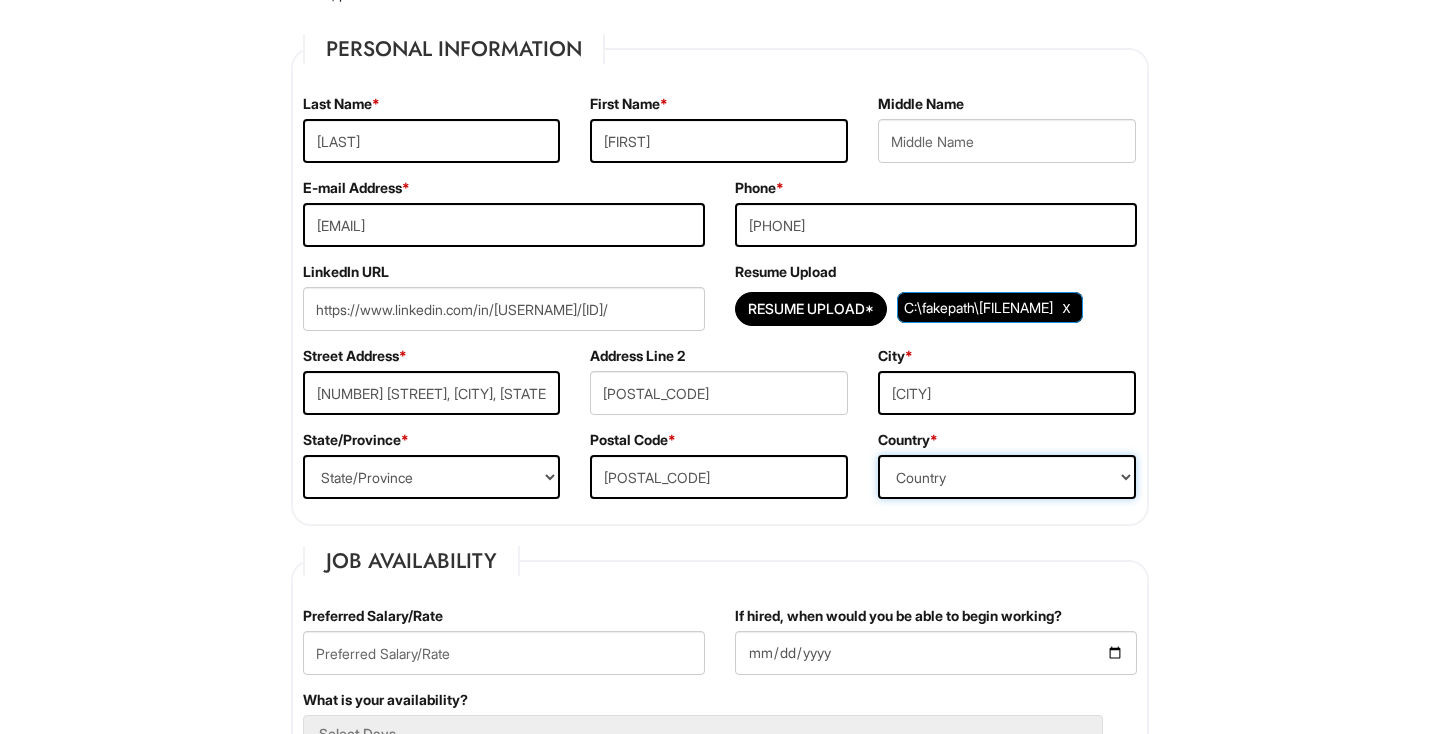 select on "United States of America" 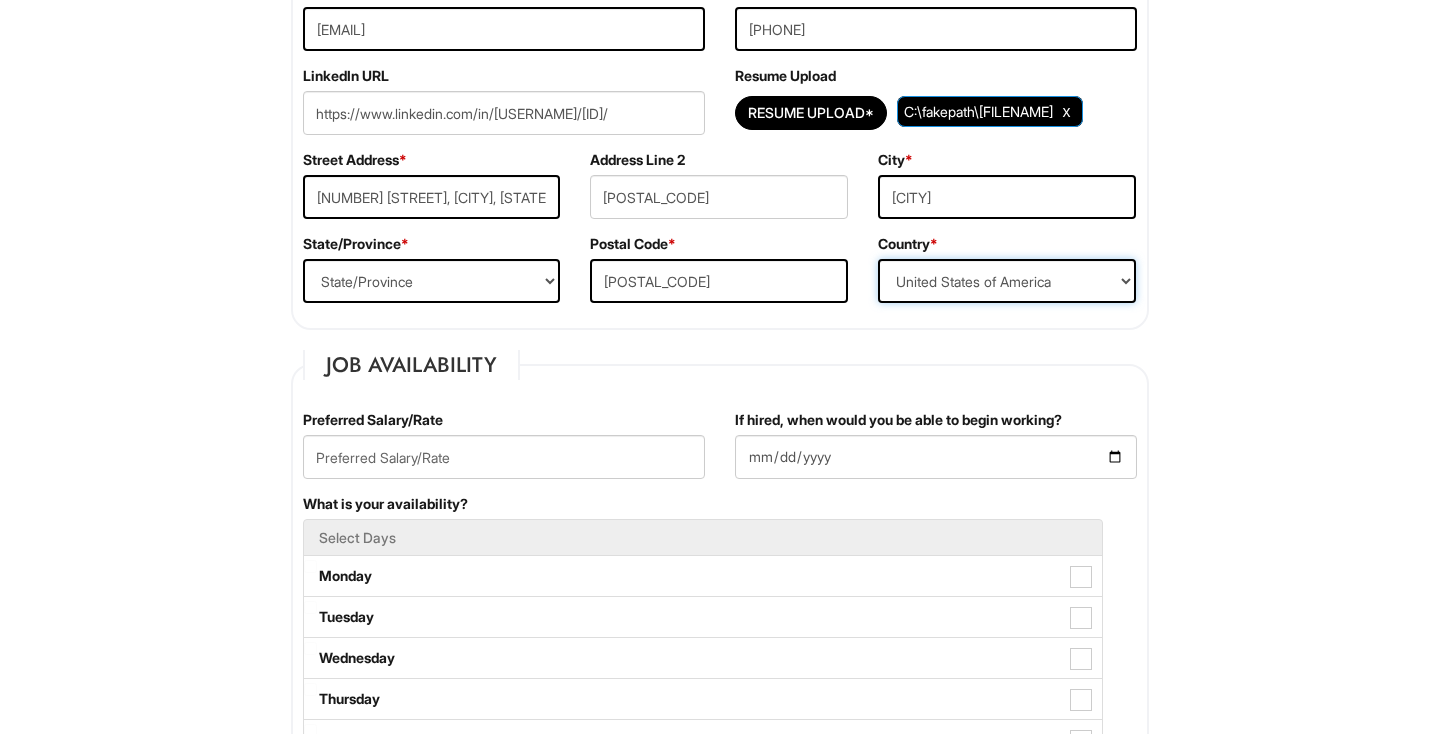 scroll, scrollTop: 497, scrollLeft: 0, axis: vertical 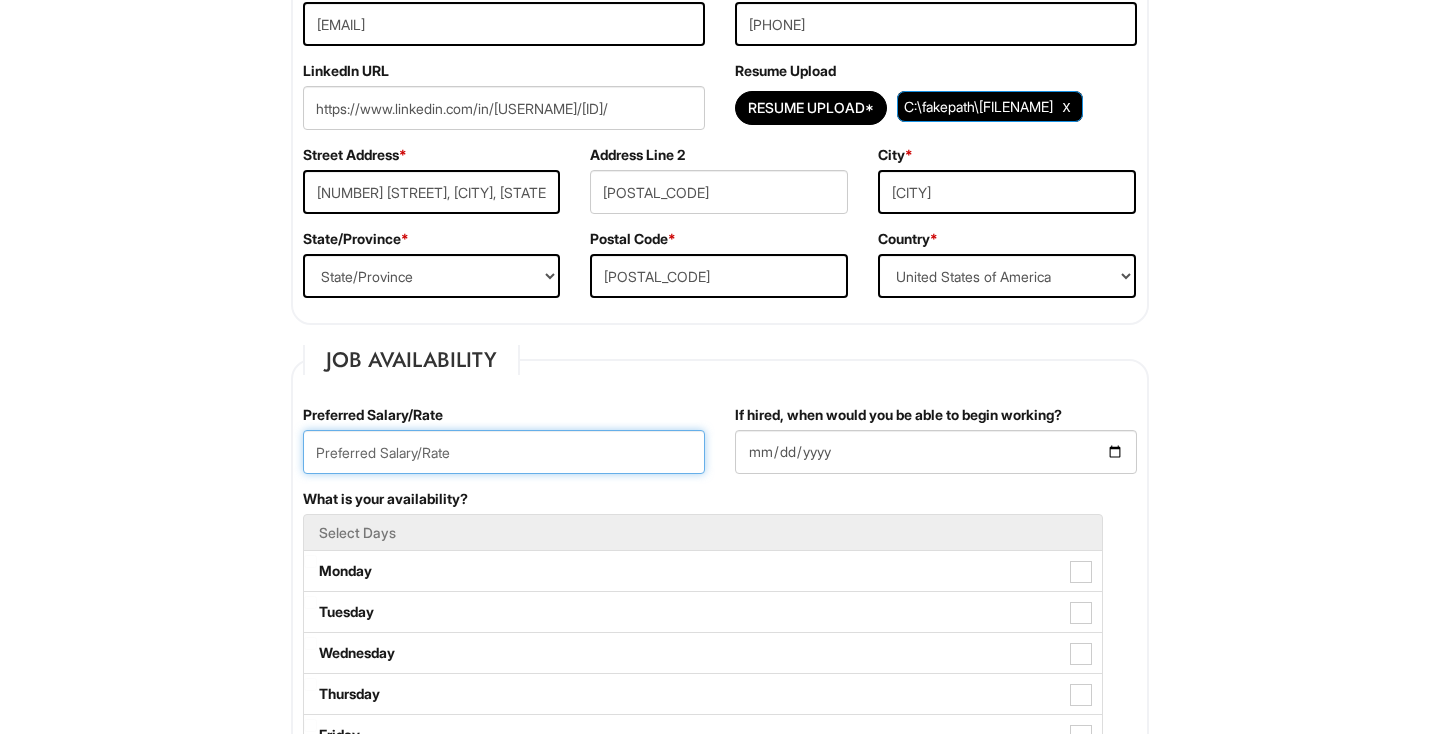 click at bounding box center [504, 452] 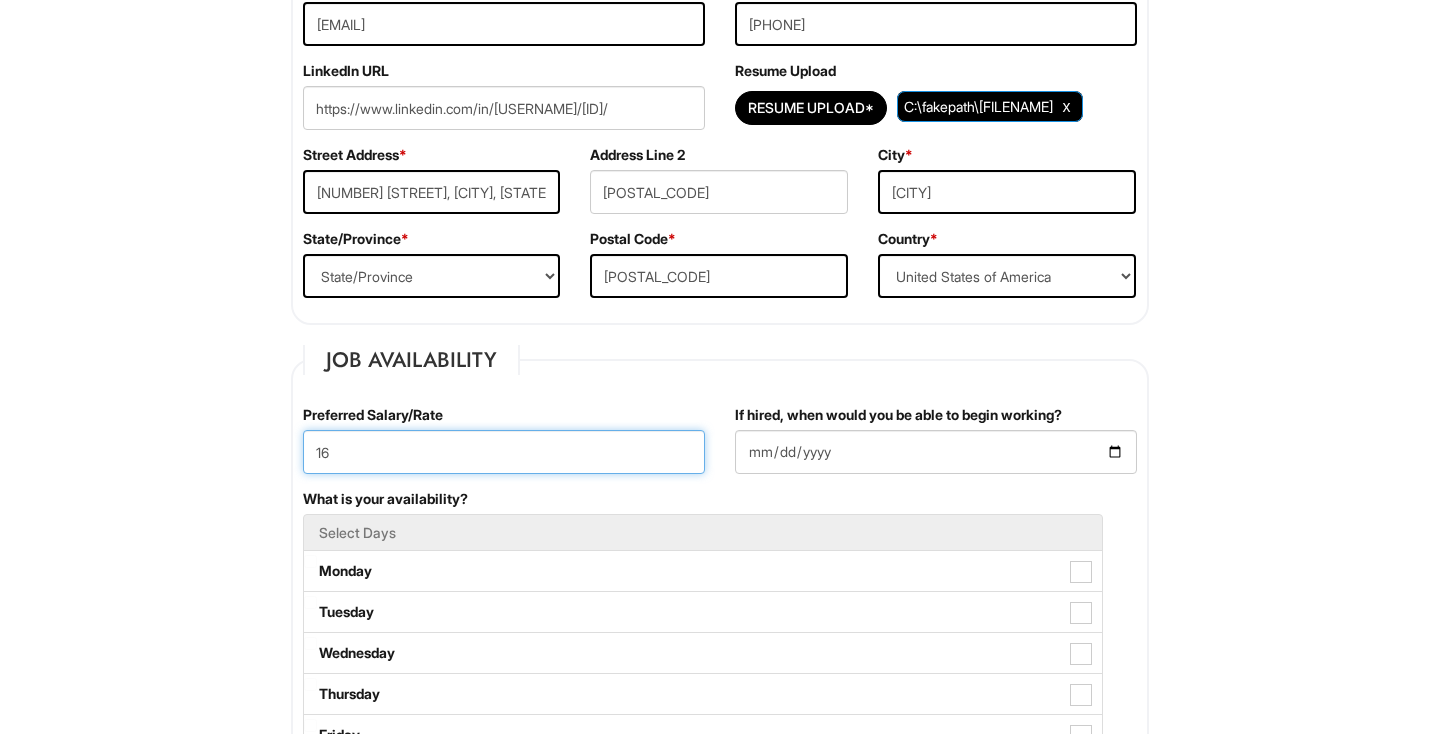 type on "16" 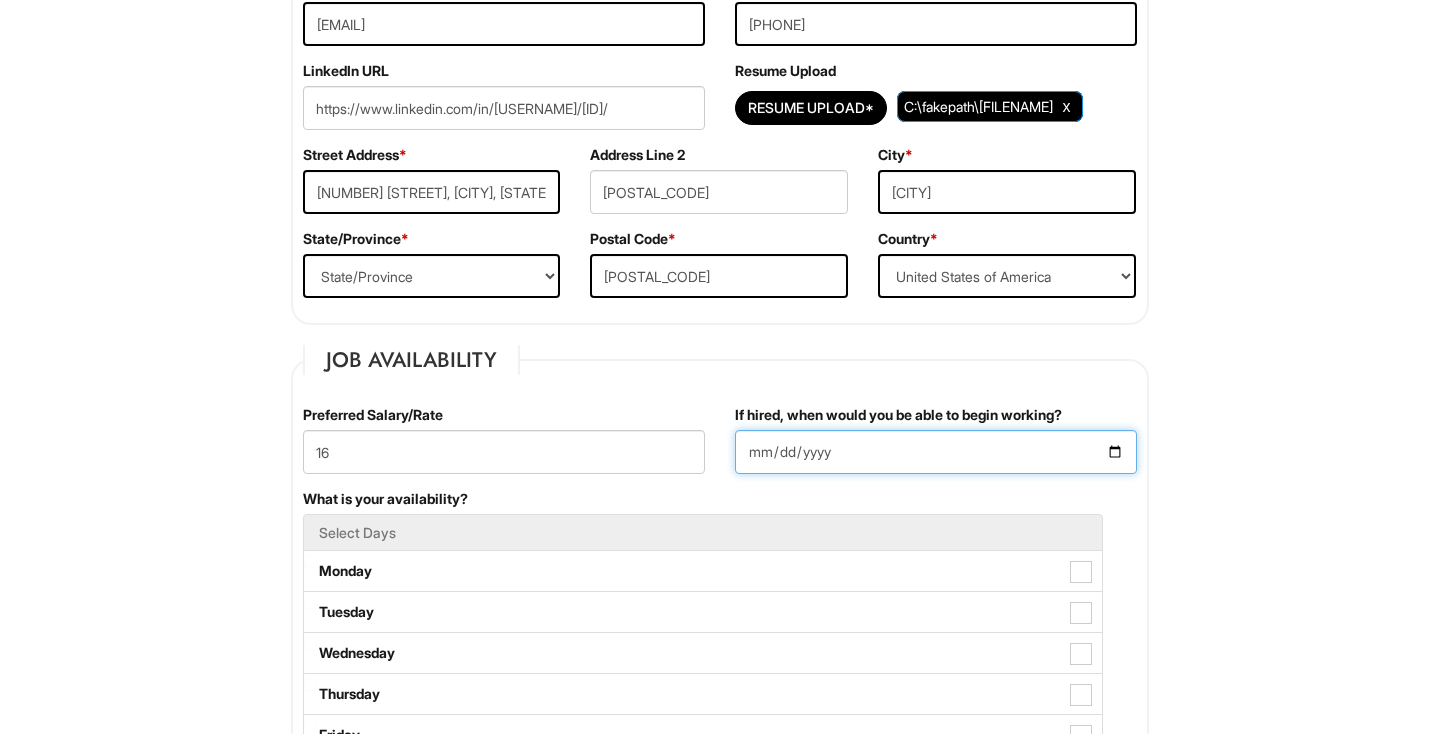 click on "If hired, when would you be able to begin working?" at bounding box center [936, 452] 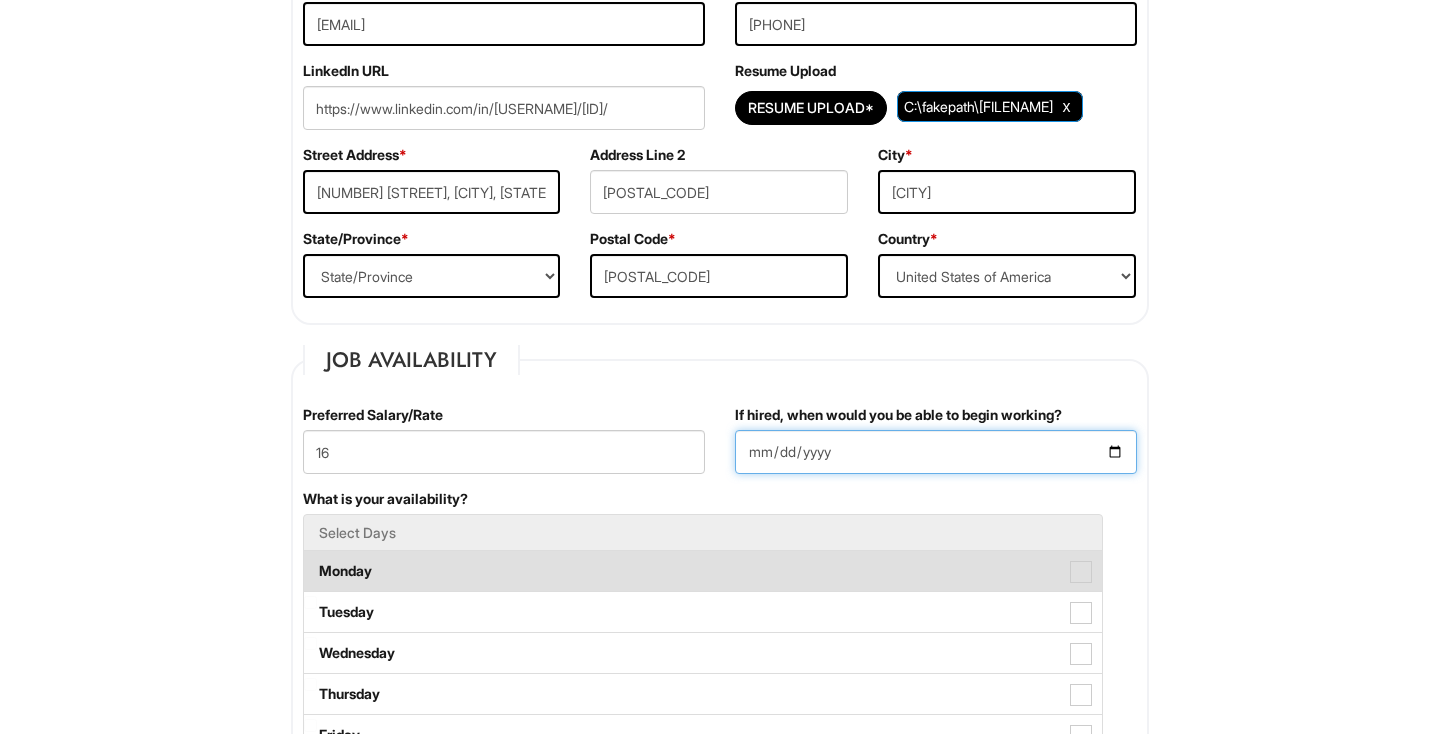 scroll, scrollTop: 1, scrollLeft: 0, axis: vertical 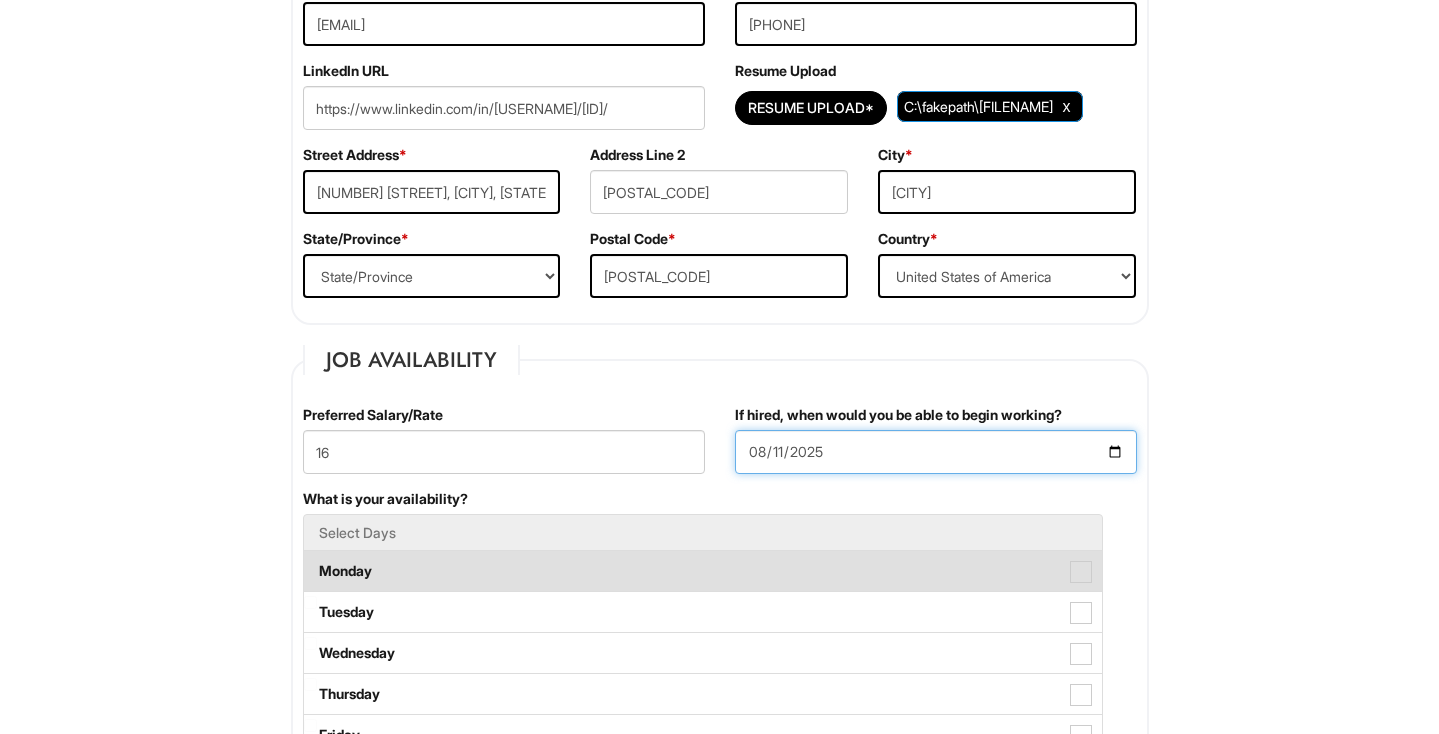 type on "[DATE]" 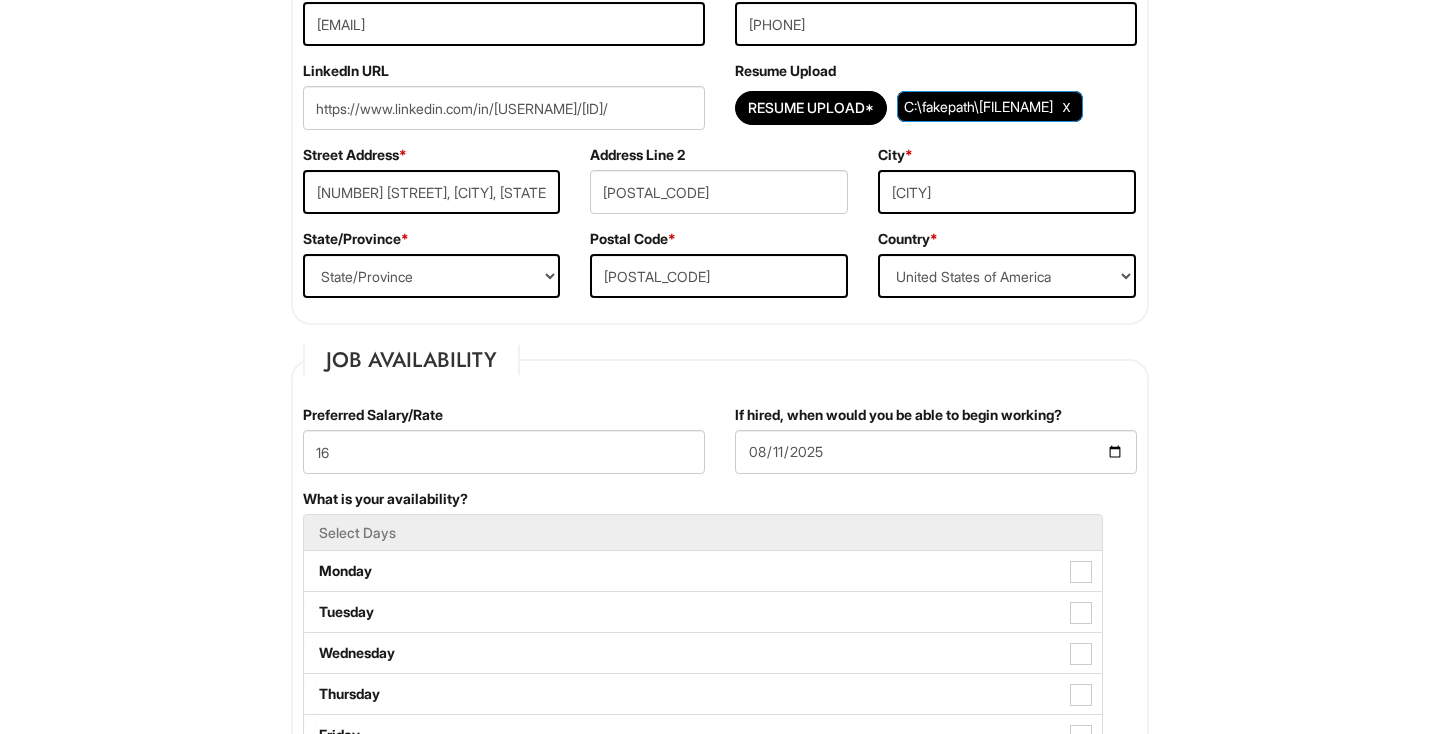 click on "If hired, when would you be able to begin working? [DATE]" at bounding box center (936, 447) 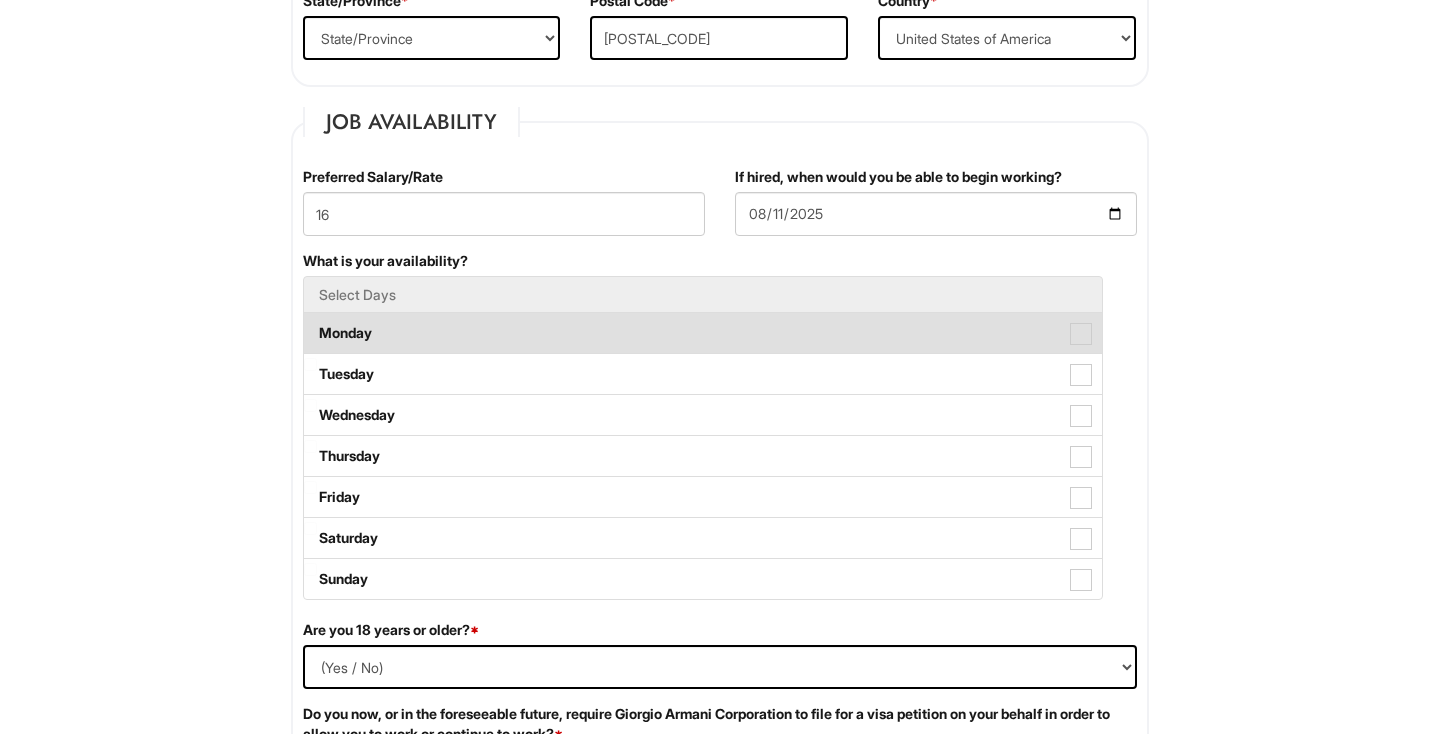 scroll, scrollTop: 738, scrollLeft: 0, axis: vertical 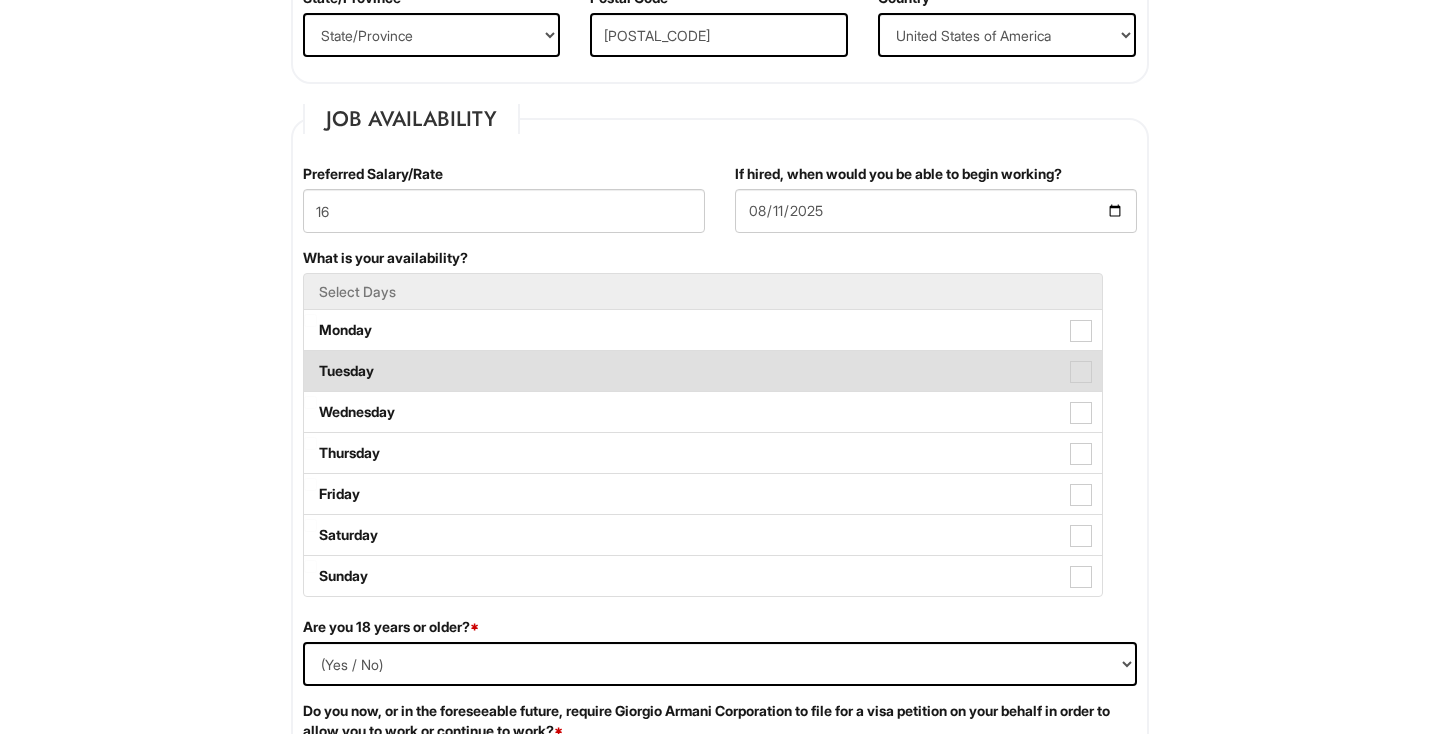 click on "Tuesday" at bounding box center [703, 371] 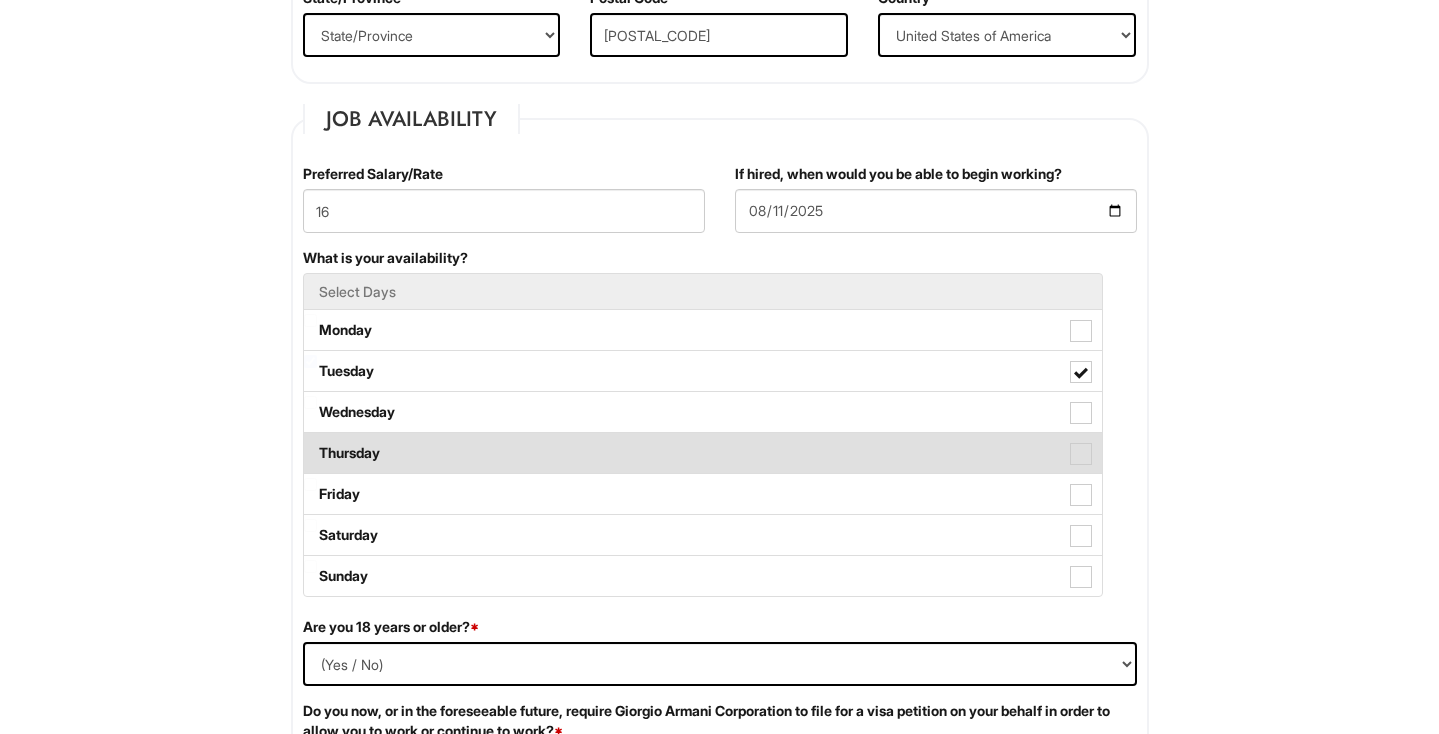 click at bounding box center [1081, 454] 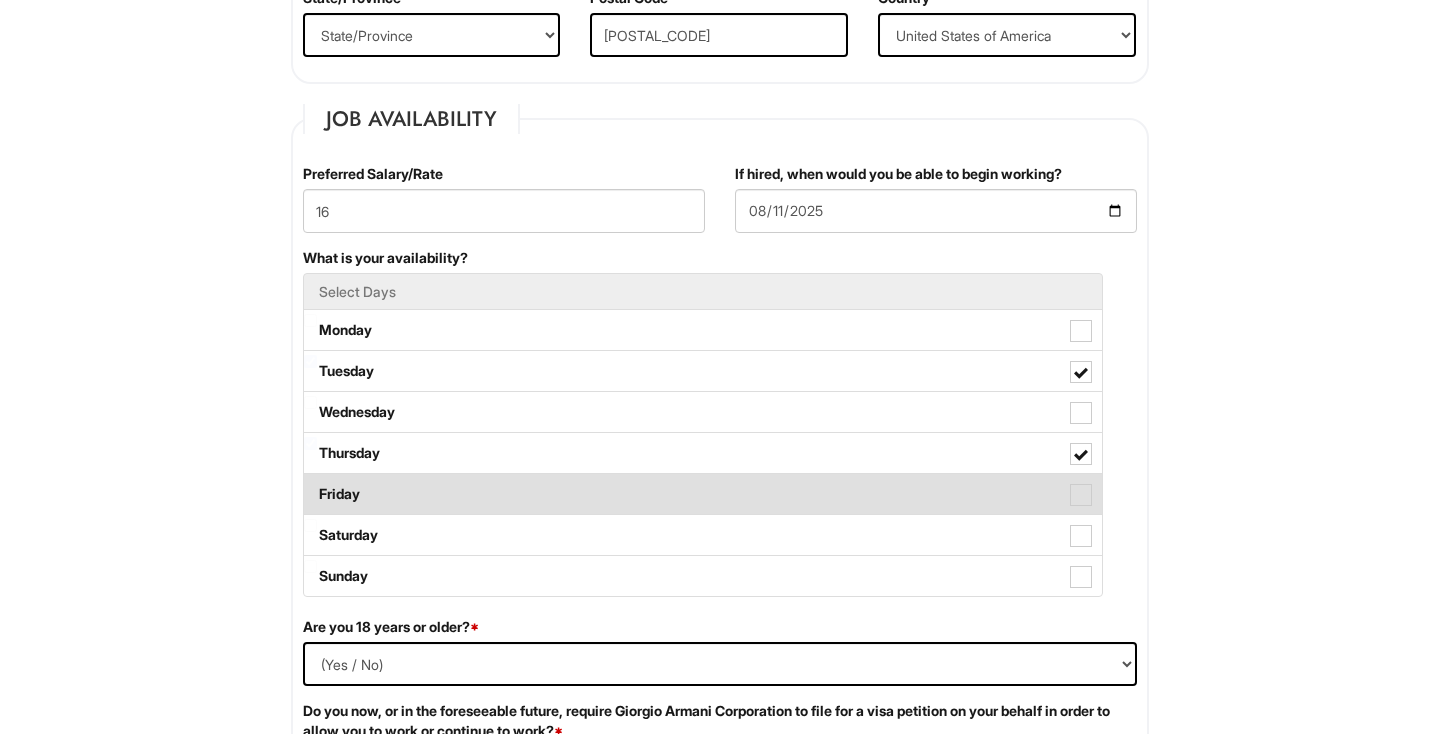 click at bounding box center (1081, 495) 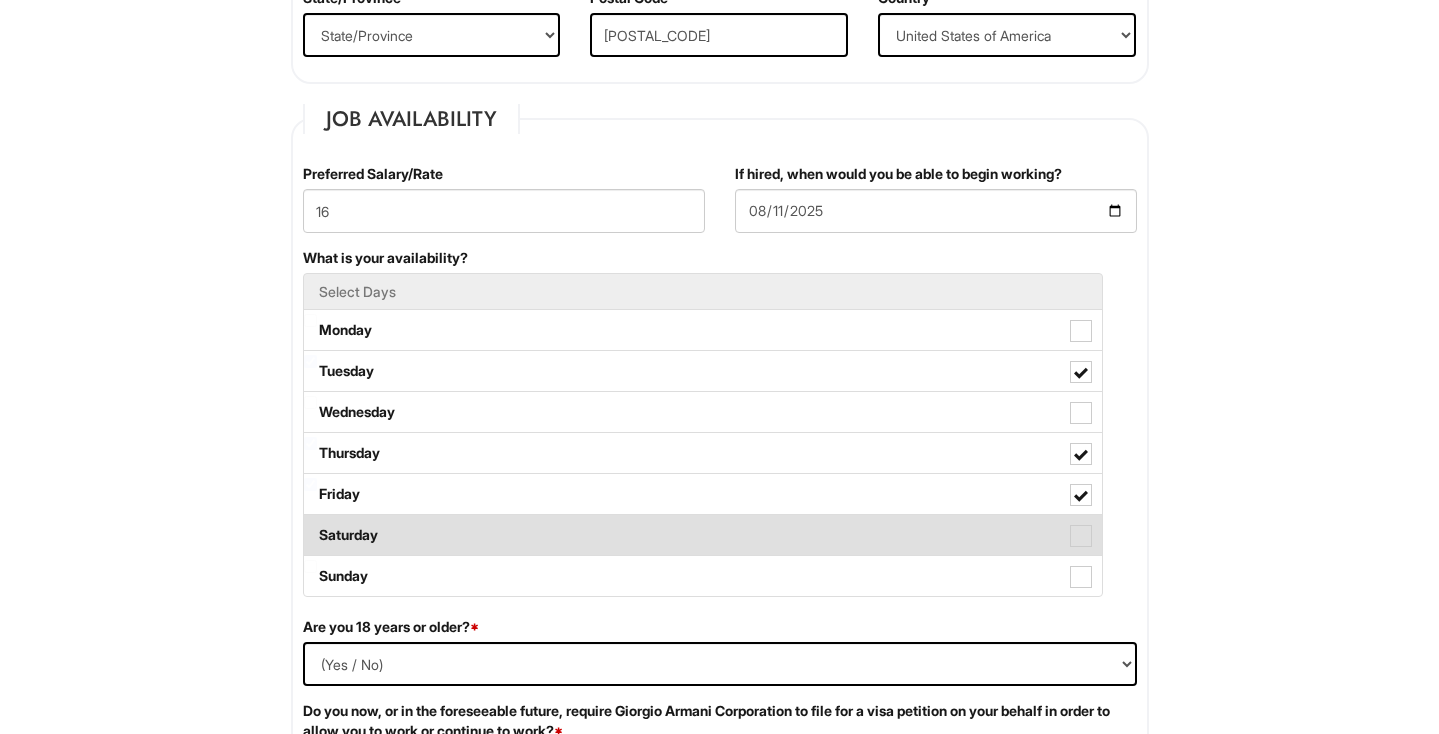 click at bounding box center [1081, 536] 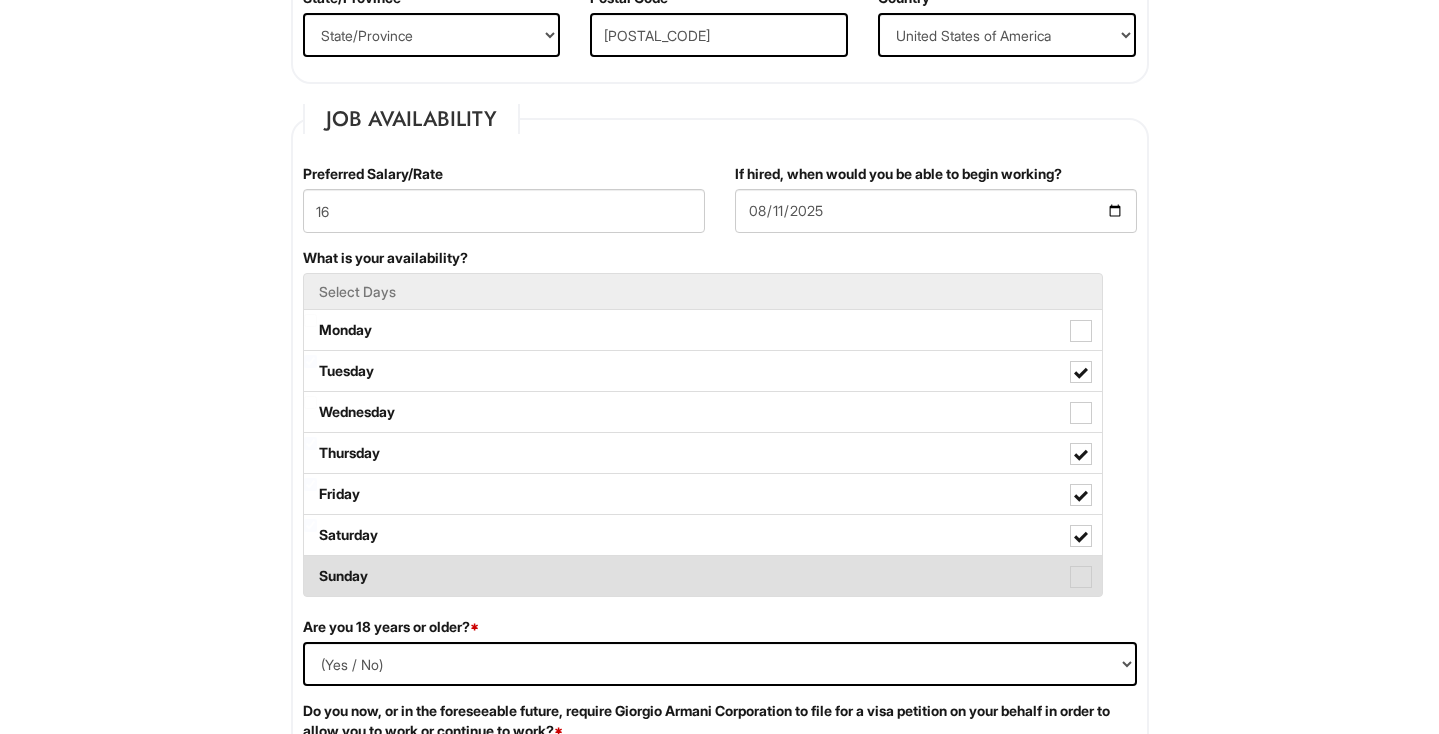 click at bounding box center (1081, 577) 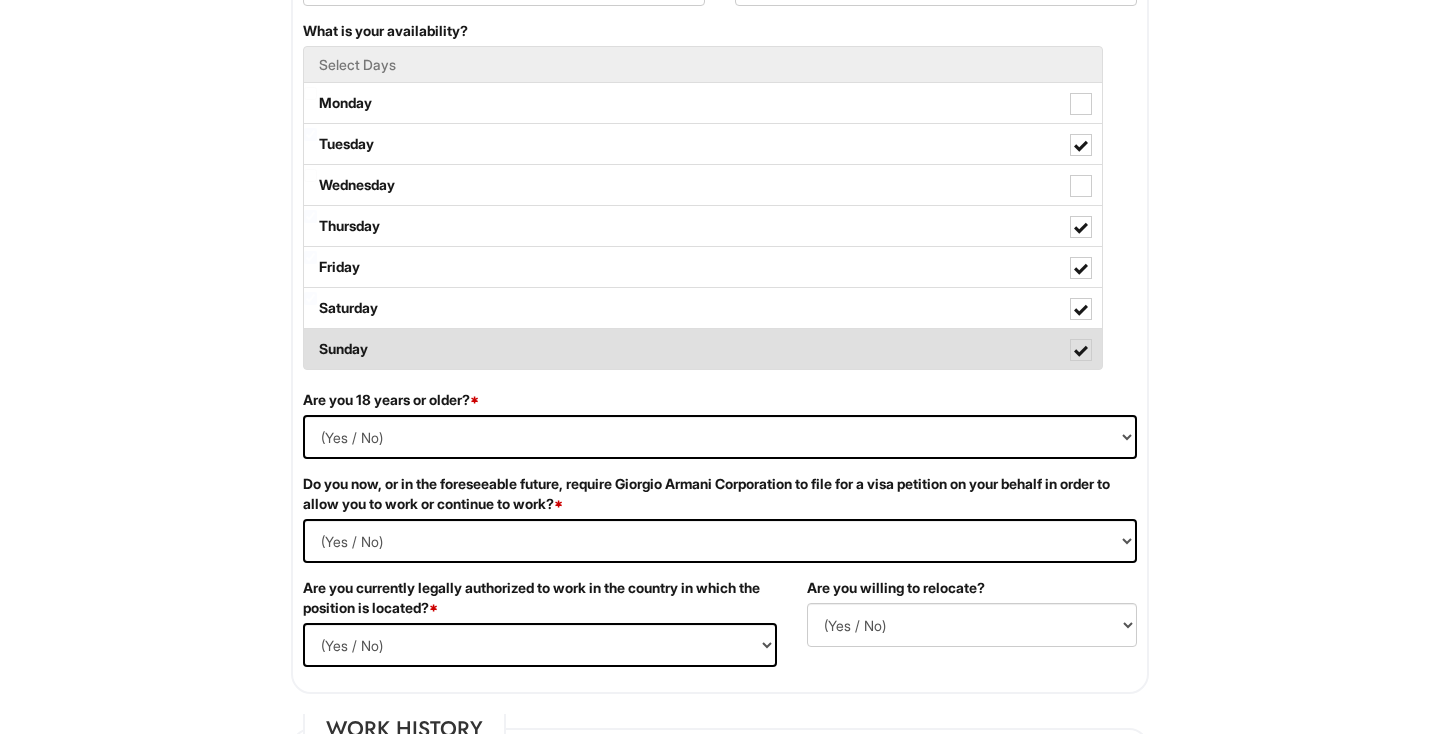 scroll, scrollTop: 1067, scrollLeft: 0, axis: vertical 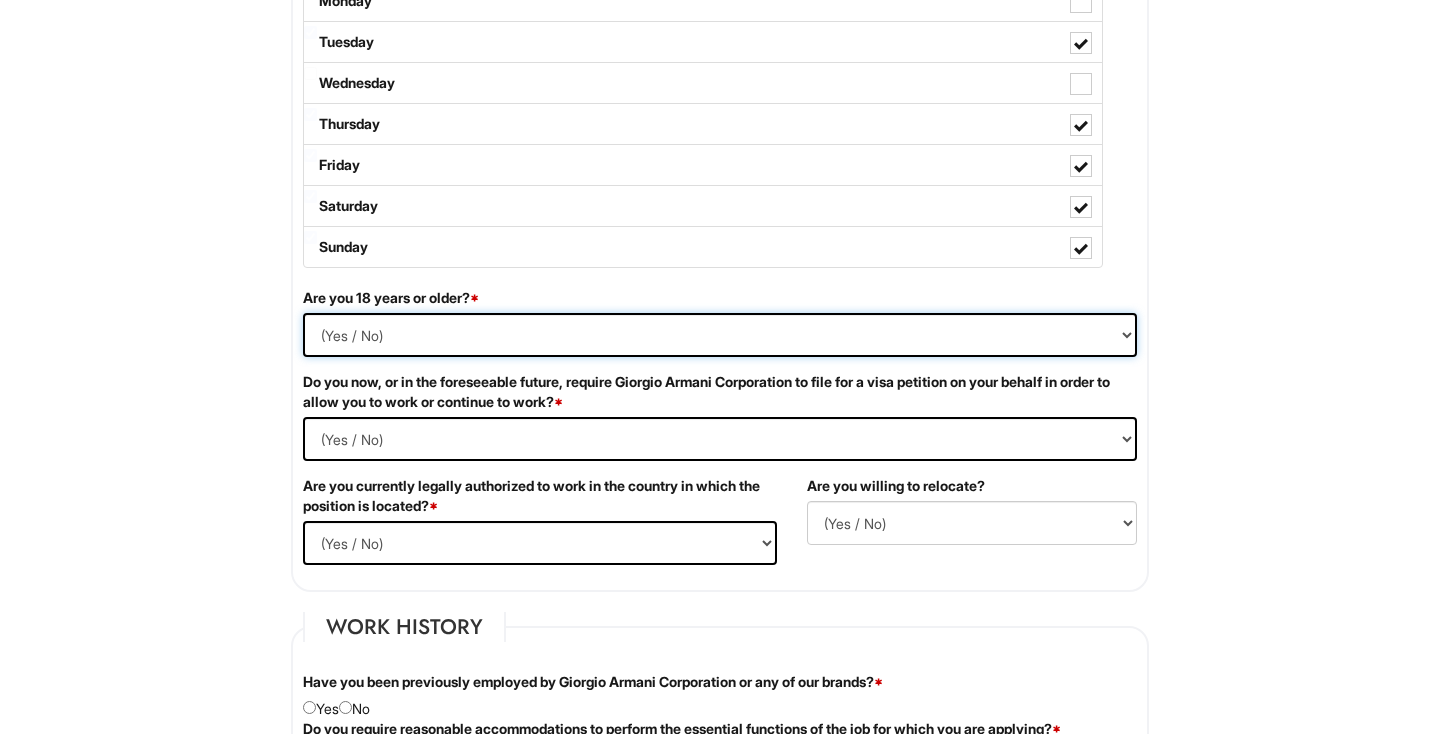 select on "Yes" 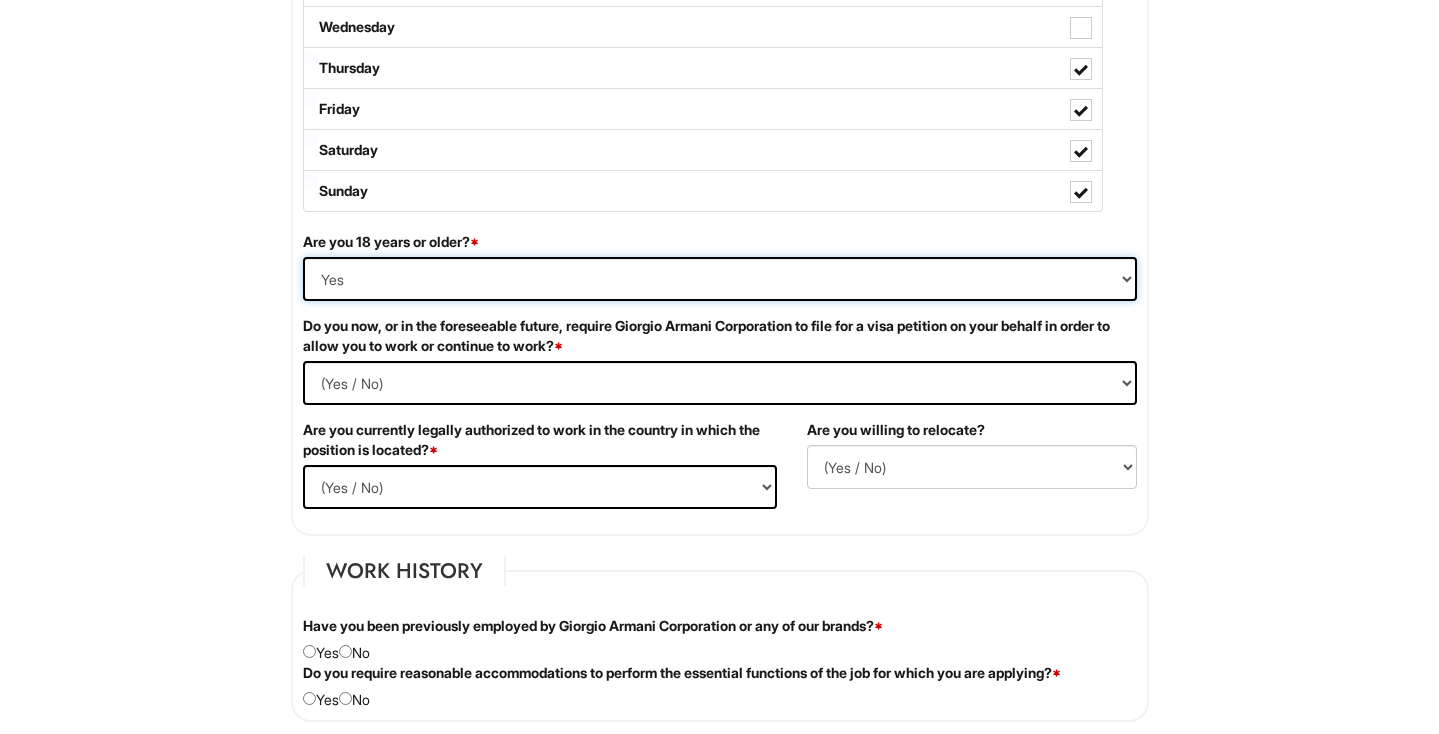 scroll, scrollTop: 1138, scrollLeft: 0, axis: vertical 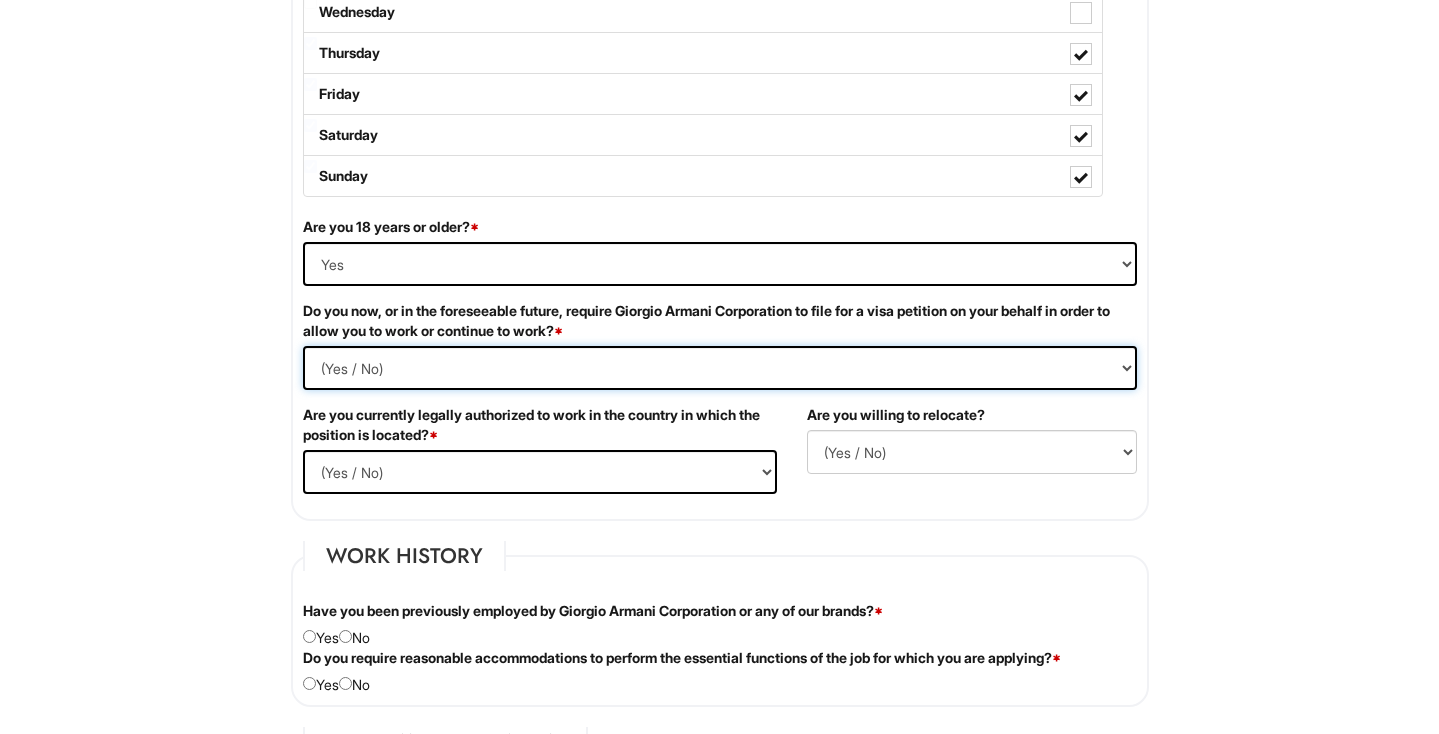 select on "No" 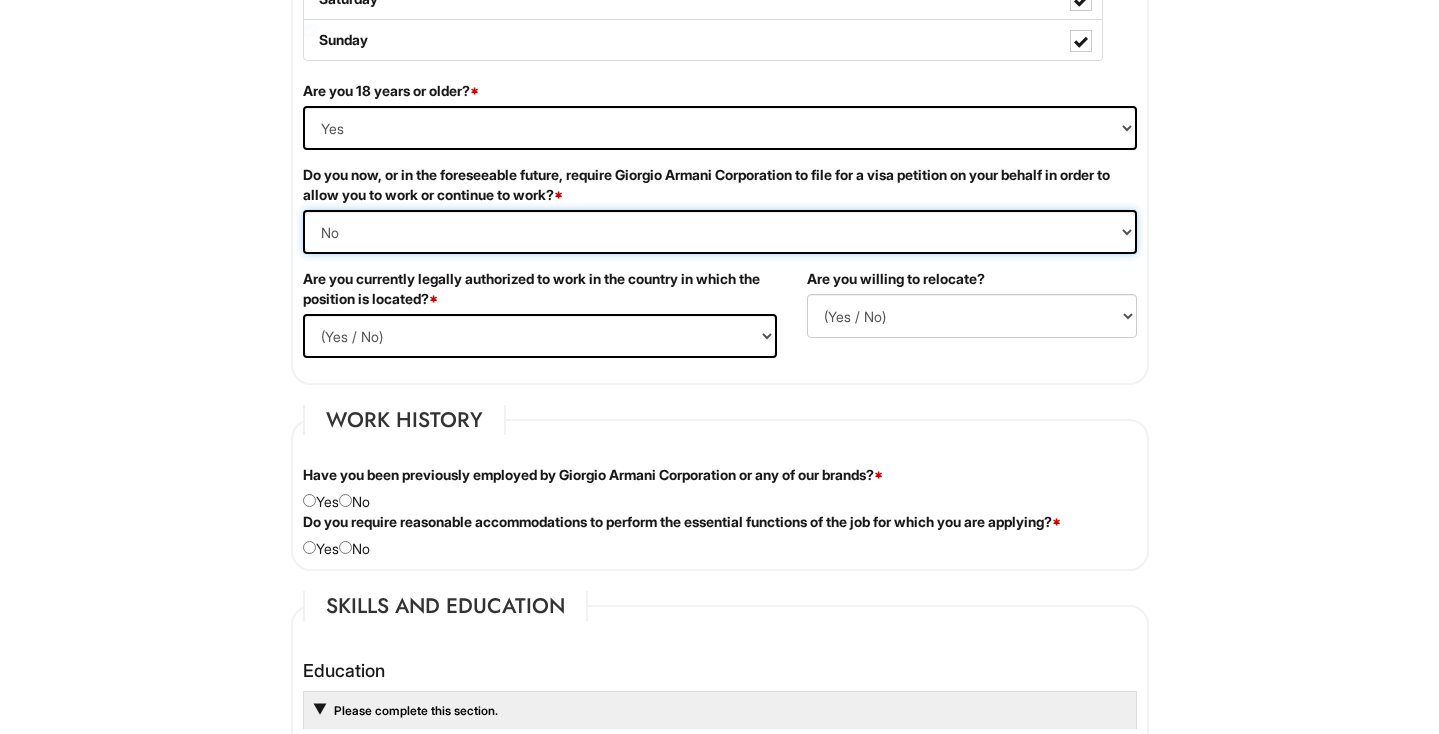 scroll, scrollTop: 1283, scrollLeft: 0, axis: vertical 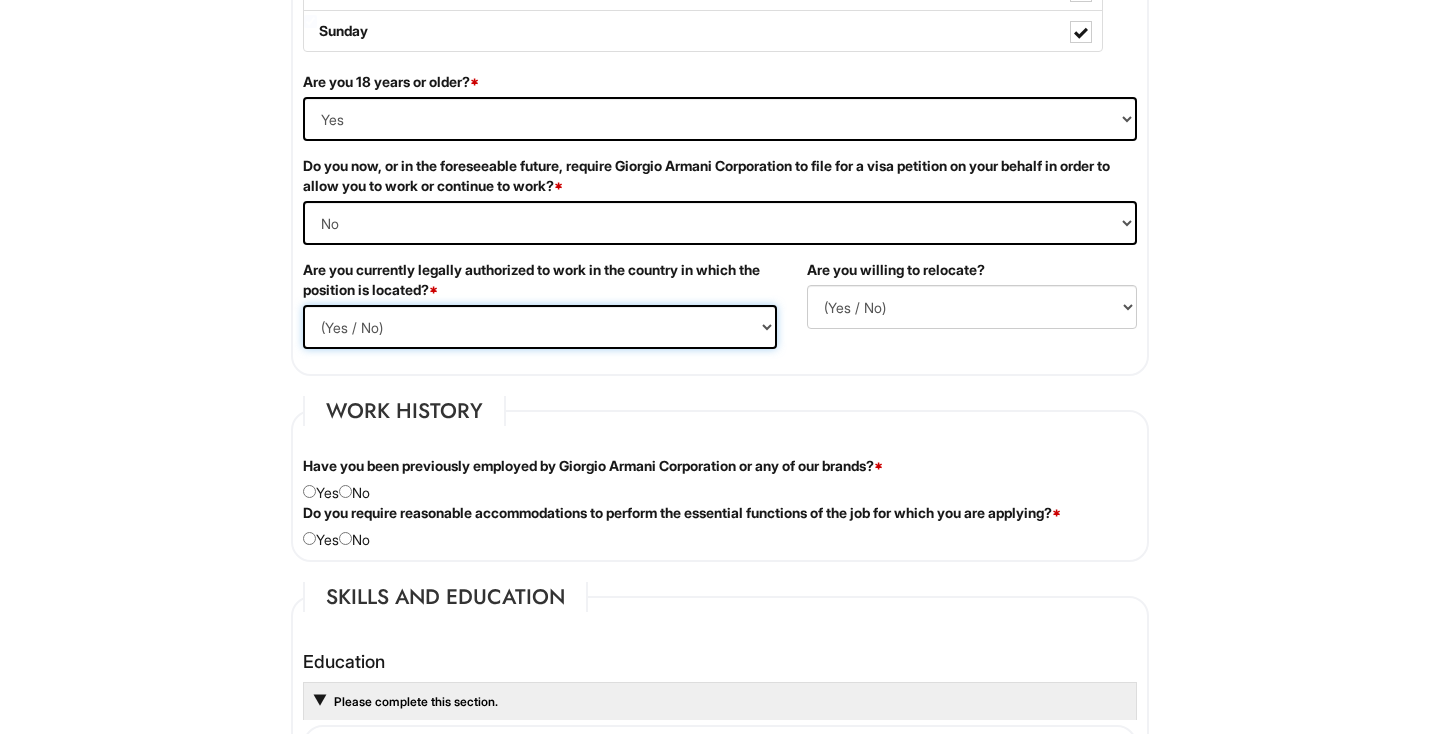 select on "Yes" 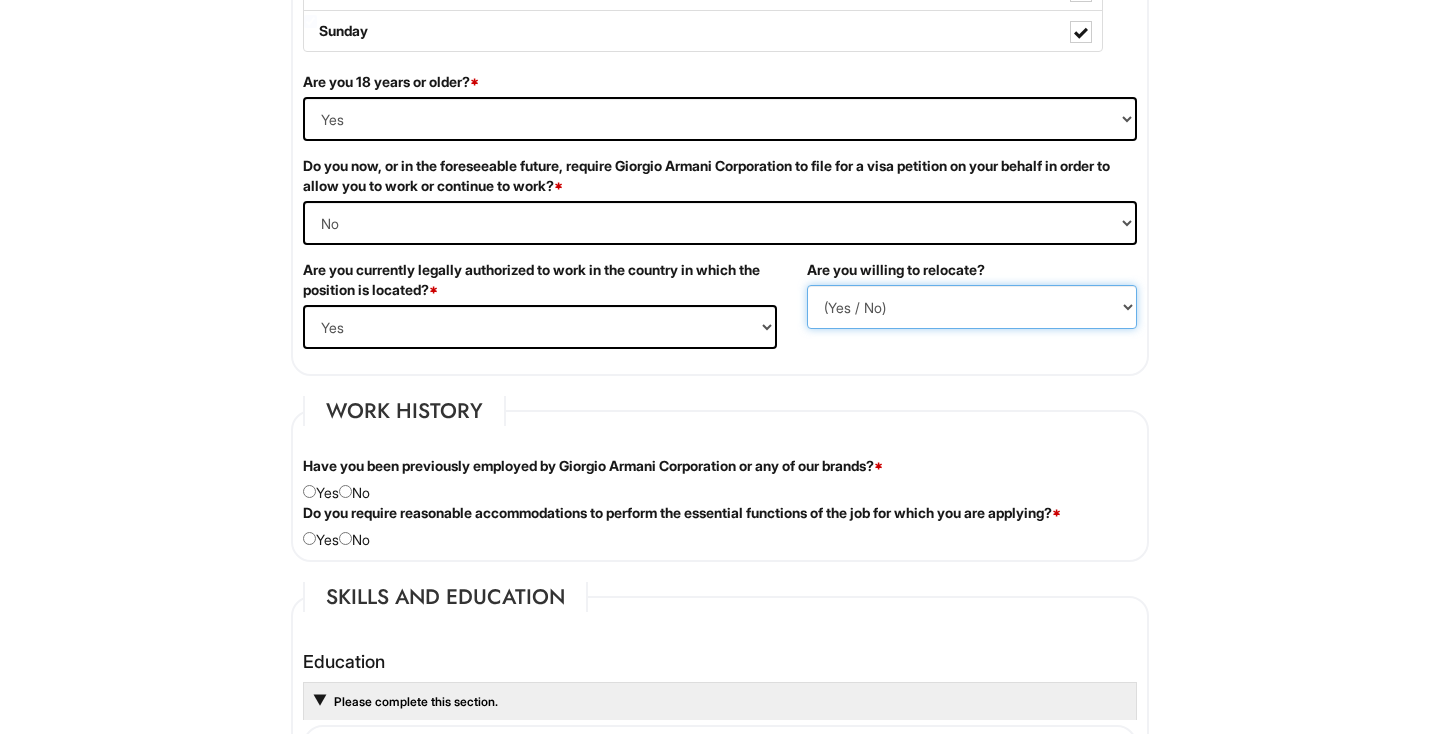select on "Y" 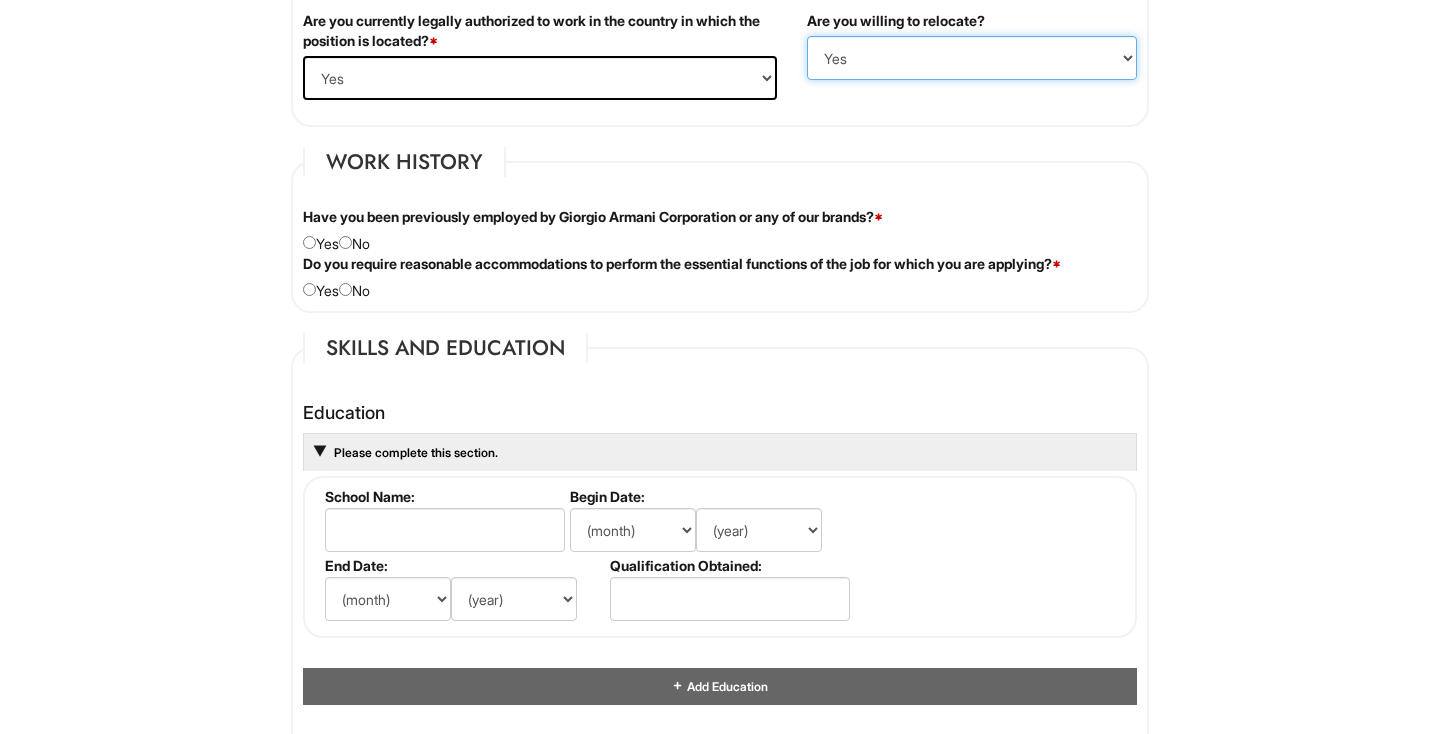 scroll, scrollTop: 1548, scrollLeft: 0, axis: vertical 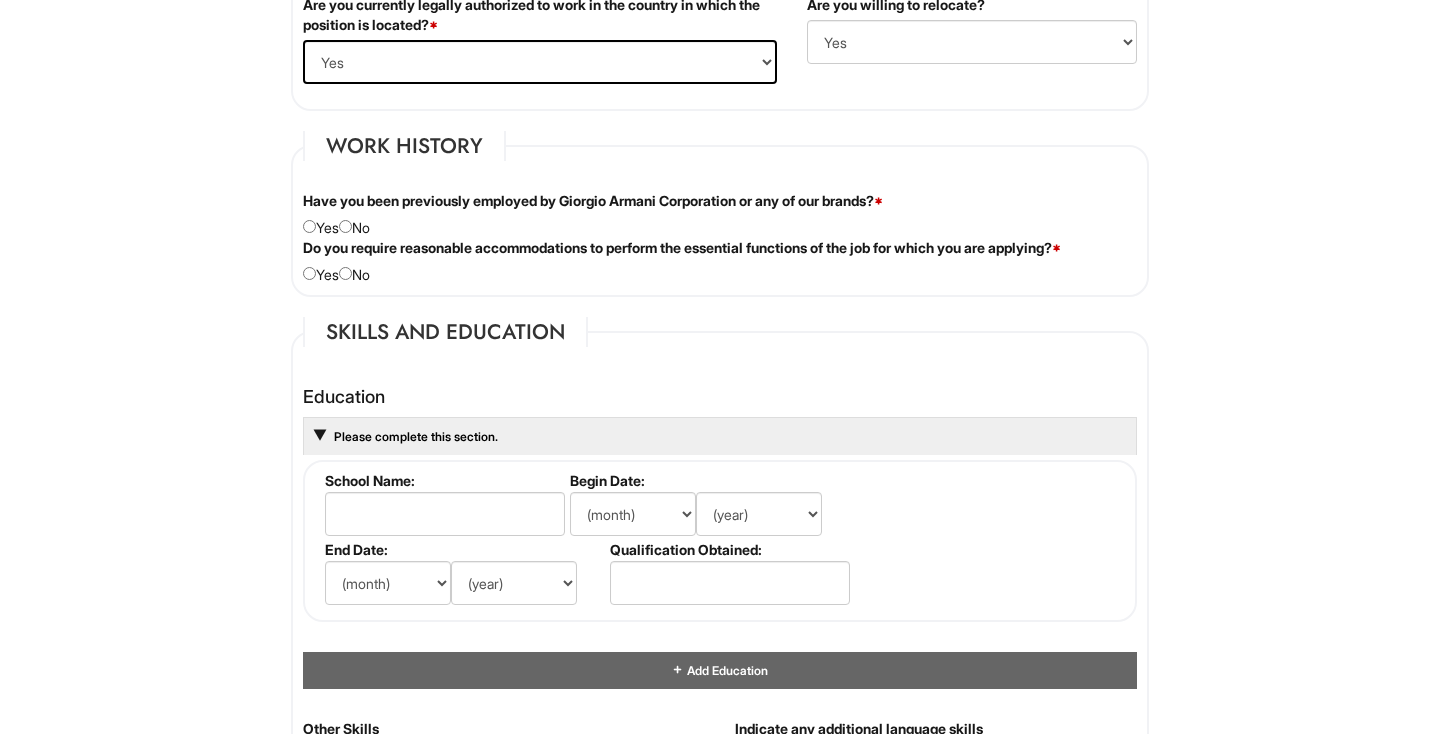 click at bounding box center [345, 226] 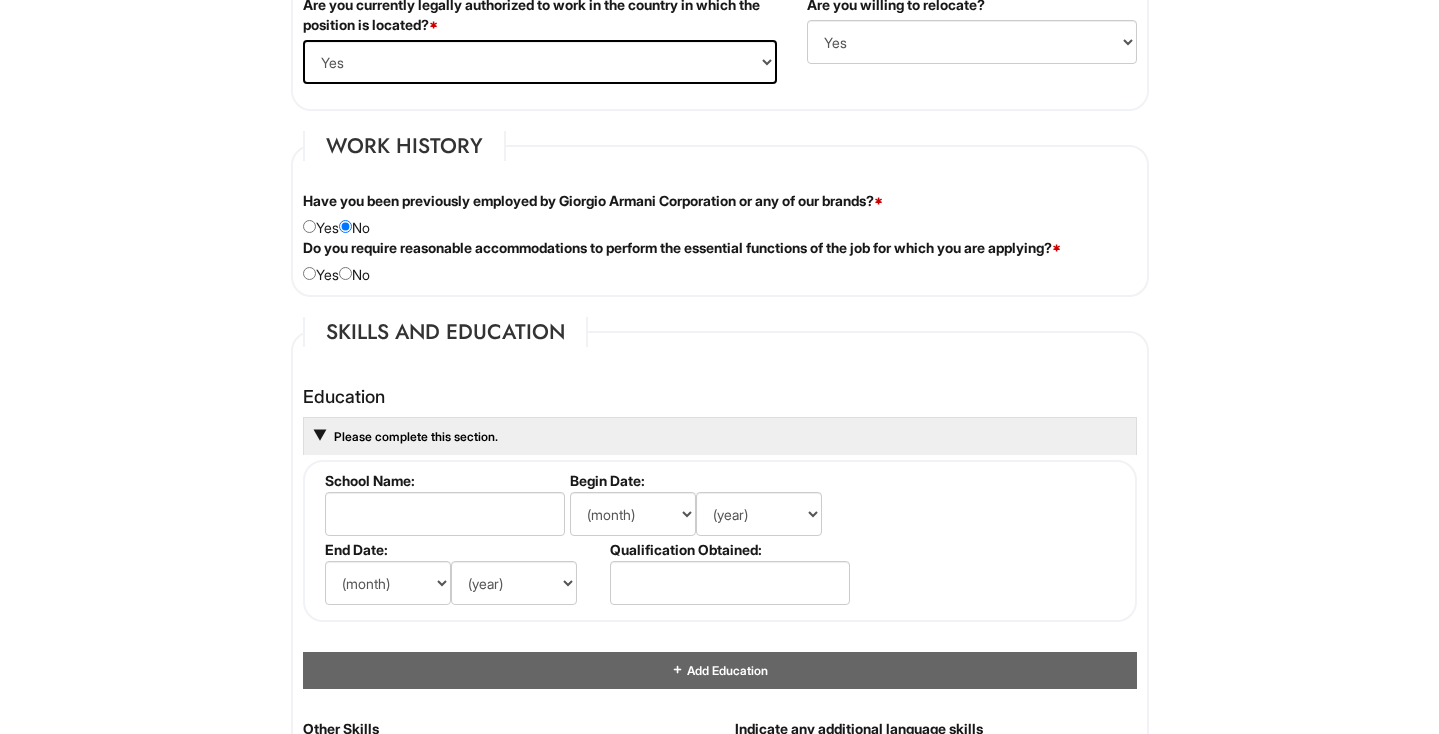 click at bounding box center [345, 273] 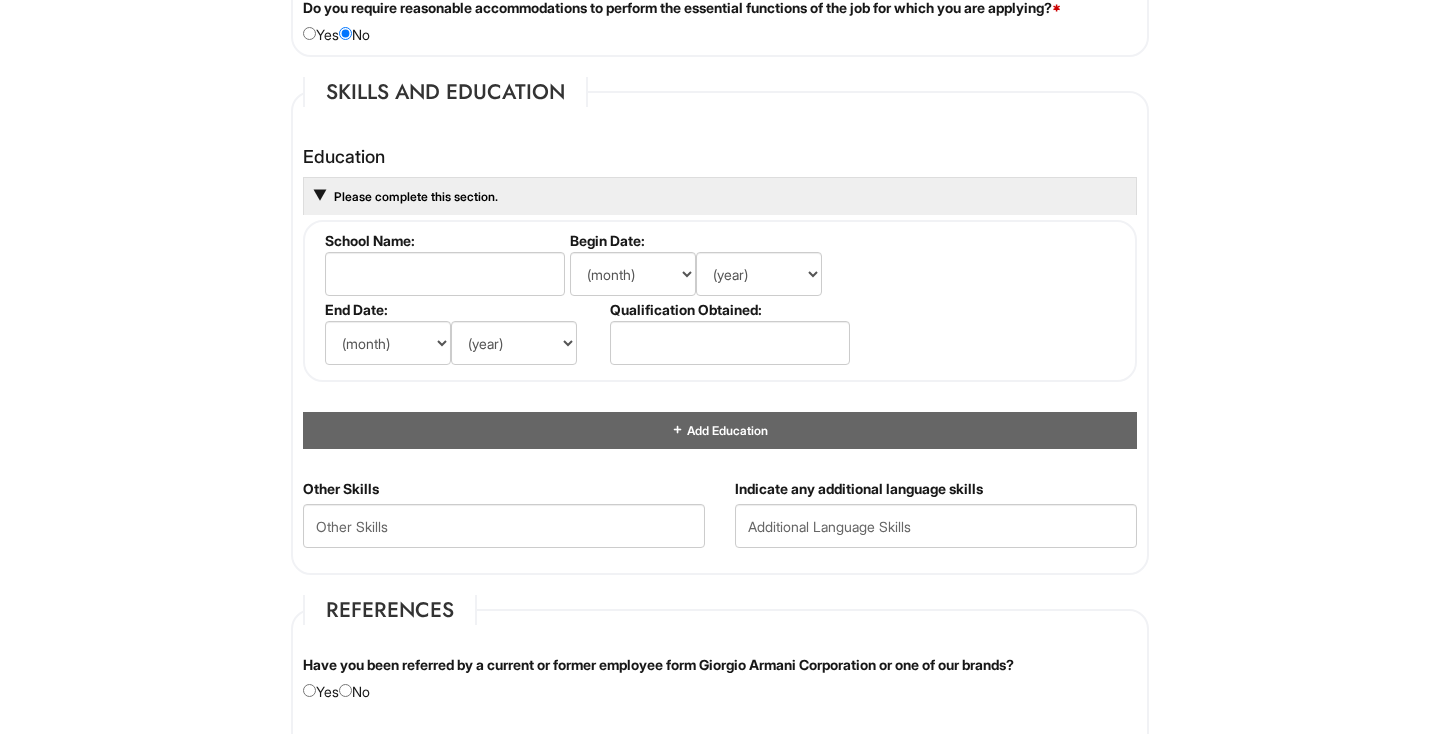 scroll, scrollTop: 1908, scrollLeft: 0, axis: vertical 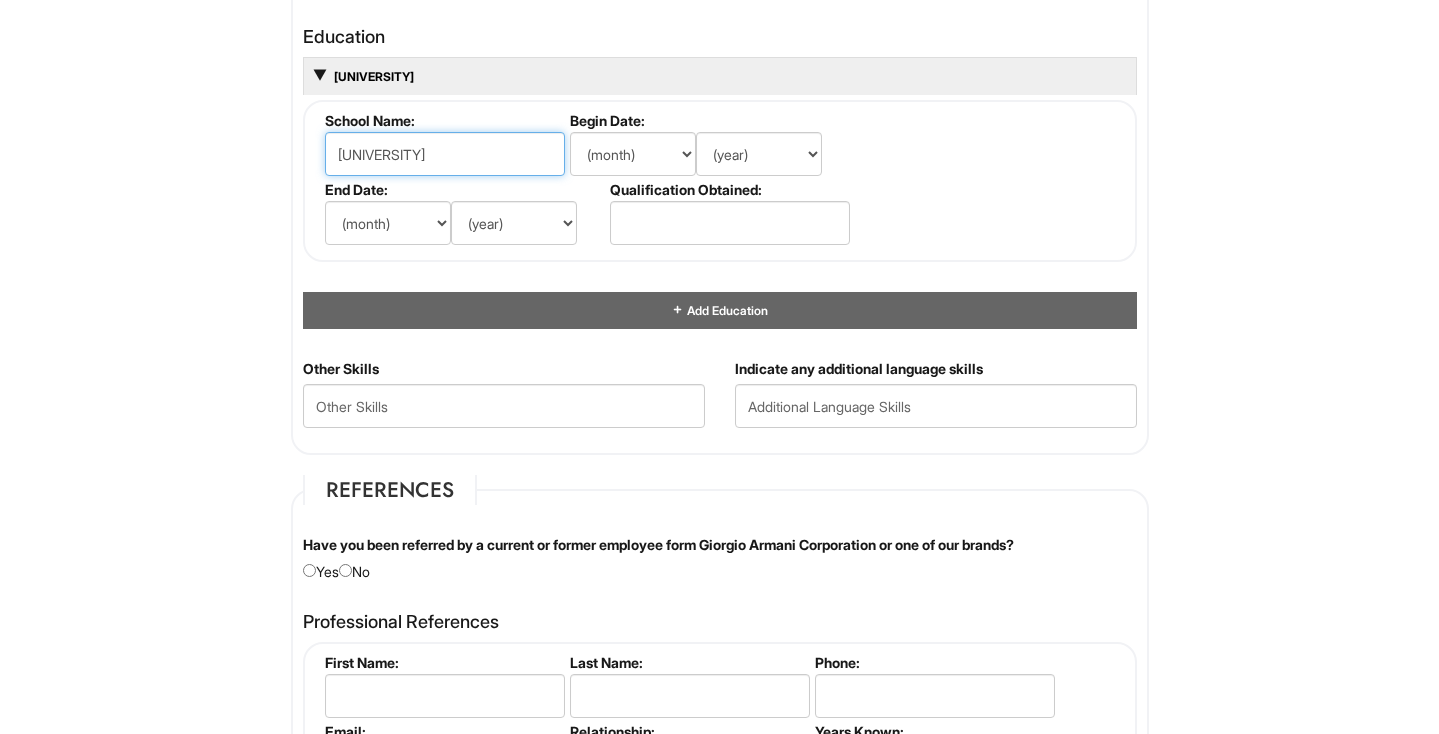 type on "[UNIVERSITY]" 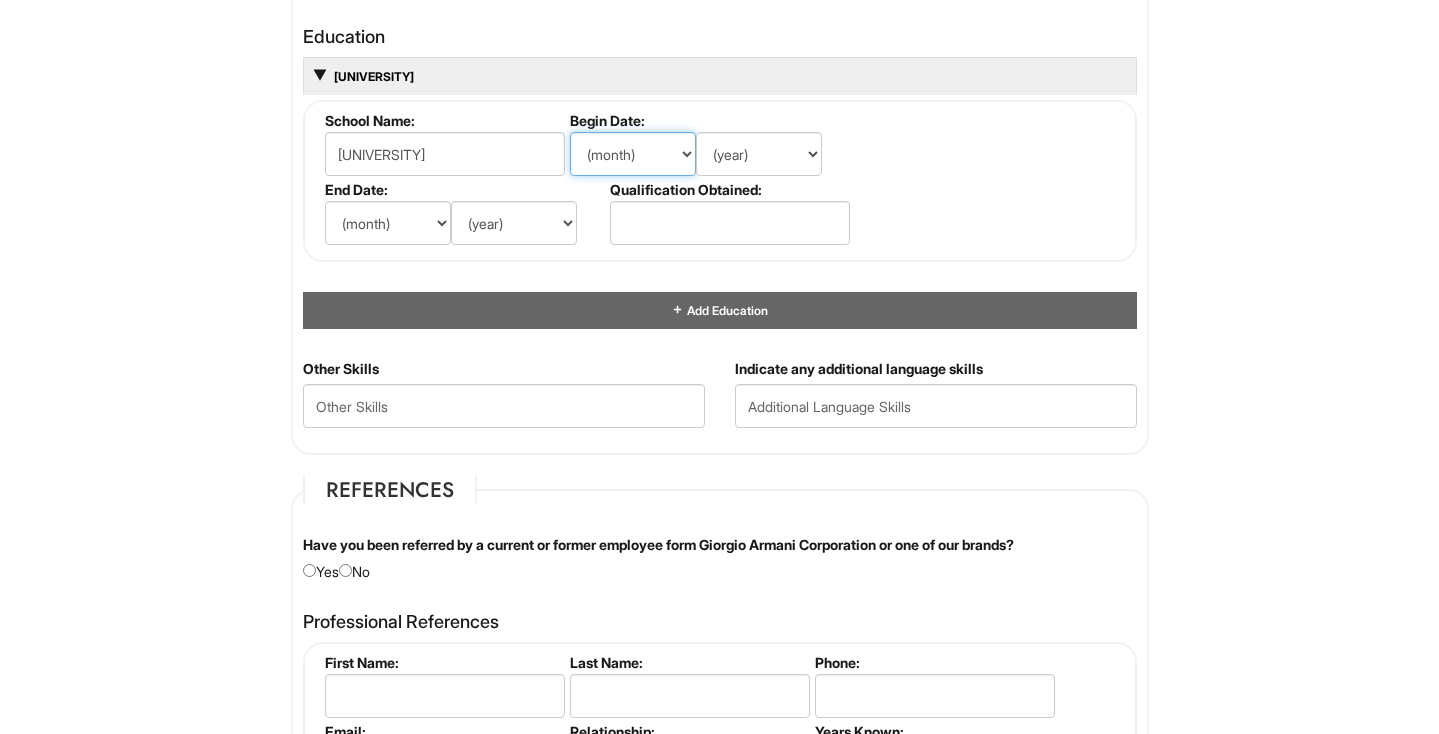 select on "8" 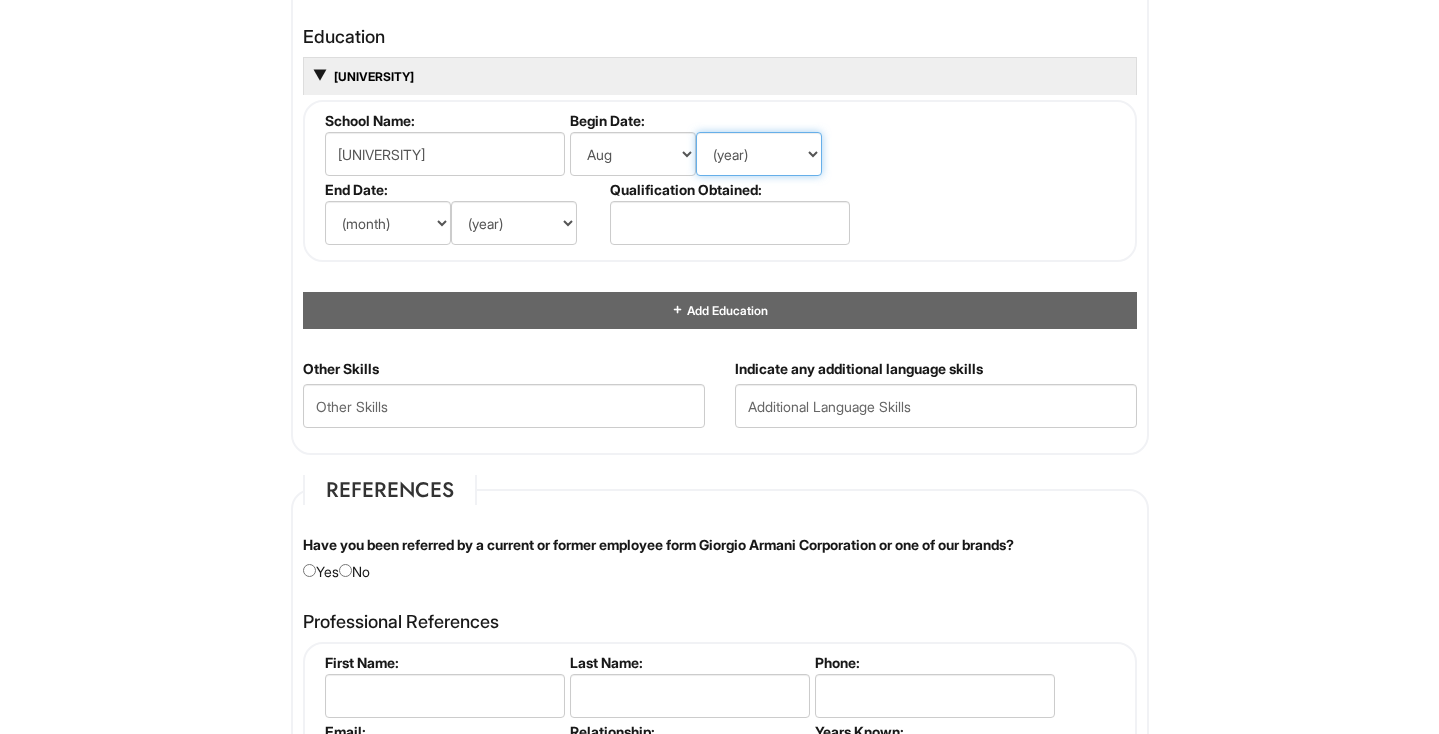 select on "2022" 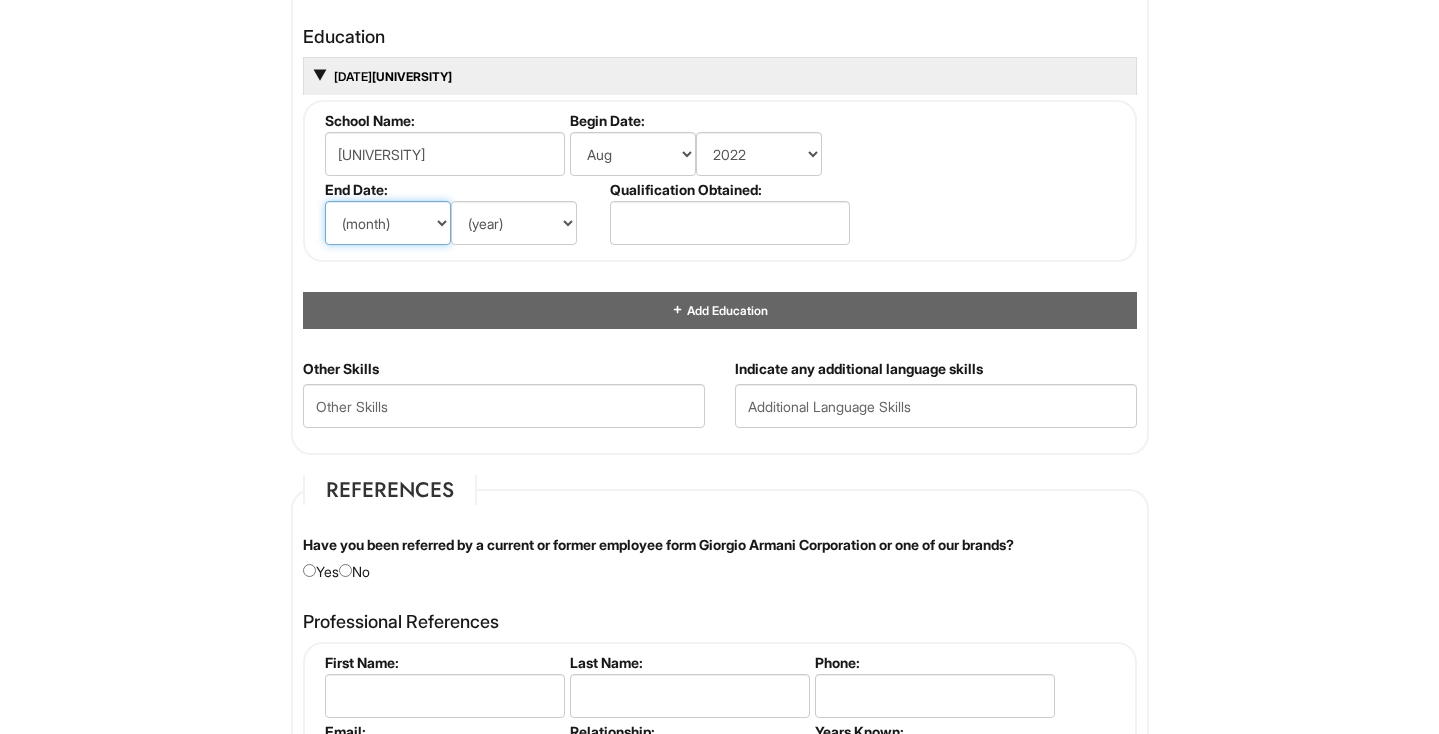 select on "5" 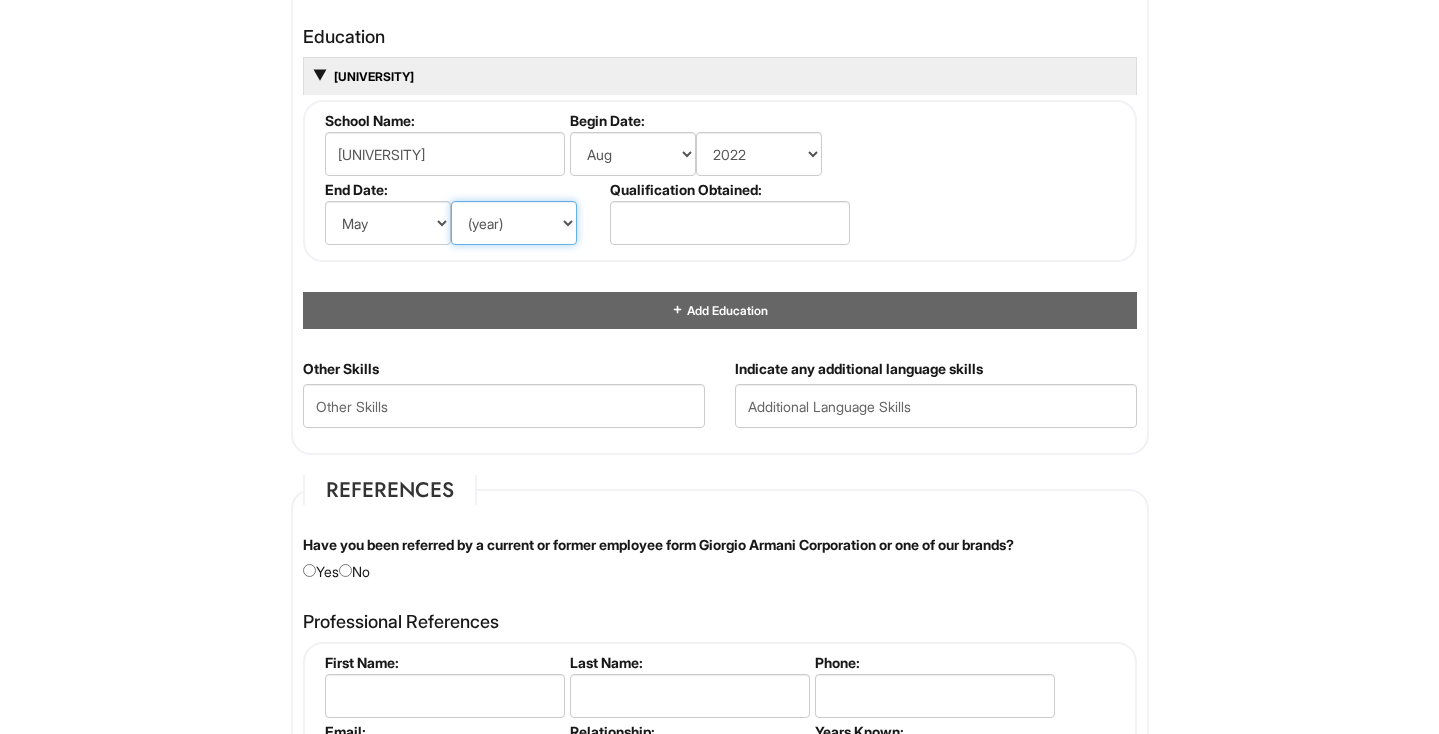 select on "2026" 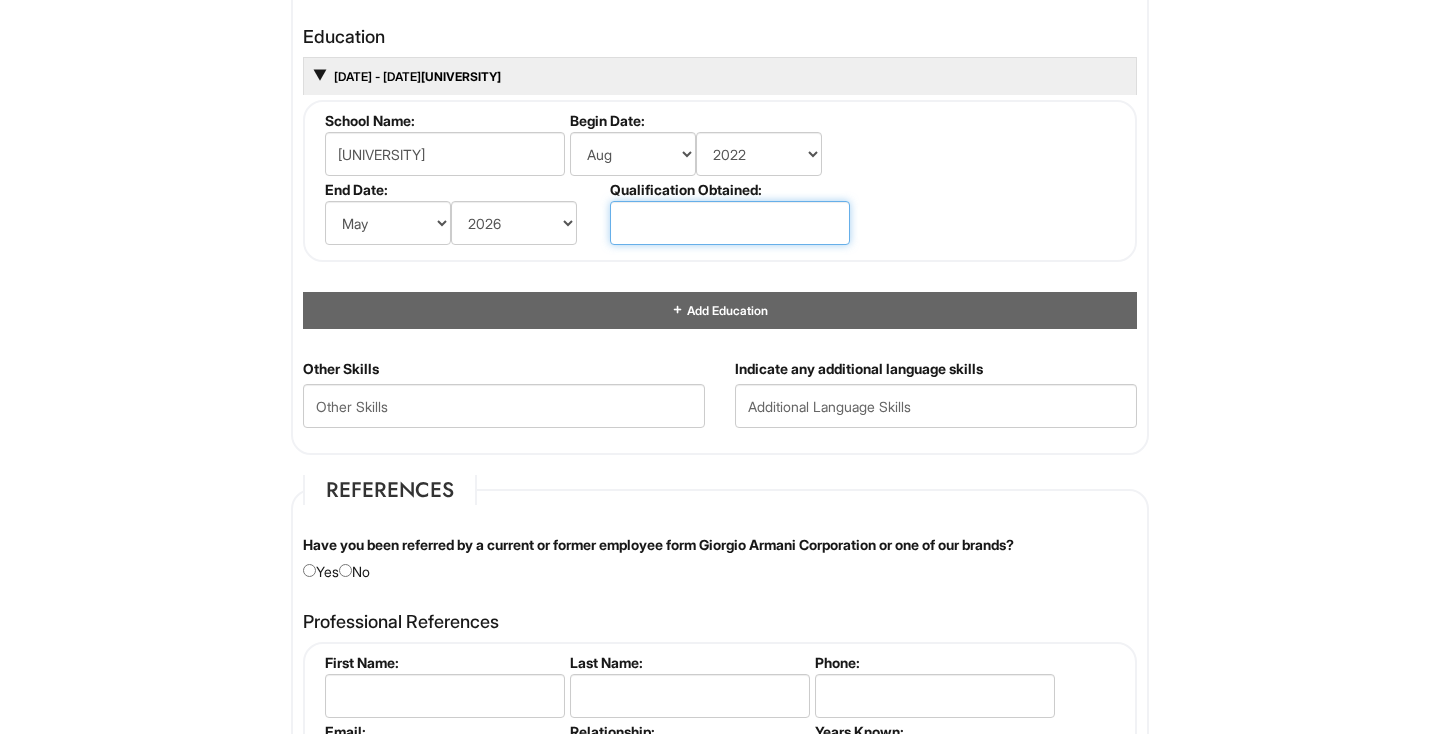 click at bounding box center [730, 223] 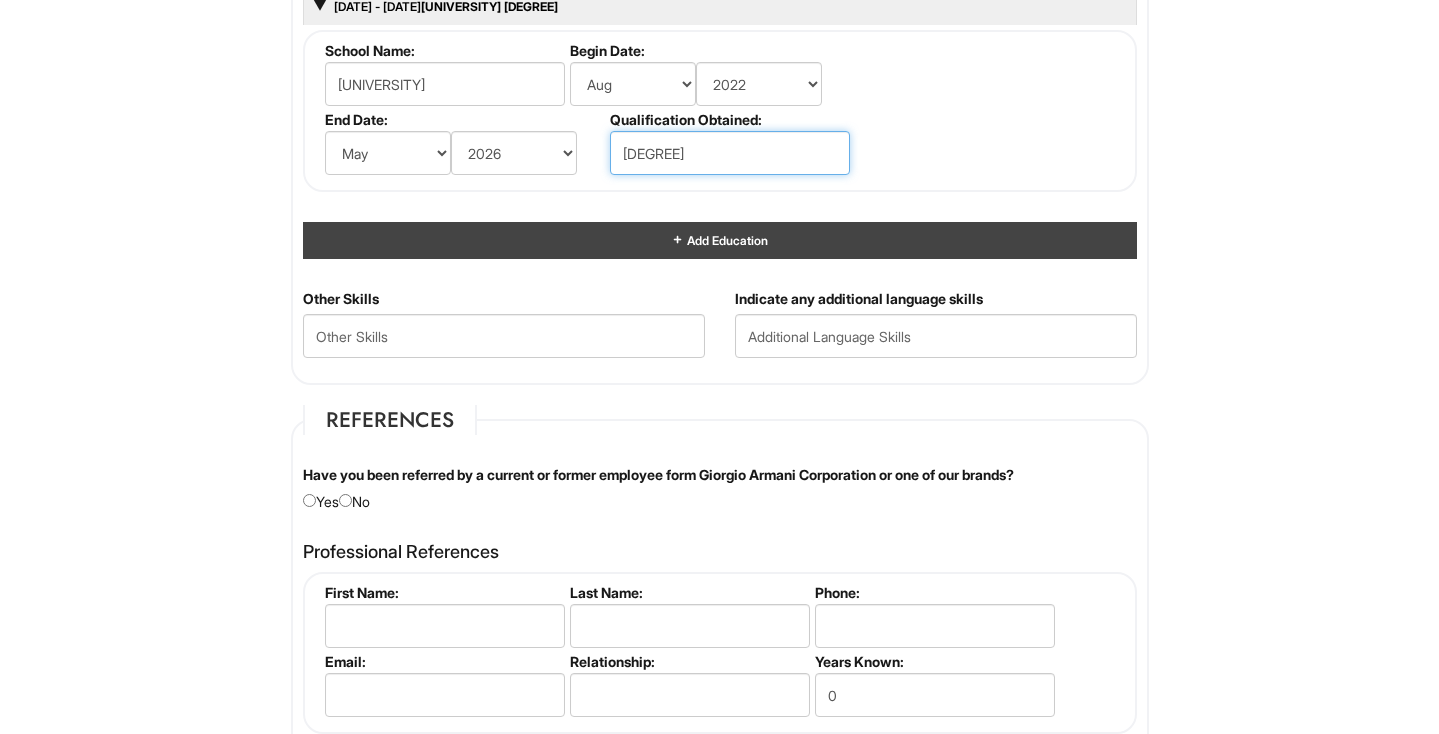 scroll, scrollTop: 1980, scrollLeft: 0, axis: vertical 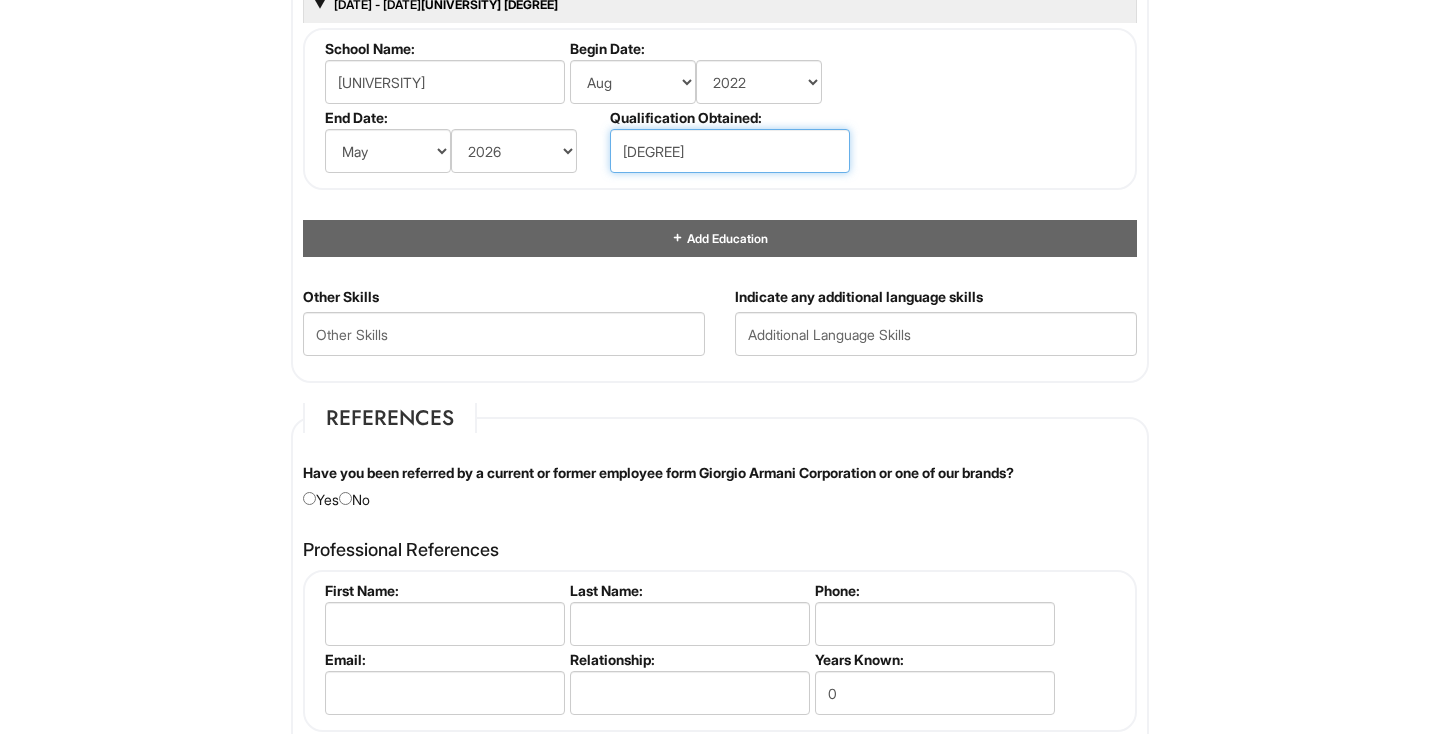 type on "[DEGREE]" 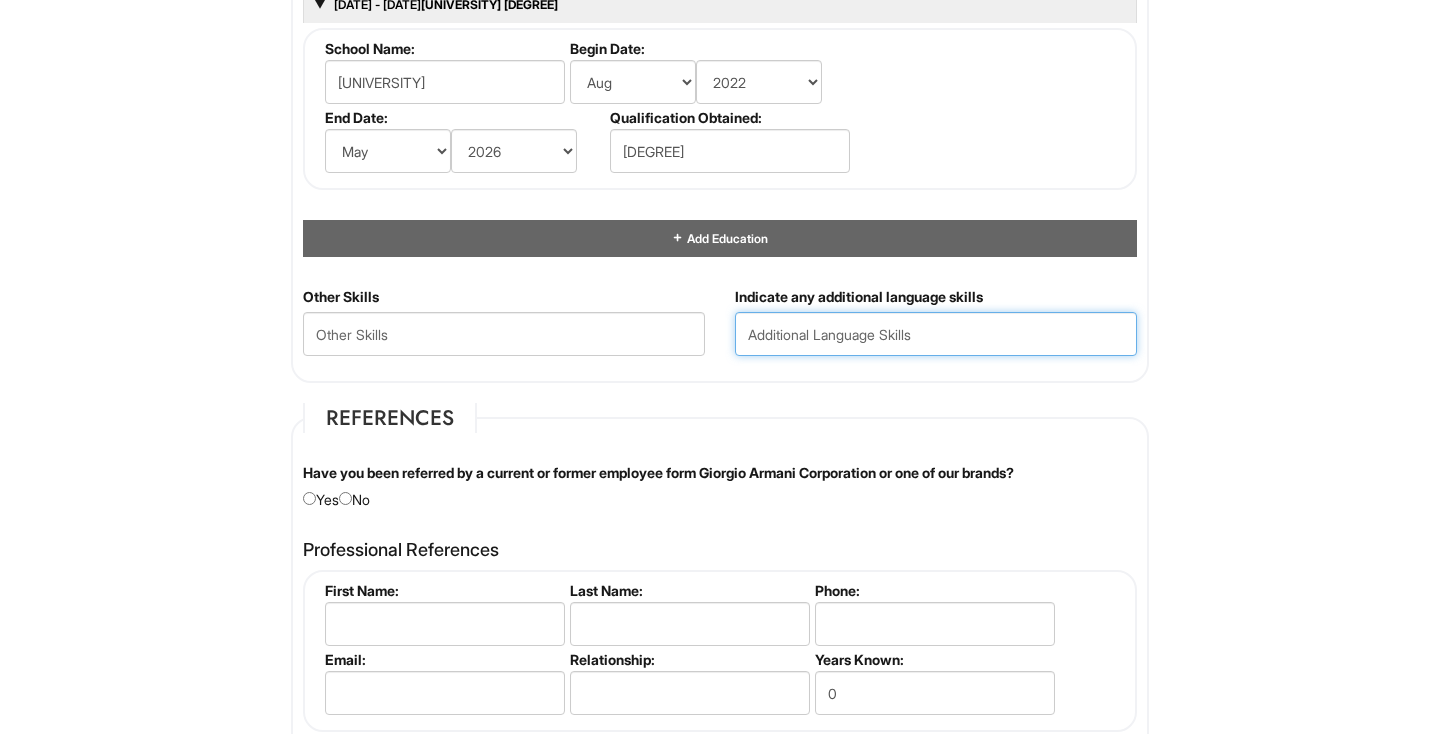 click at bounding box center (936, 334) 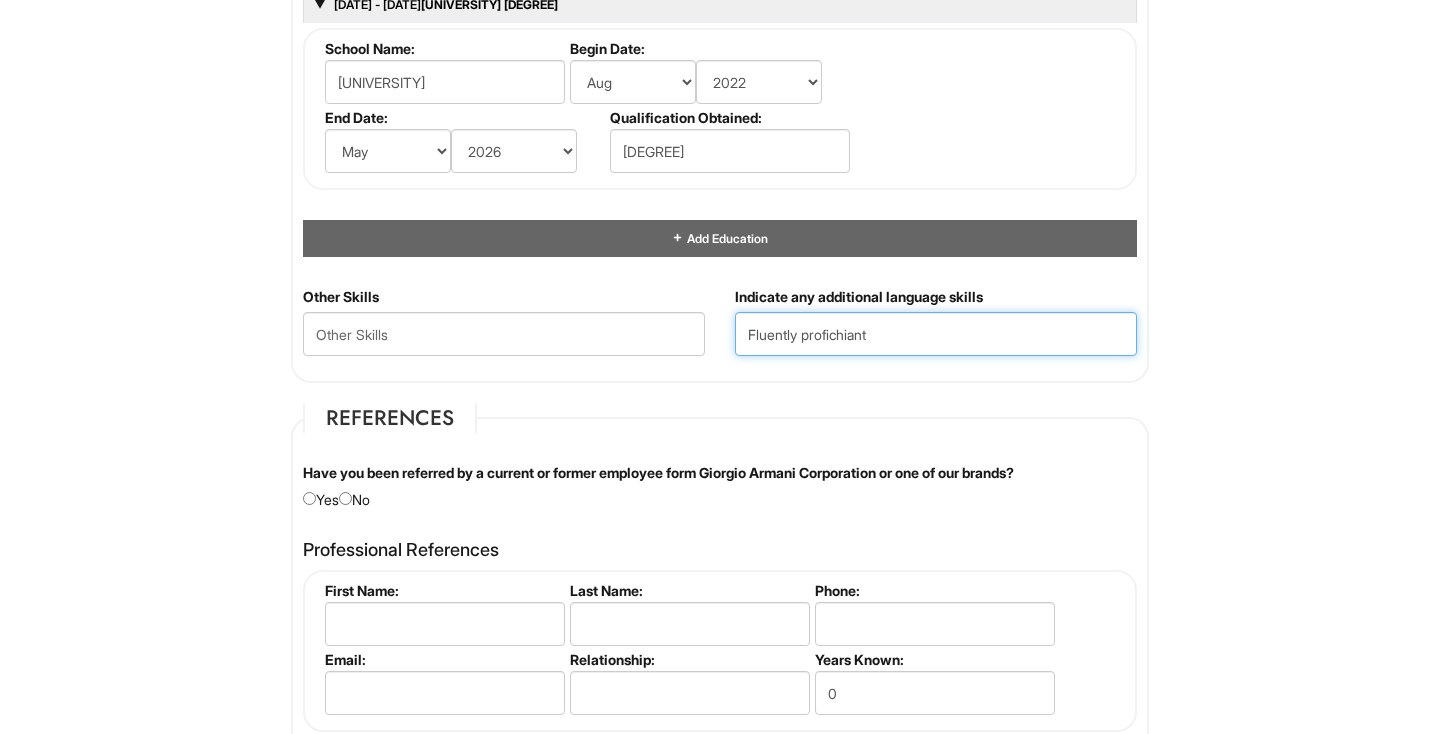 click on "Fluently profichiant" at bounding box center (936, 334) 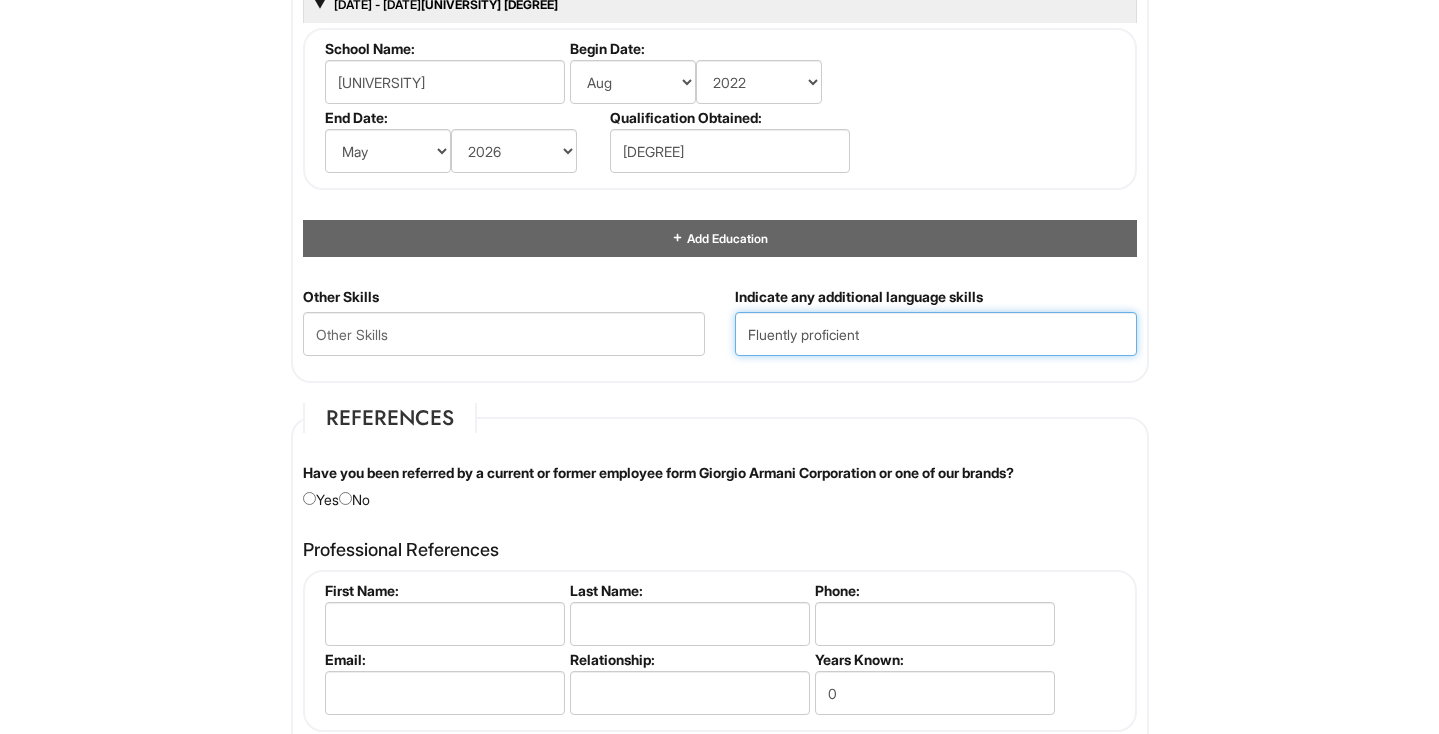 click on "Fluently proficient" at bounding box center (936, 334) 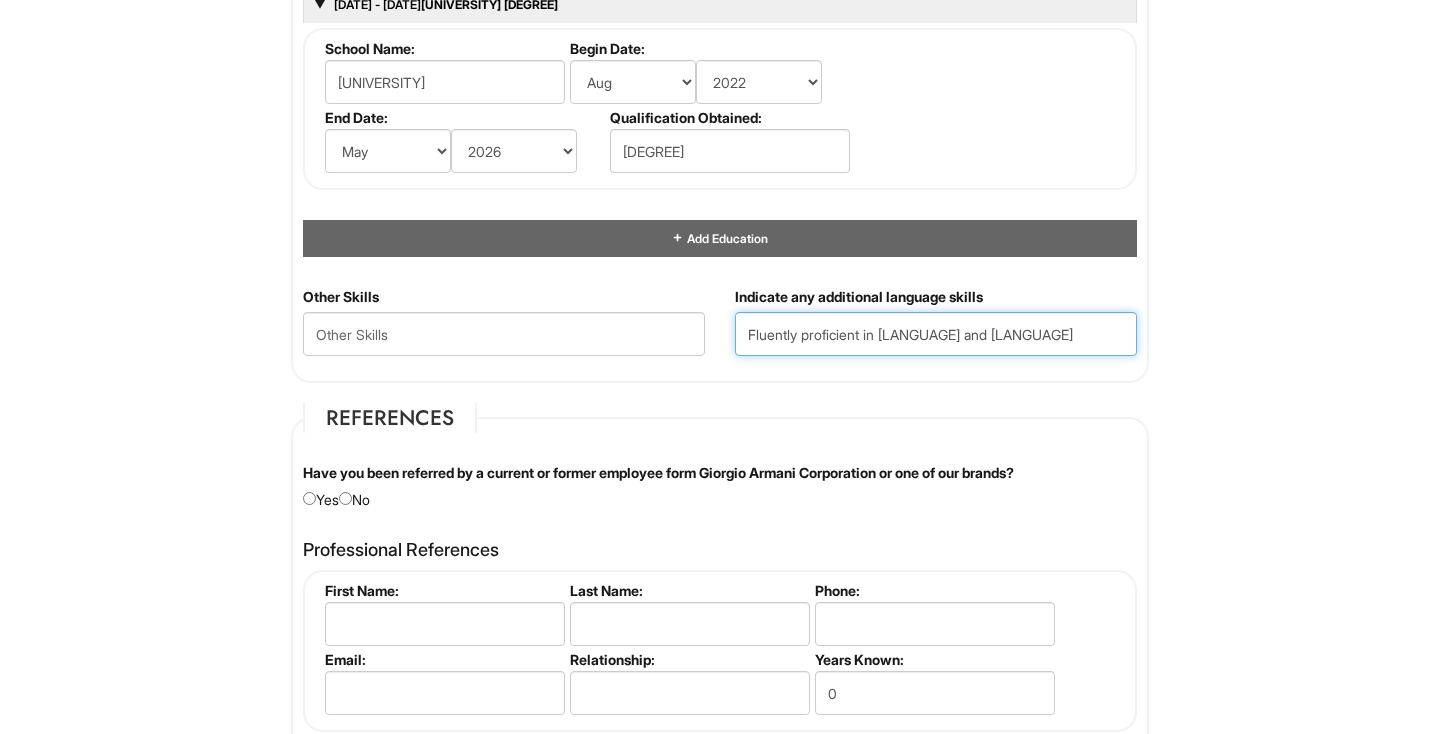 type on "Fluently proficient in [LANGUAGE] and [LANGUAGE]" 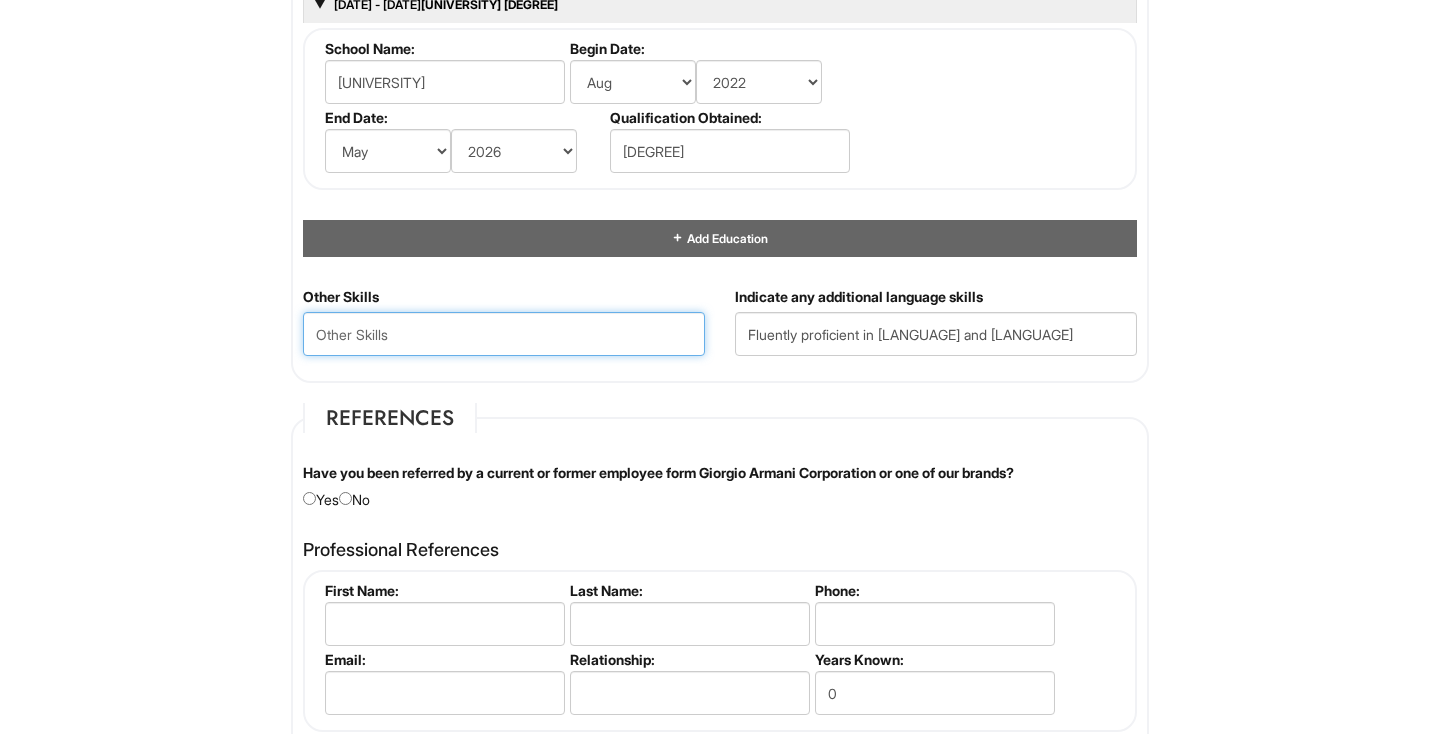 click at bounding box center (504, 334) 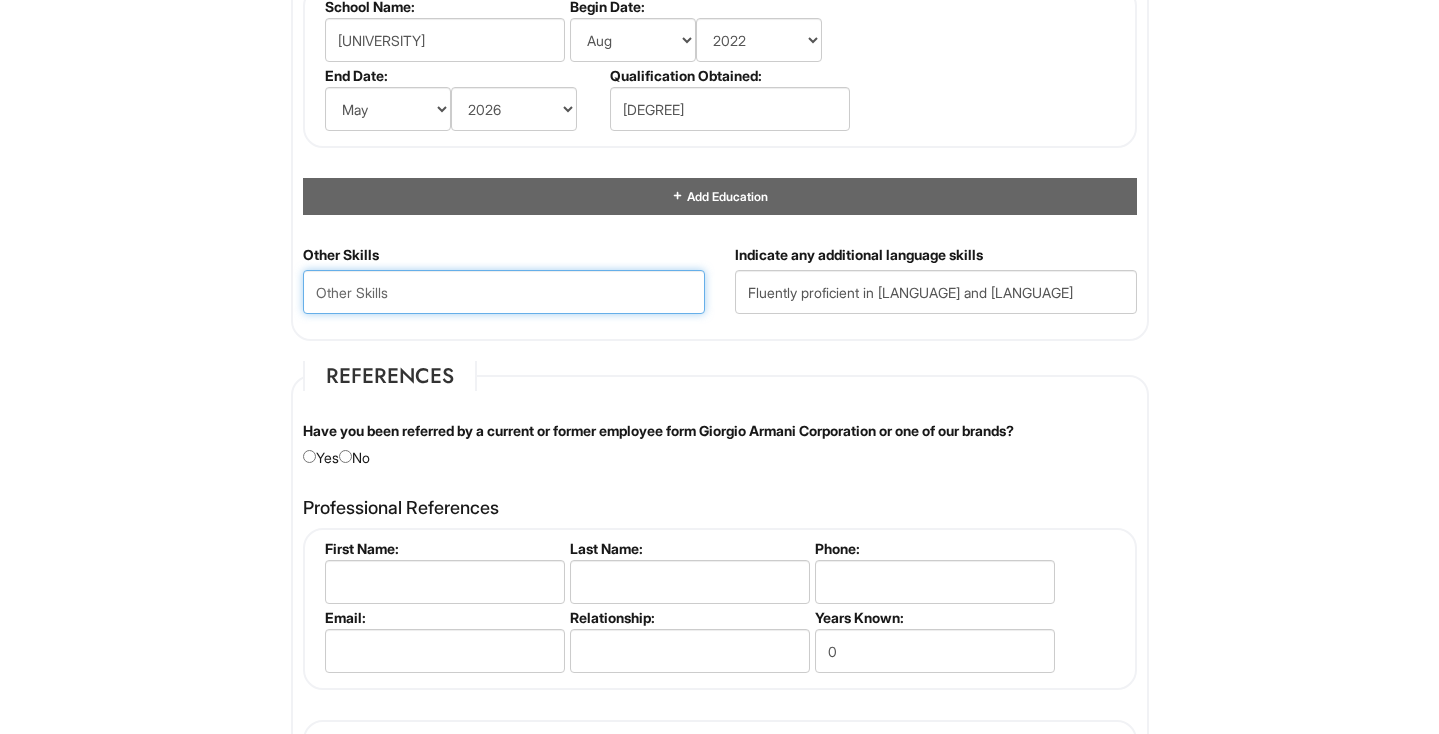 scroll, scrollTop: 2024, scrollLeft: 0, axis: vertical 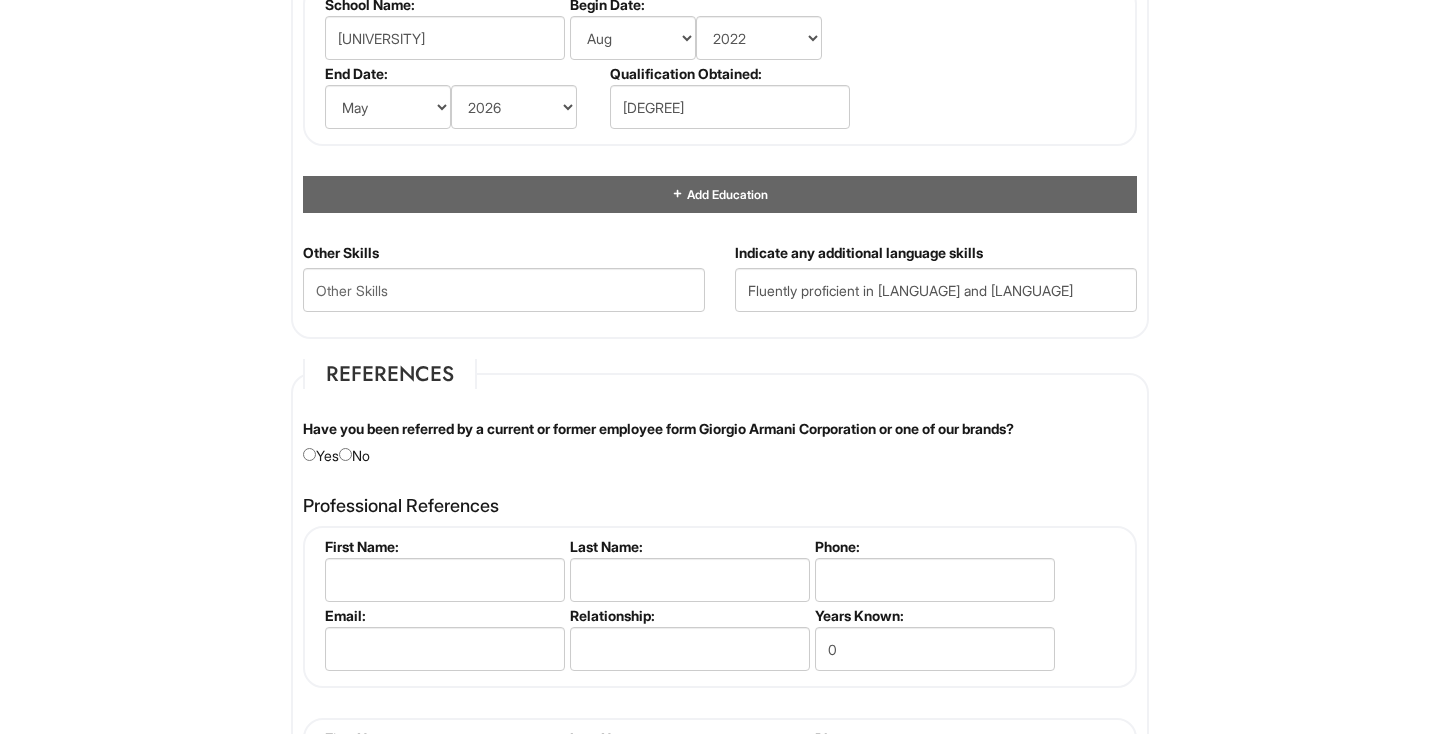 click at bounding box center [345, 454] 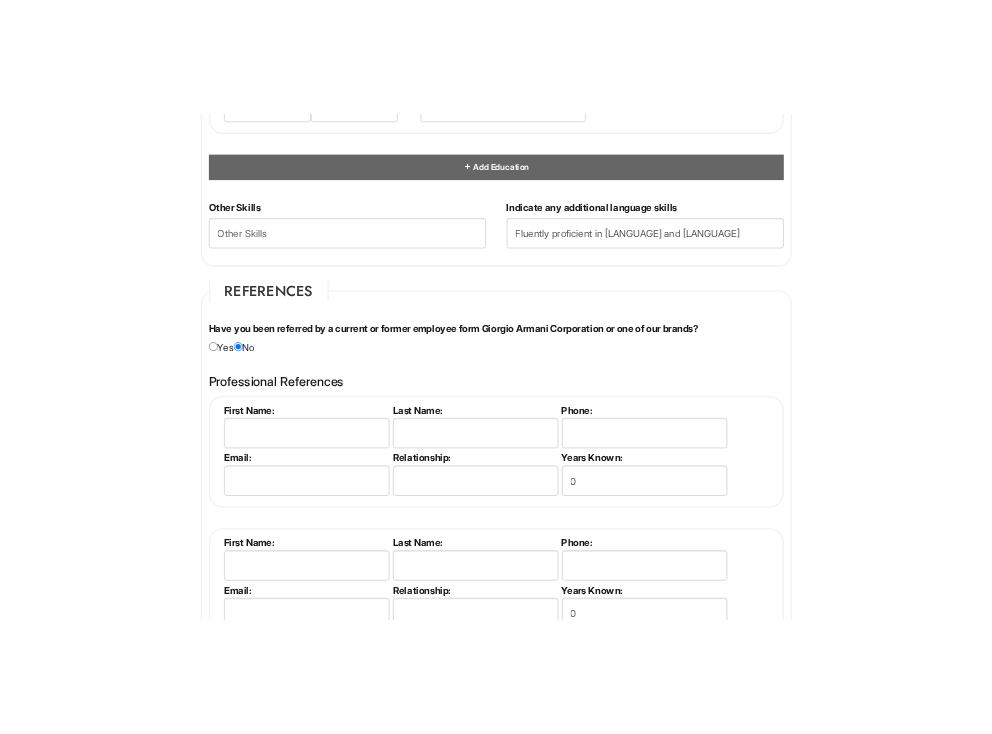 scroll, scrollTop: 2092, scrollLeft: 0, axis: vertical 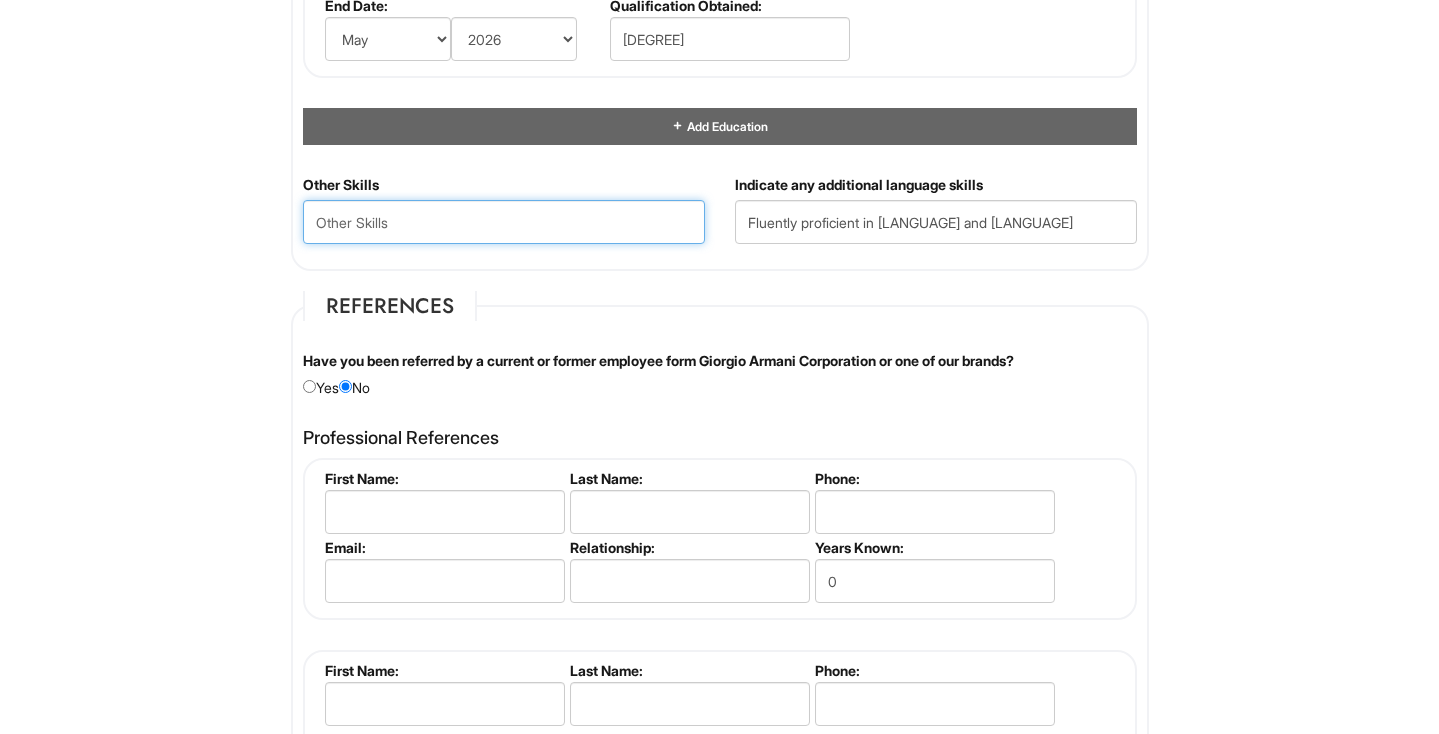 click at bounding box center (504, 222) 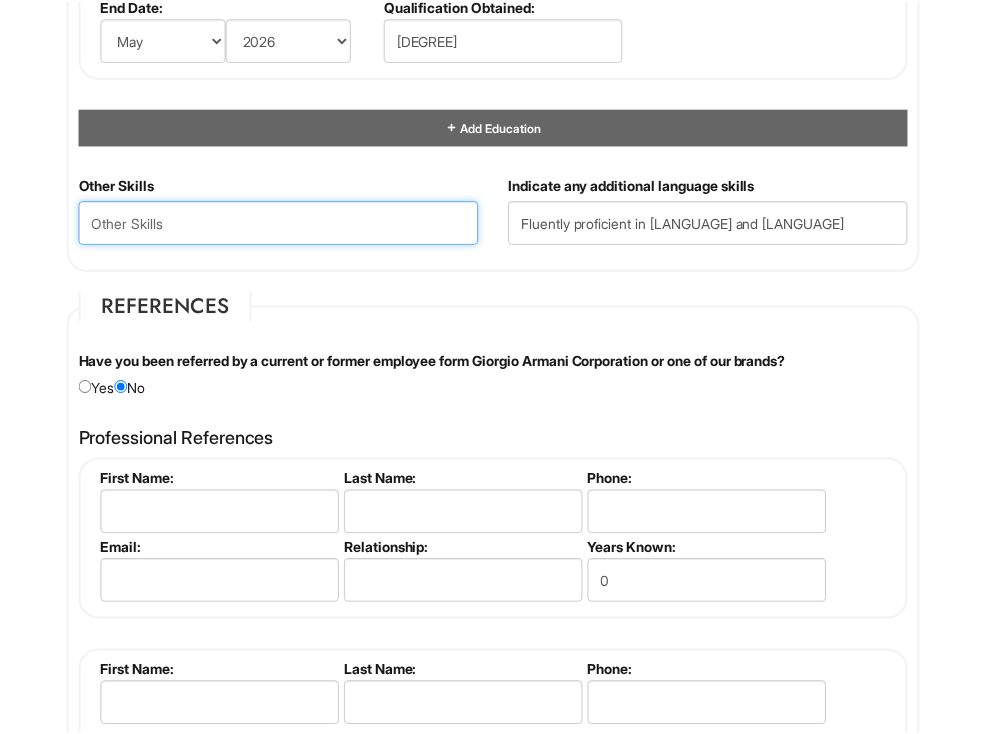 scroll, scrollTop: 2762, scrollLeft: 0, axis: vertical 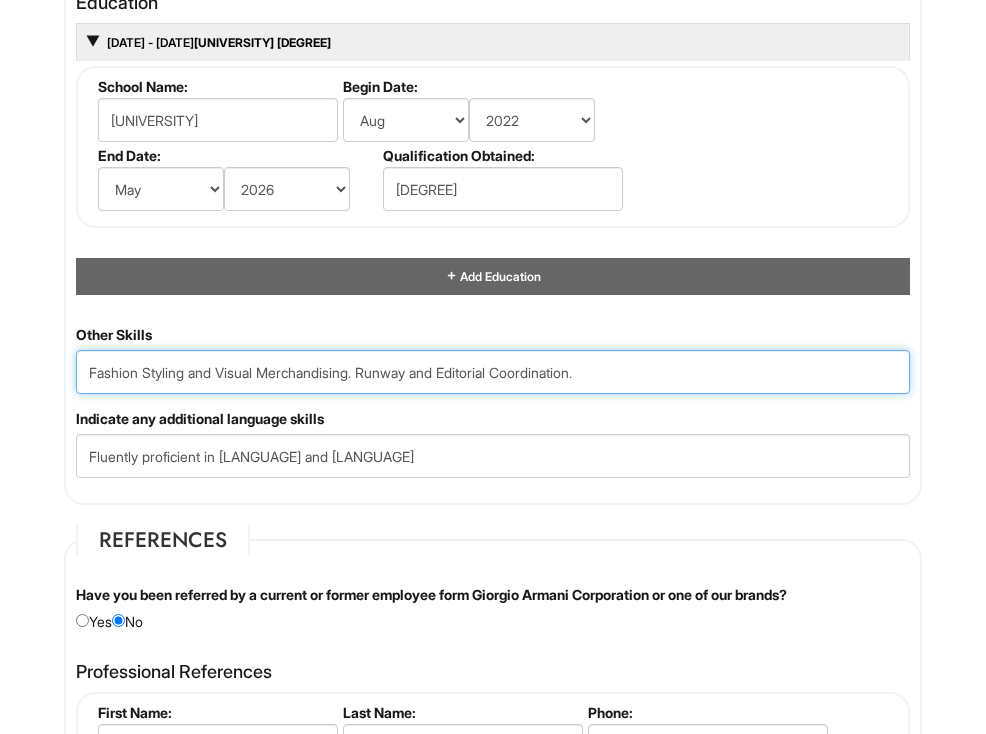 click on "Fashion Styling and Visual Merchandising. Runway and Editorial Coordination." at bounding box center (493, 372) 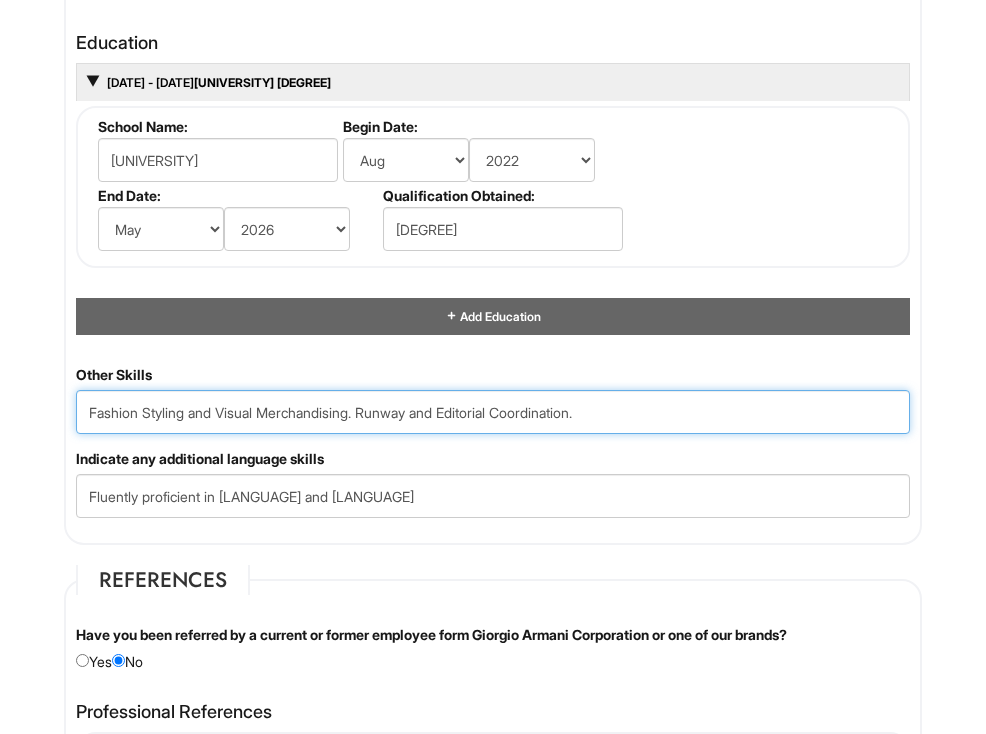 scroll, scrollTop: 122, scrollLeft: 0, axis: vertical 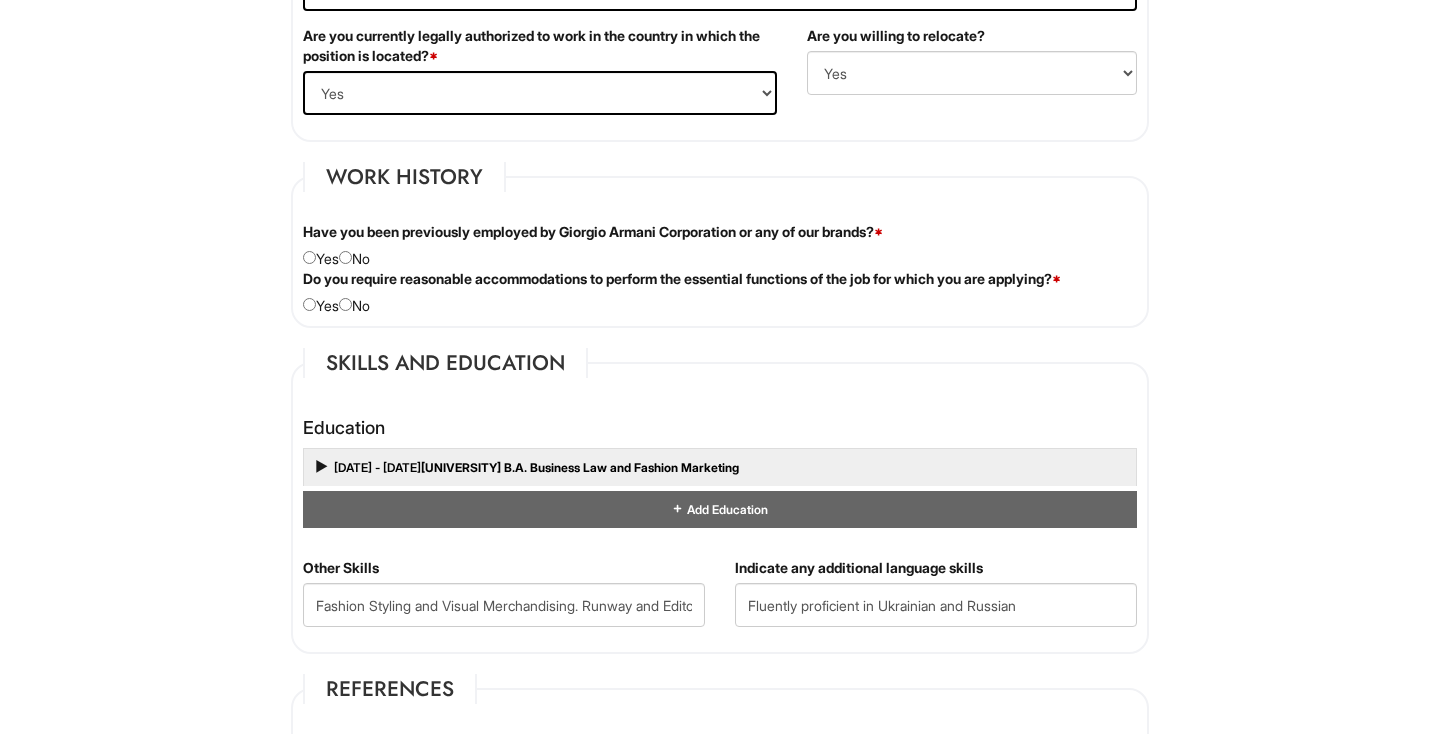 click at bounding box center [345, 257] 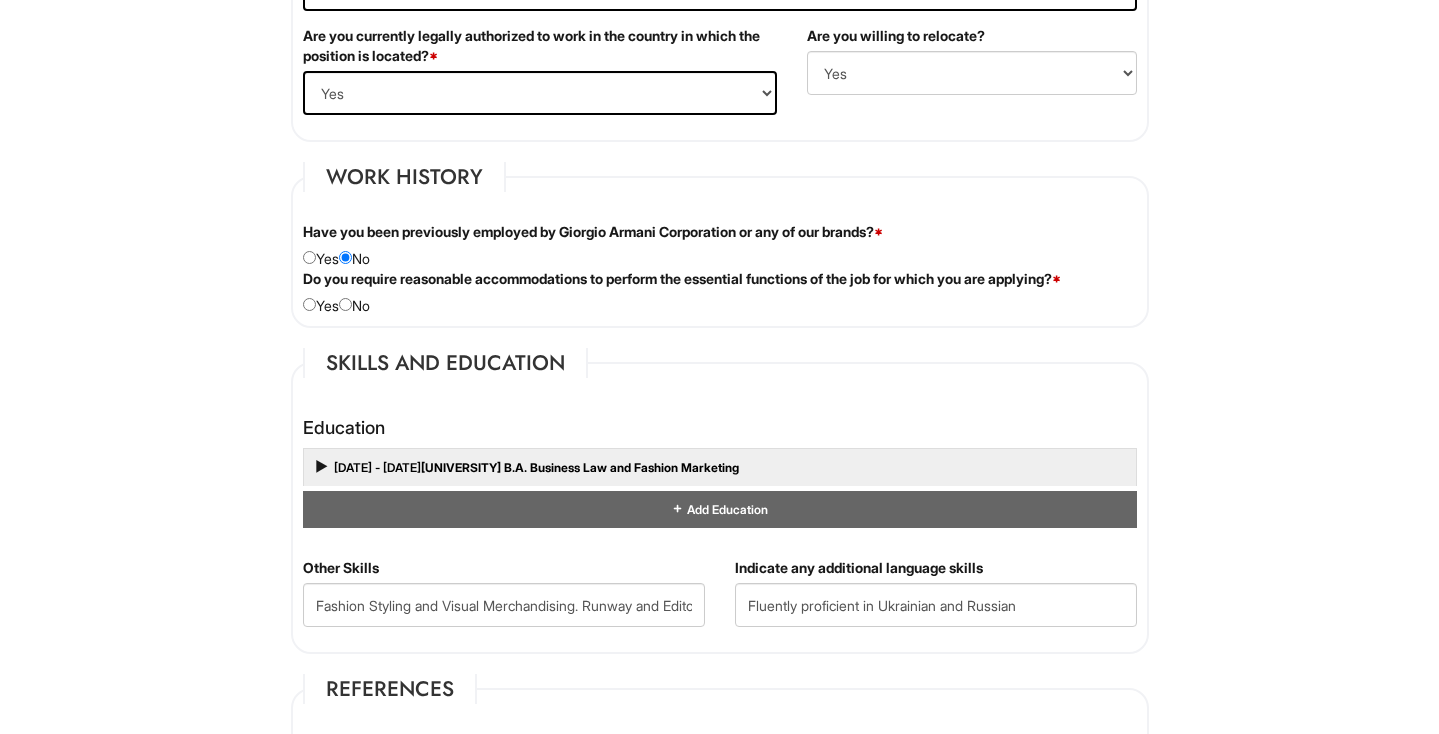 click at bounding box center [345, 304] 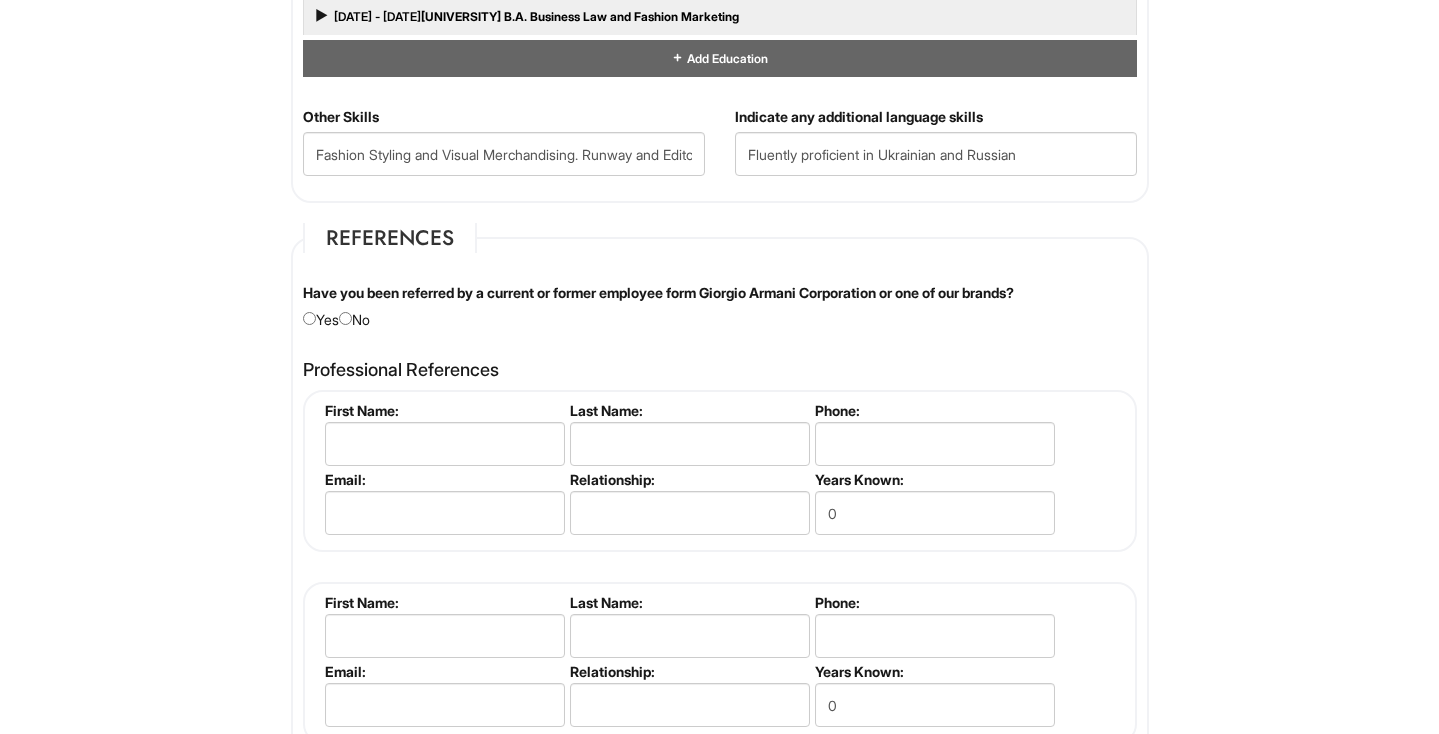 scroll, scrollTop: 1981, scrollLeft: 0, axis: vertical 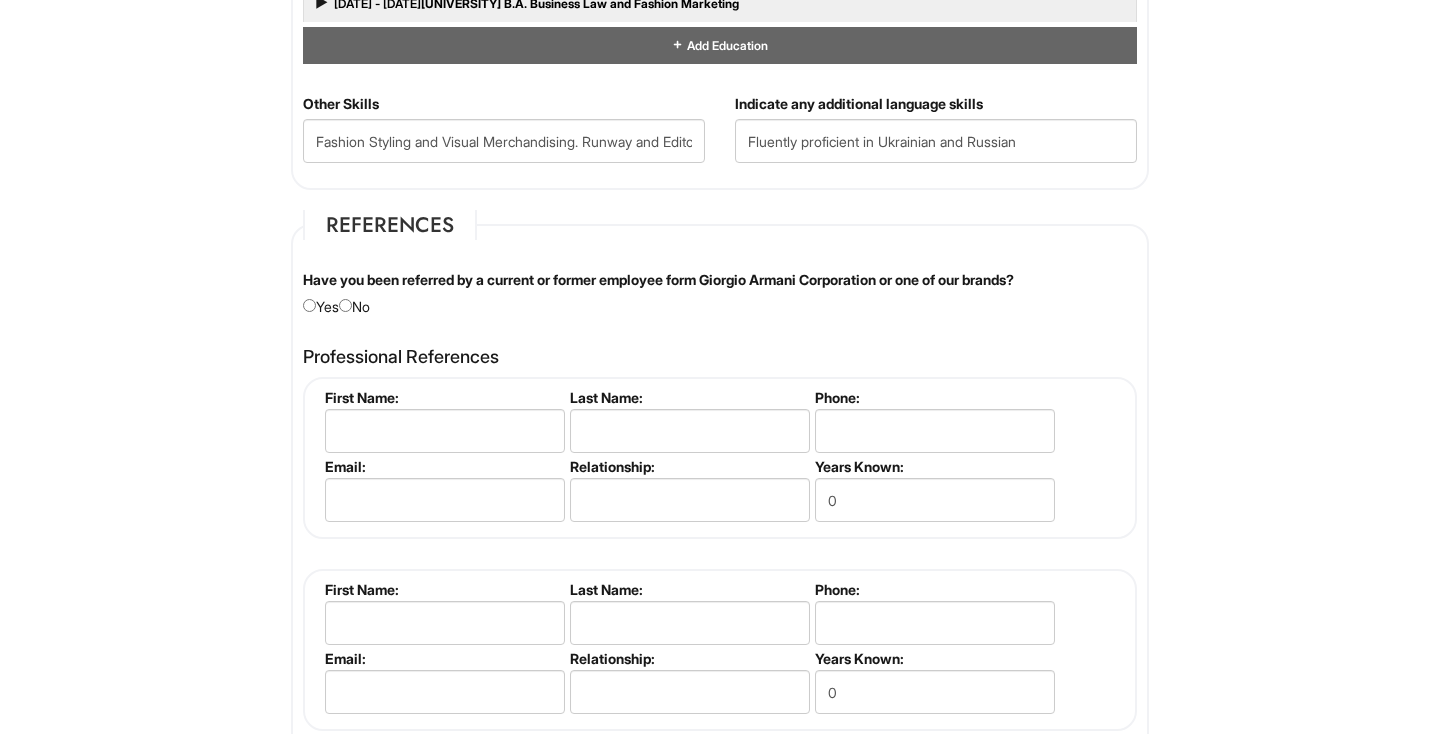 click on "Have you been referred by a current or former employee form Giorgio Armani Corporation or one of our brands?    Yes   No" at bounding box center (720, 293) 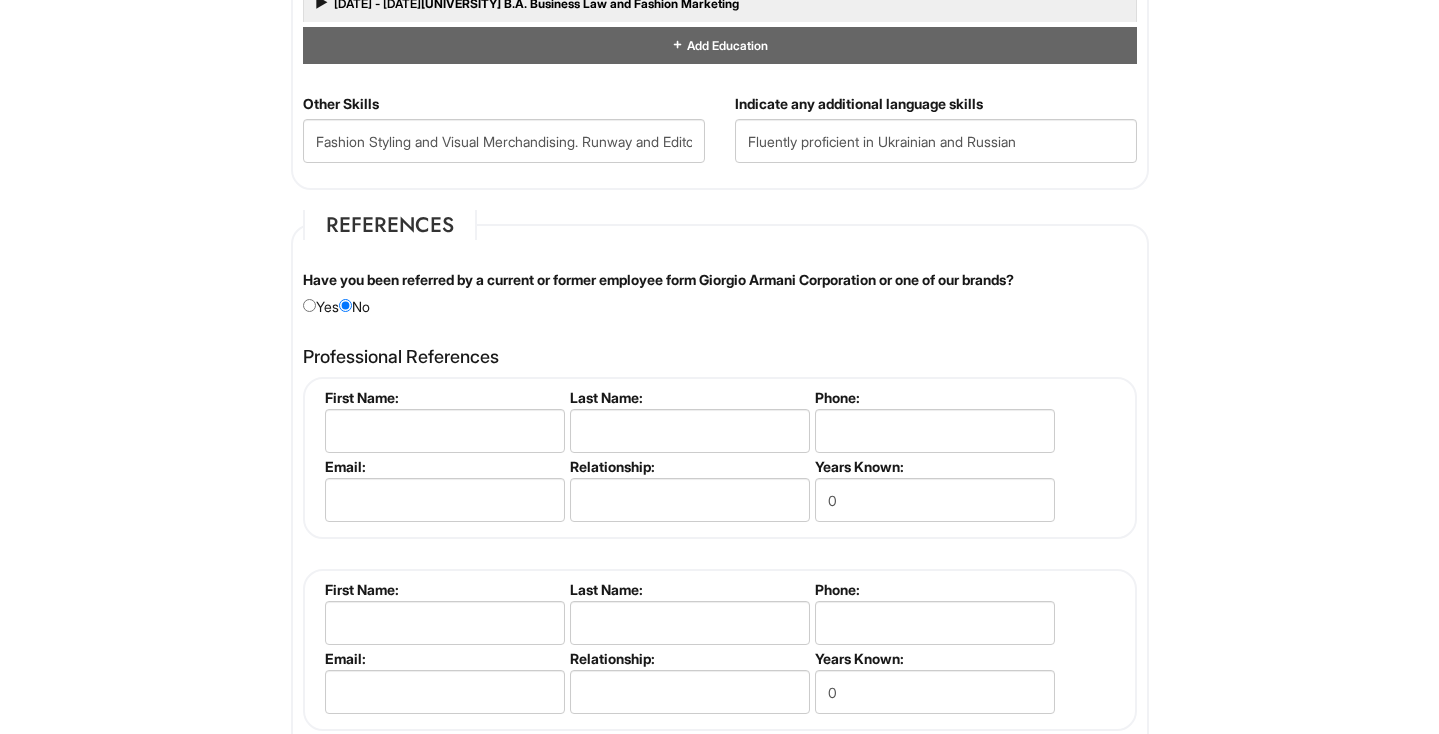 scroll, scrollTop: 2076, scrollLeft: 0, axis: vertical 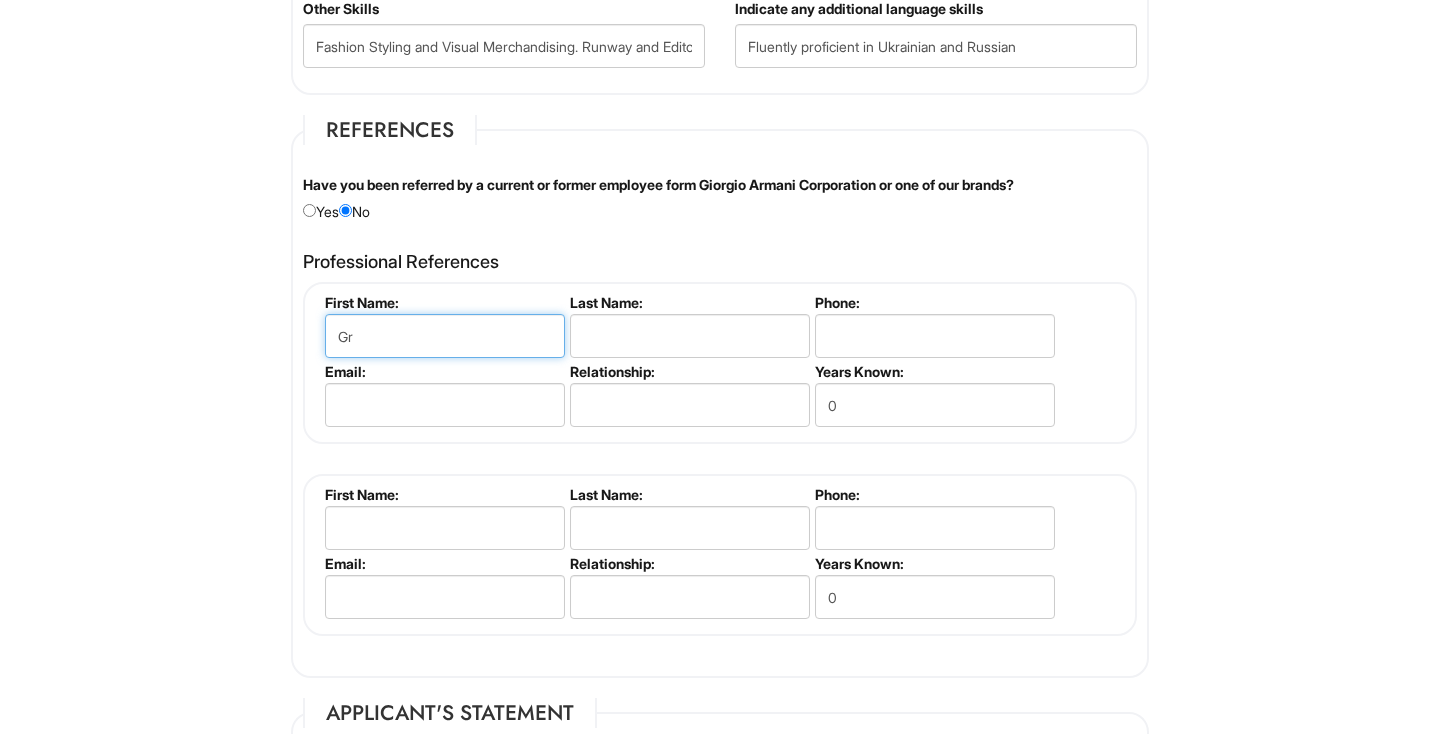 type on "G" 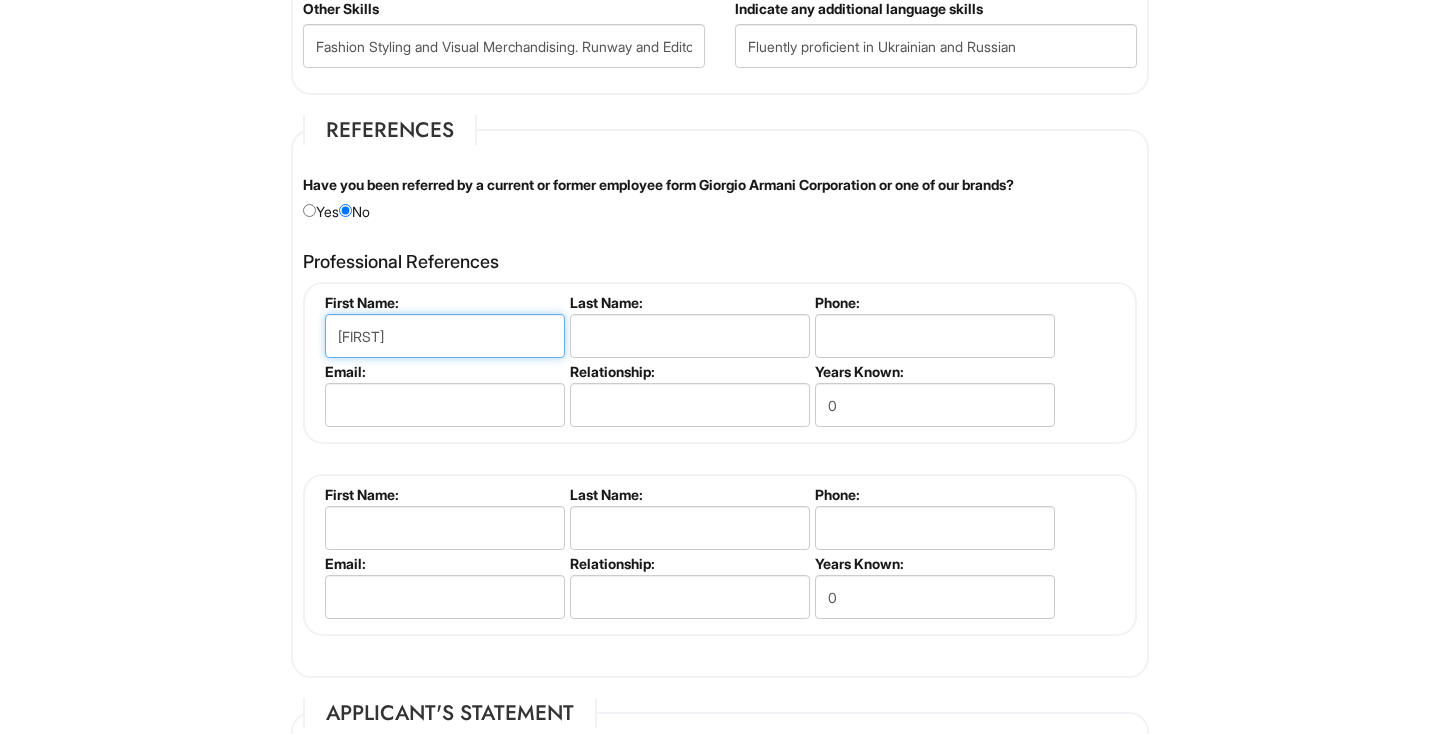 type on "Gabe" 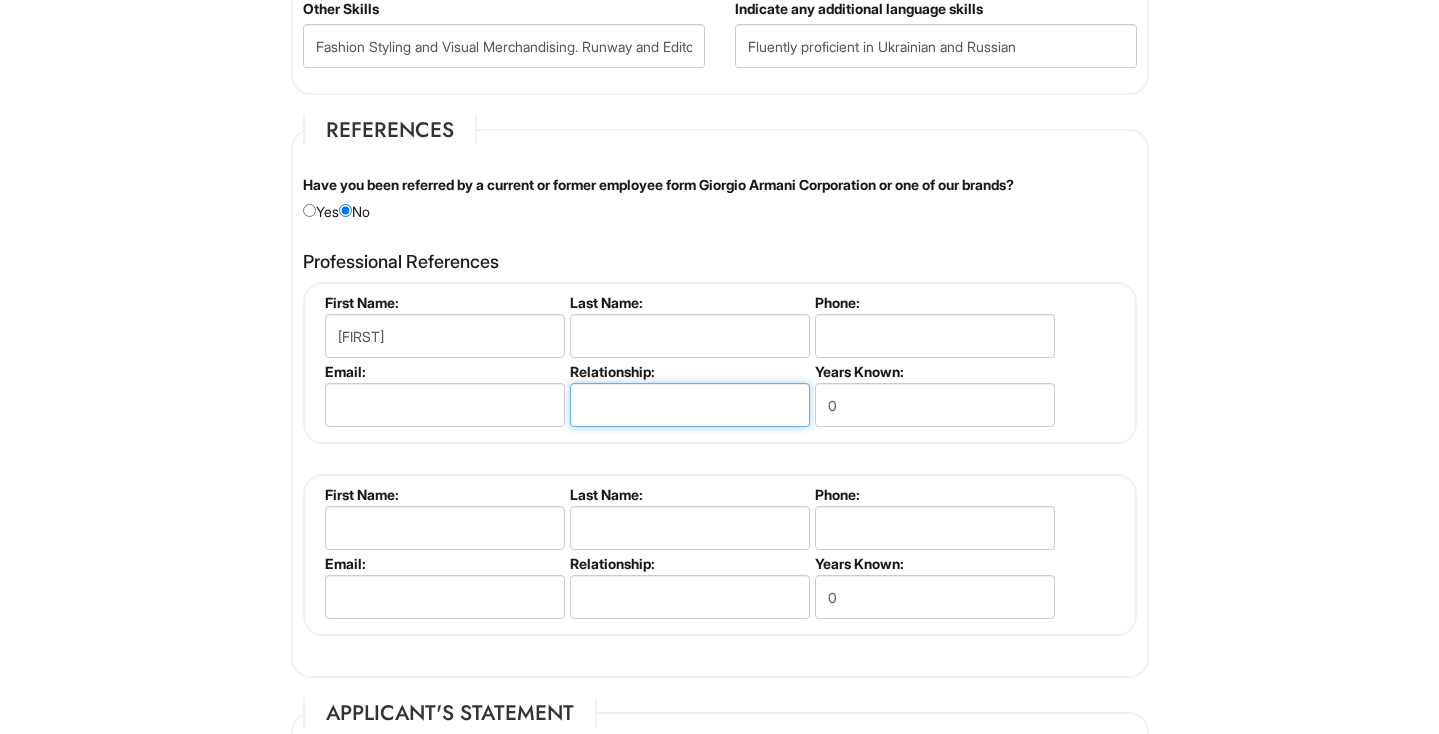 click at bounding box center (690, 405) 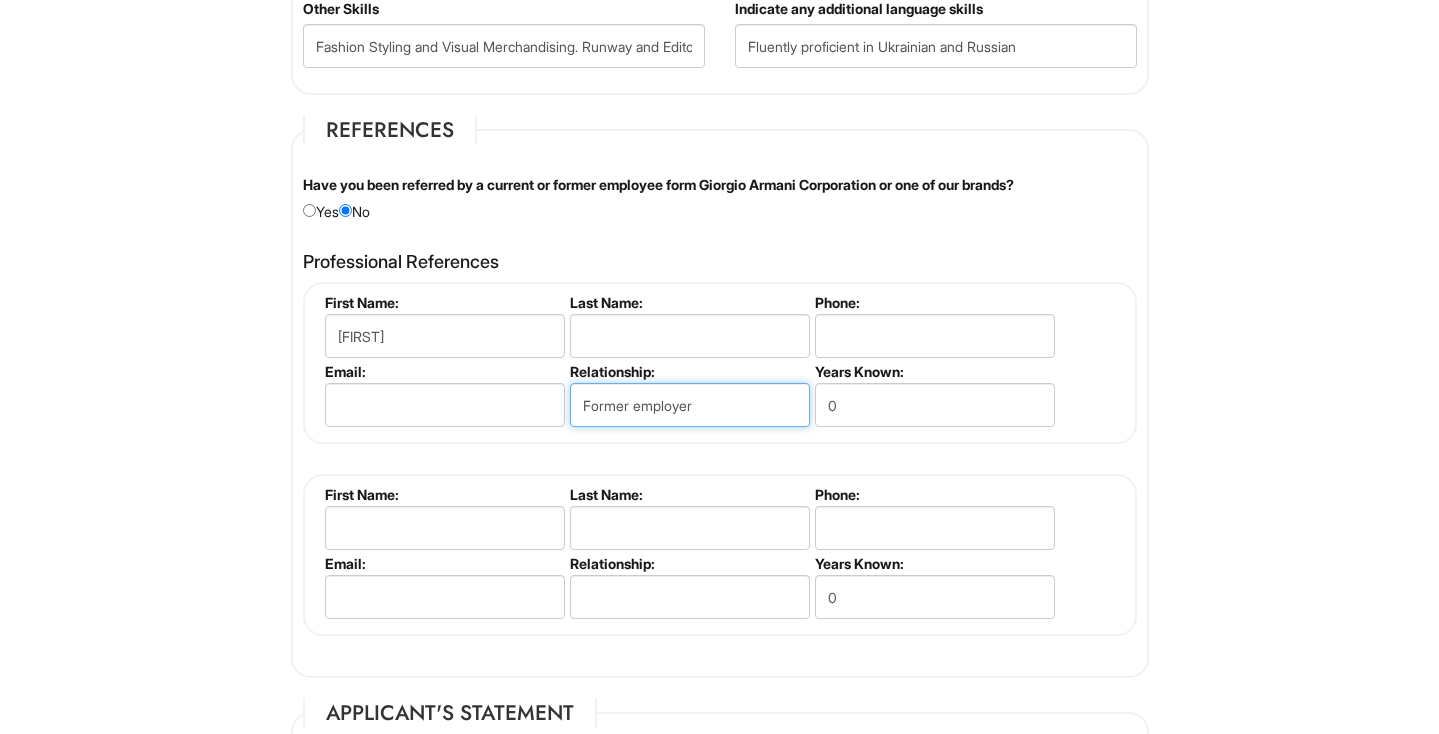 type on "Former employer" 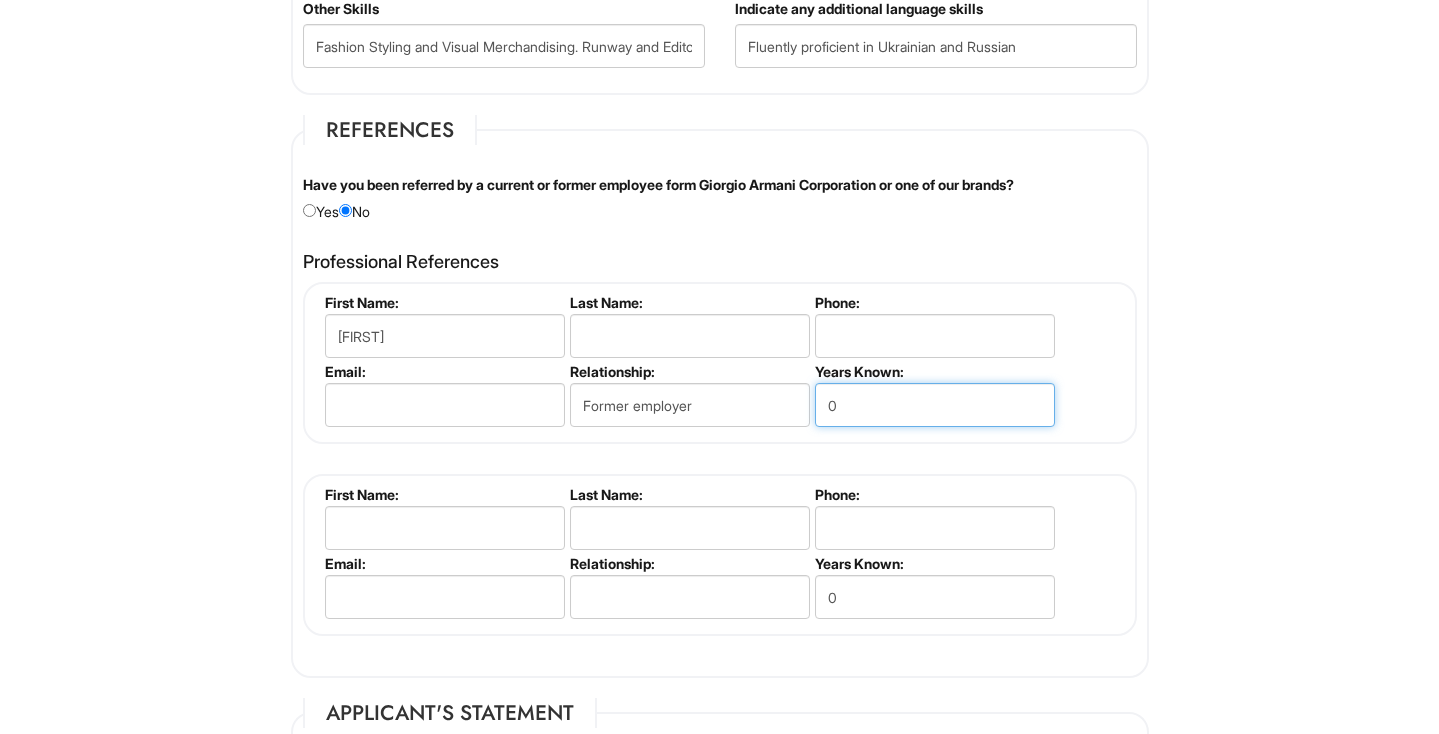 click on "0" at bounding box center [935, 405] 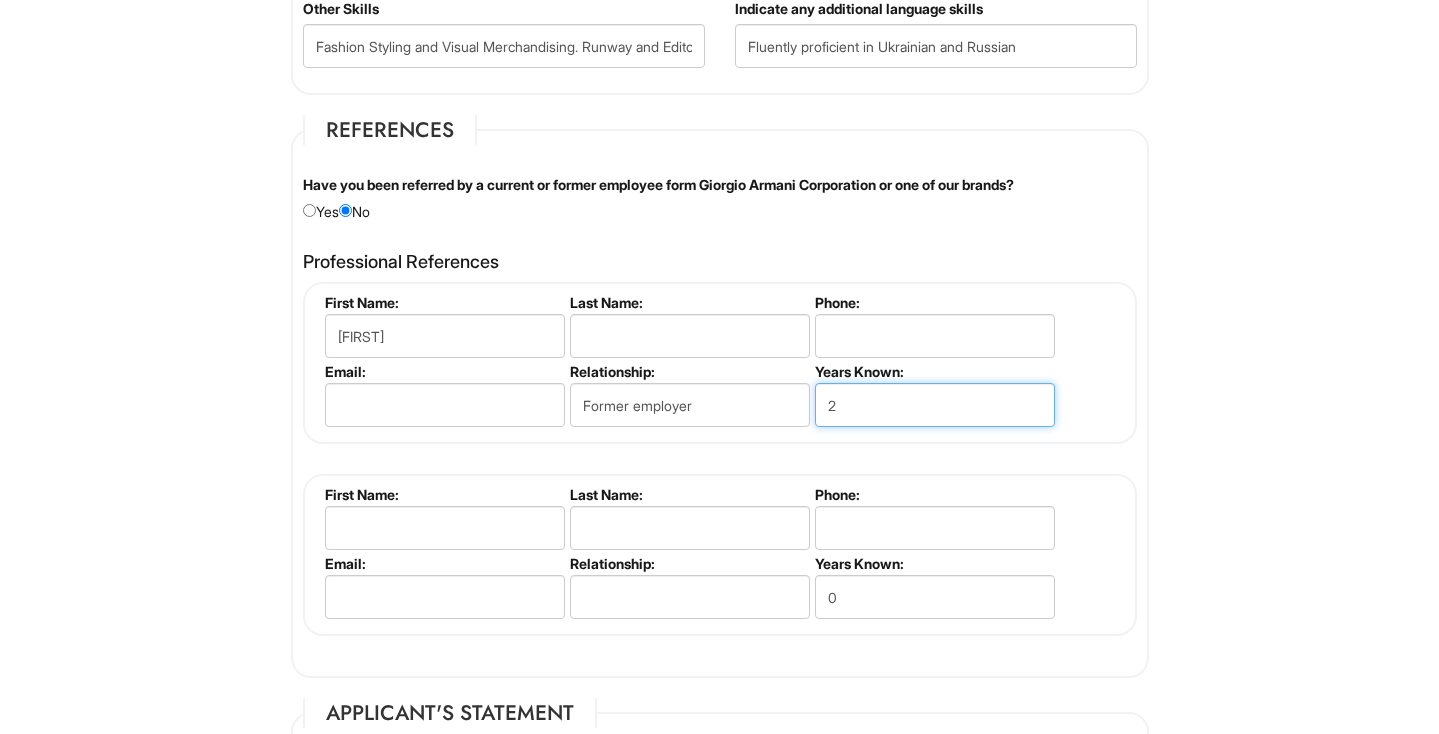 type on "2" 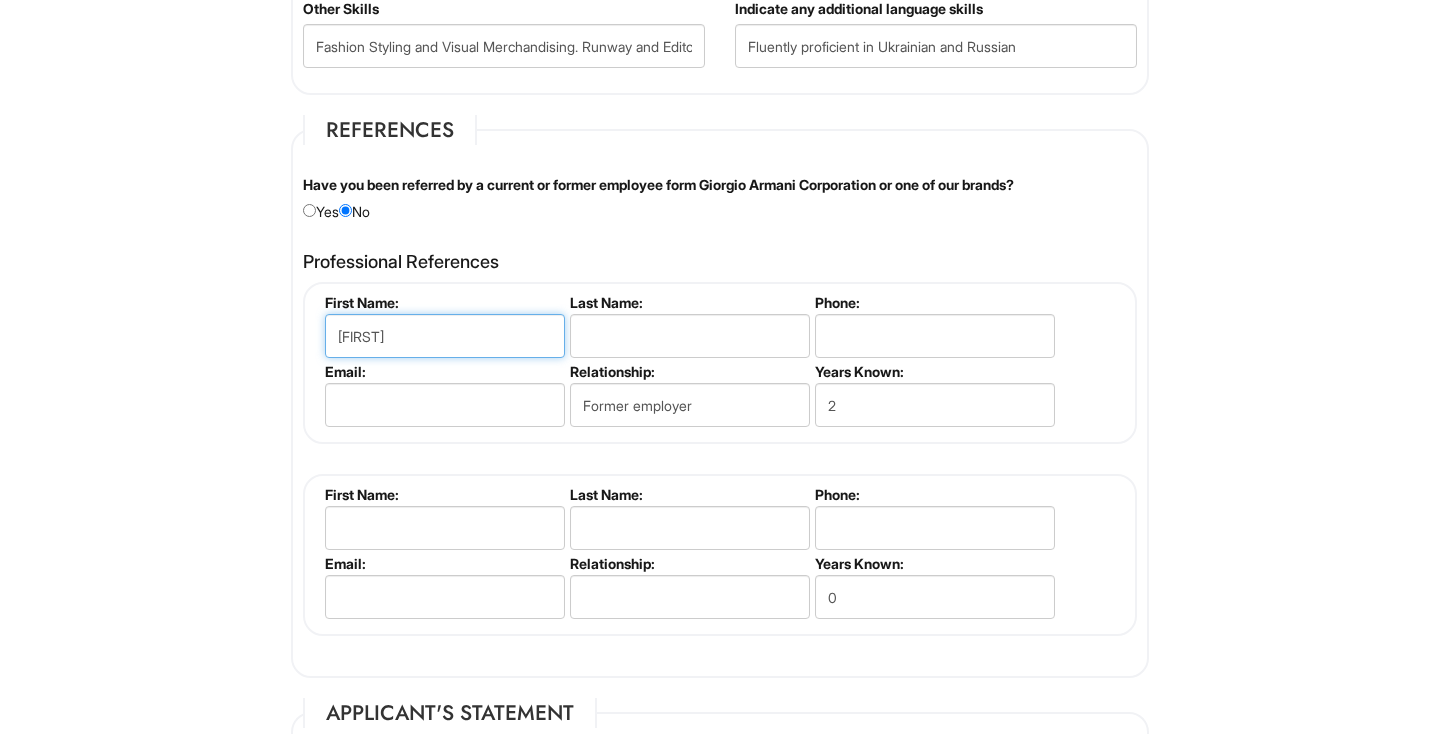 click on "Gabe" at bounding box center [445, 336] 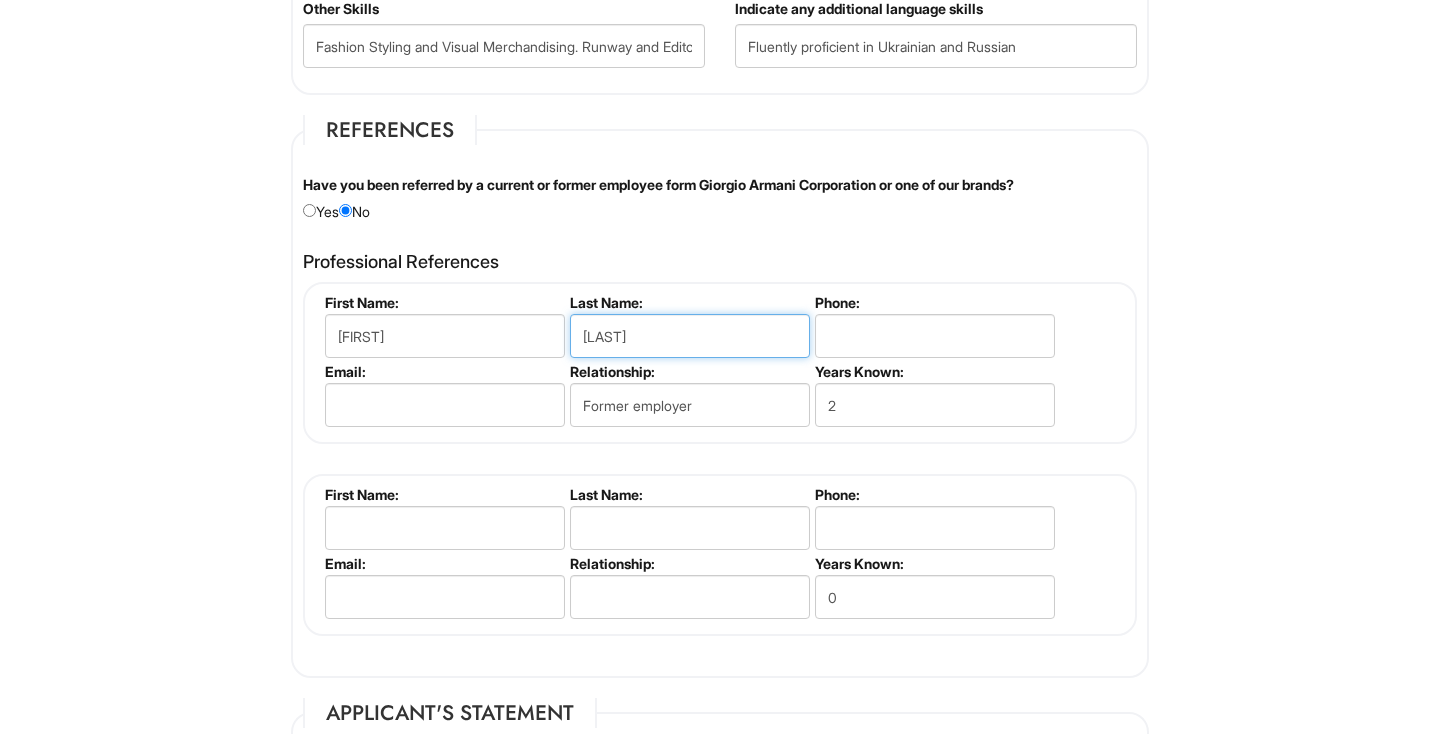 type on "Majalca" 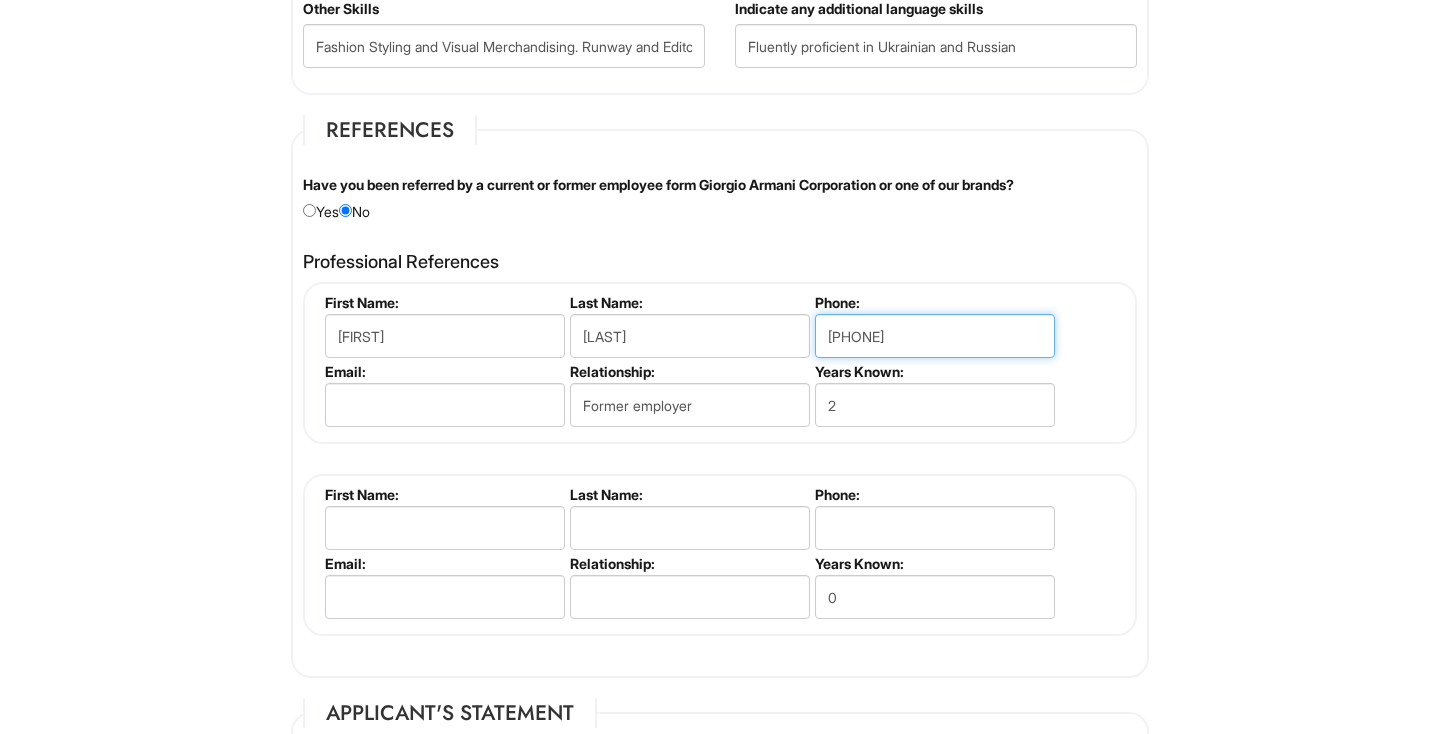 type on "520-307-8529" 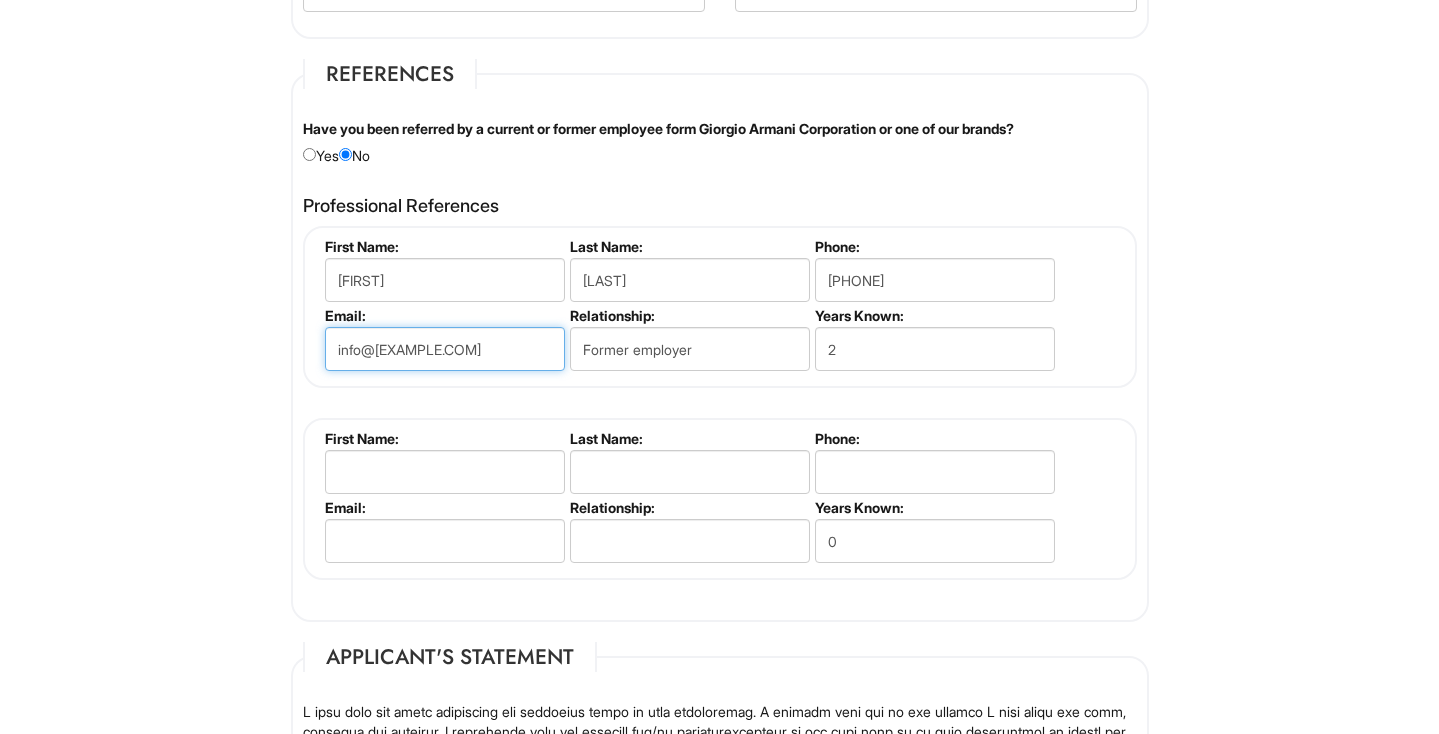 scroll, scrollTop: 2151, scrollLeft: 0, axis: vertical 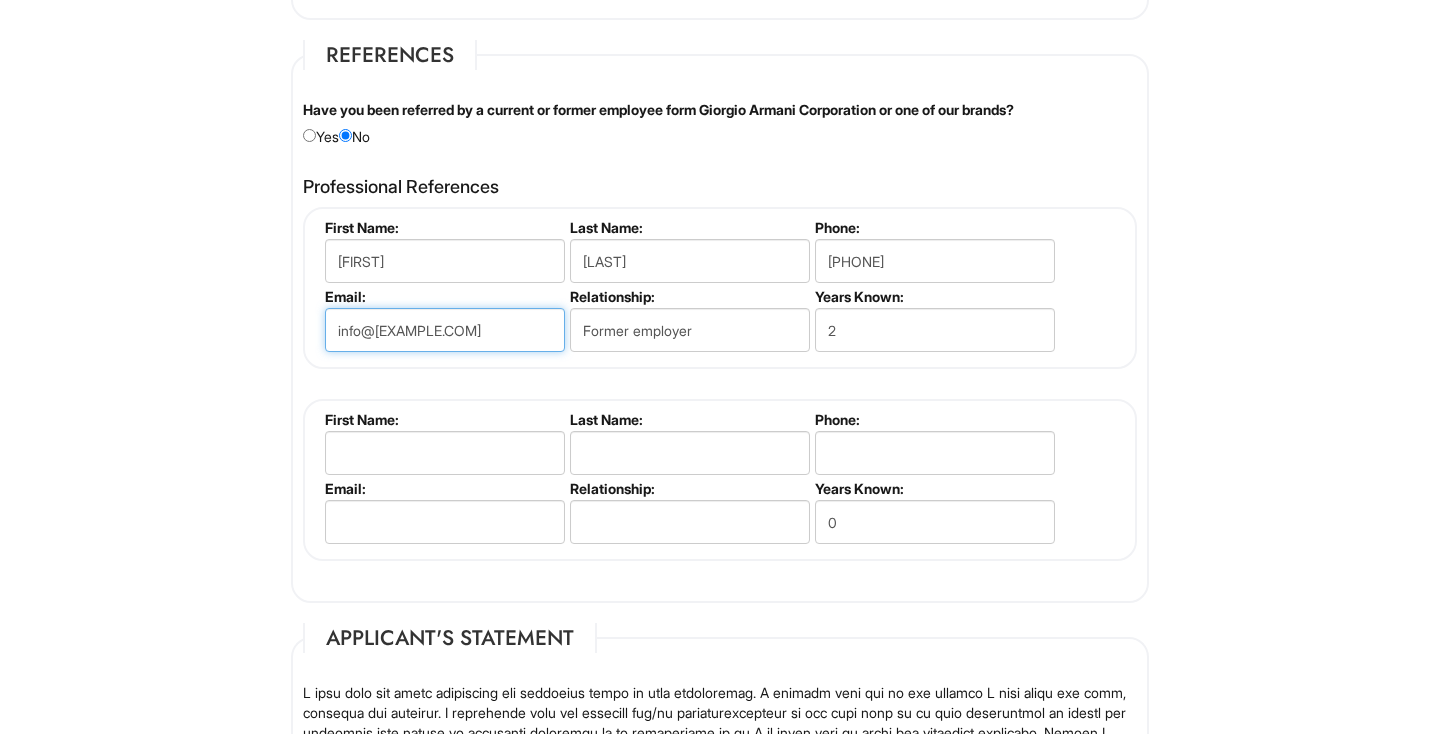 type on "info@gemiflyofficial.com" 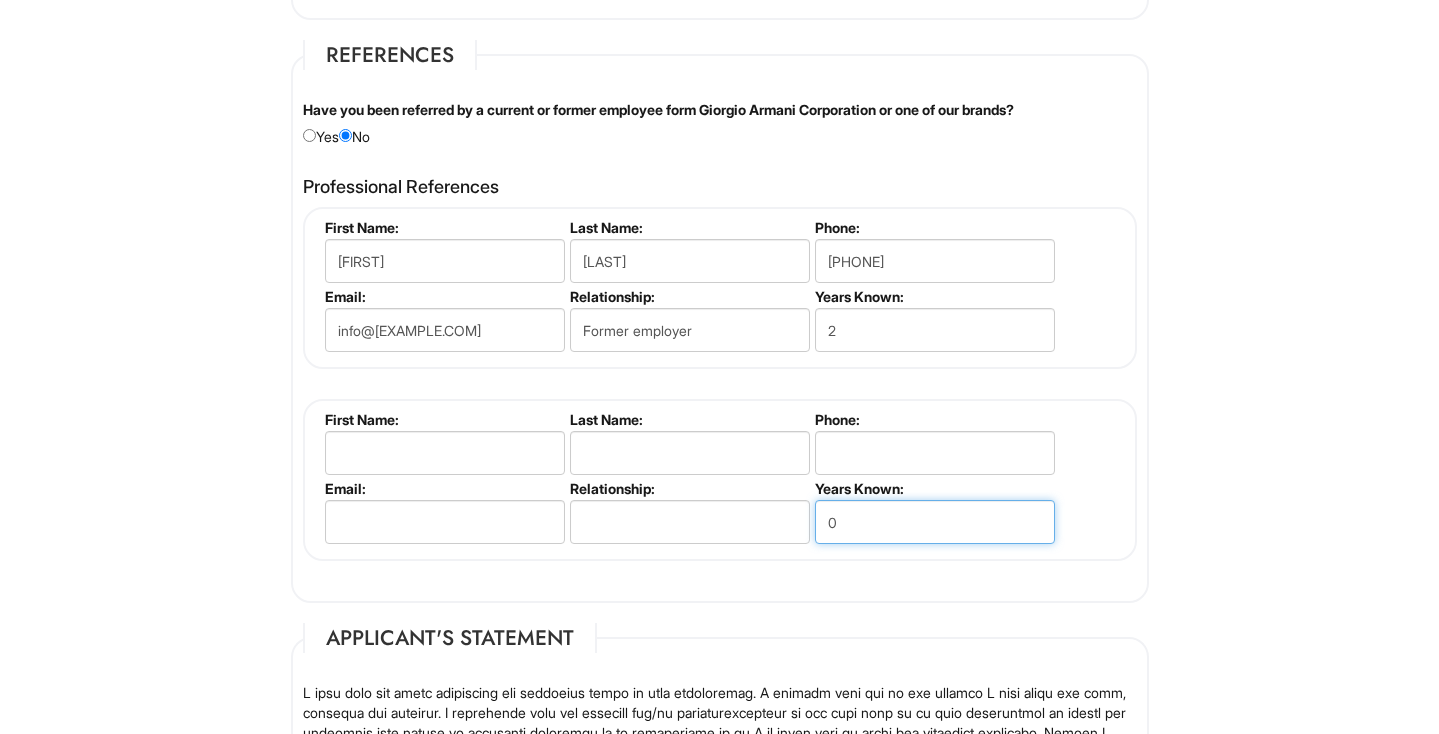 click on "0" at bounding box center (935, 522) 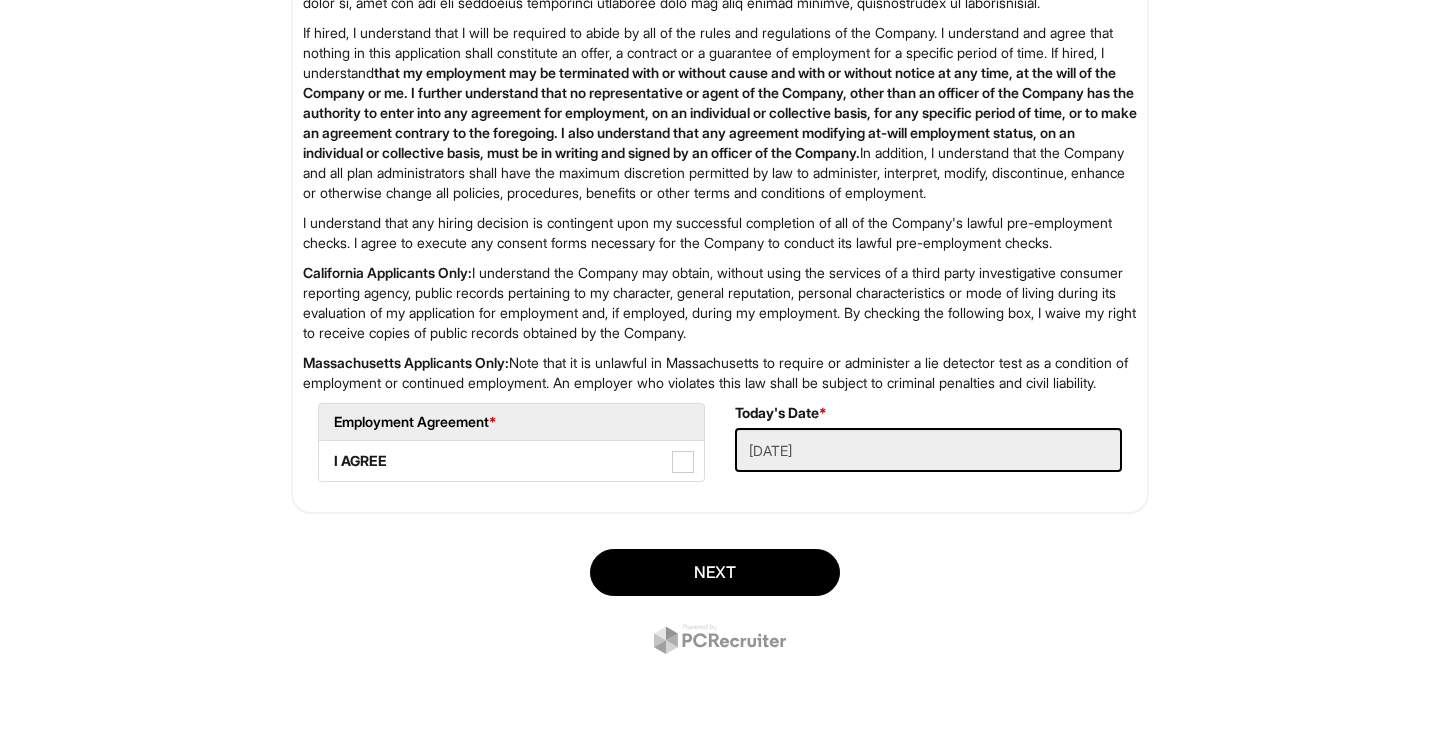 scroll, scrollTop: 2997, scrollLeft: 0, axis: vertical 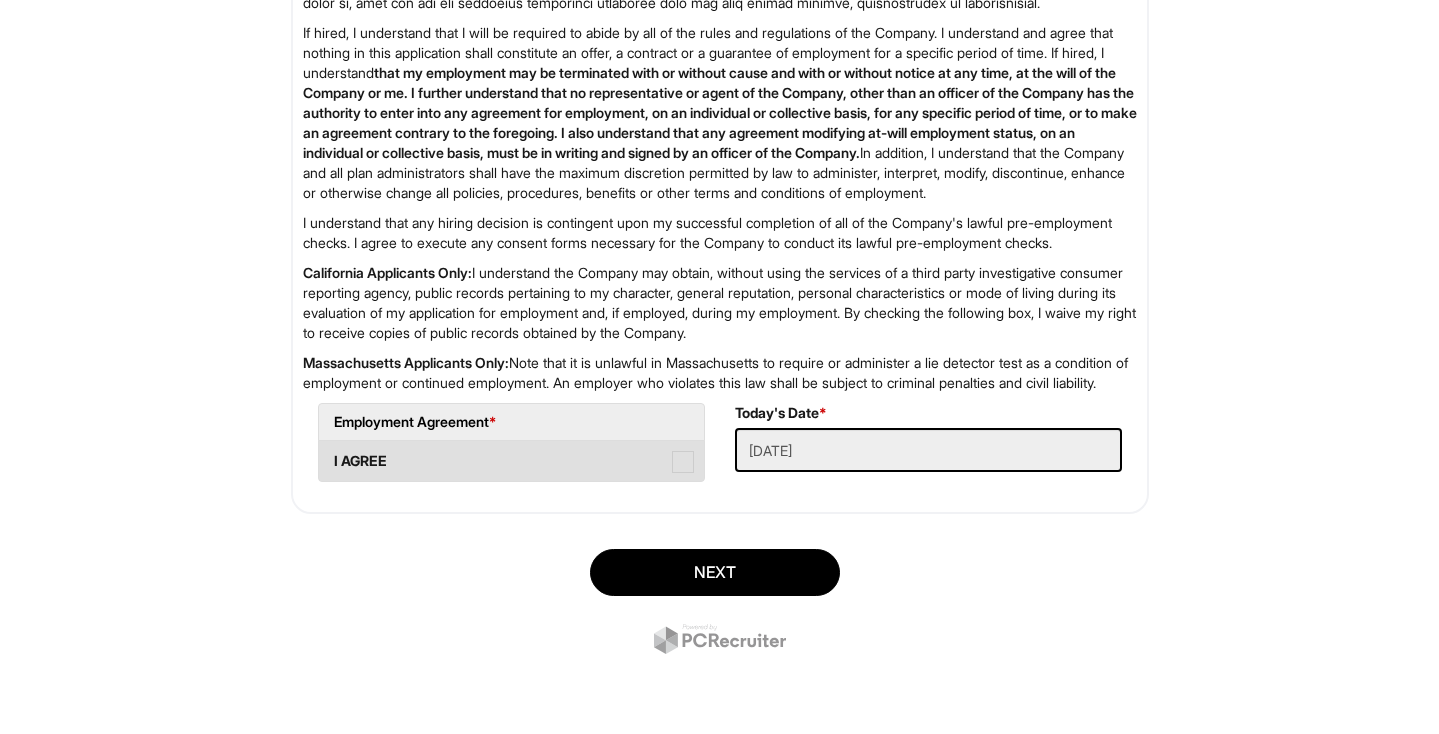 type on "1" 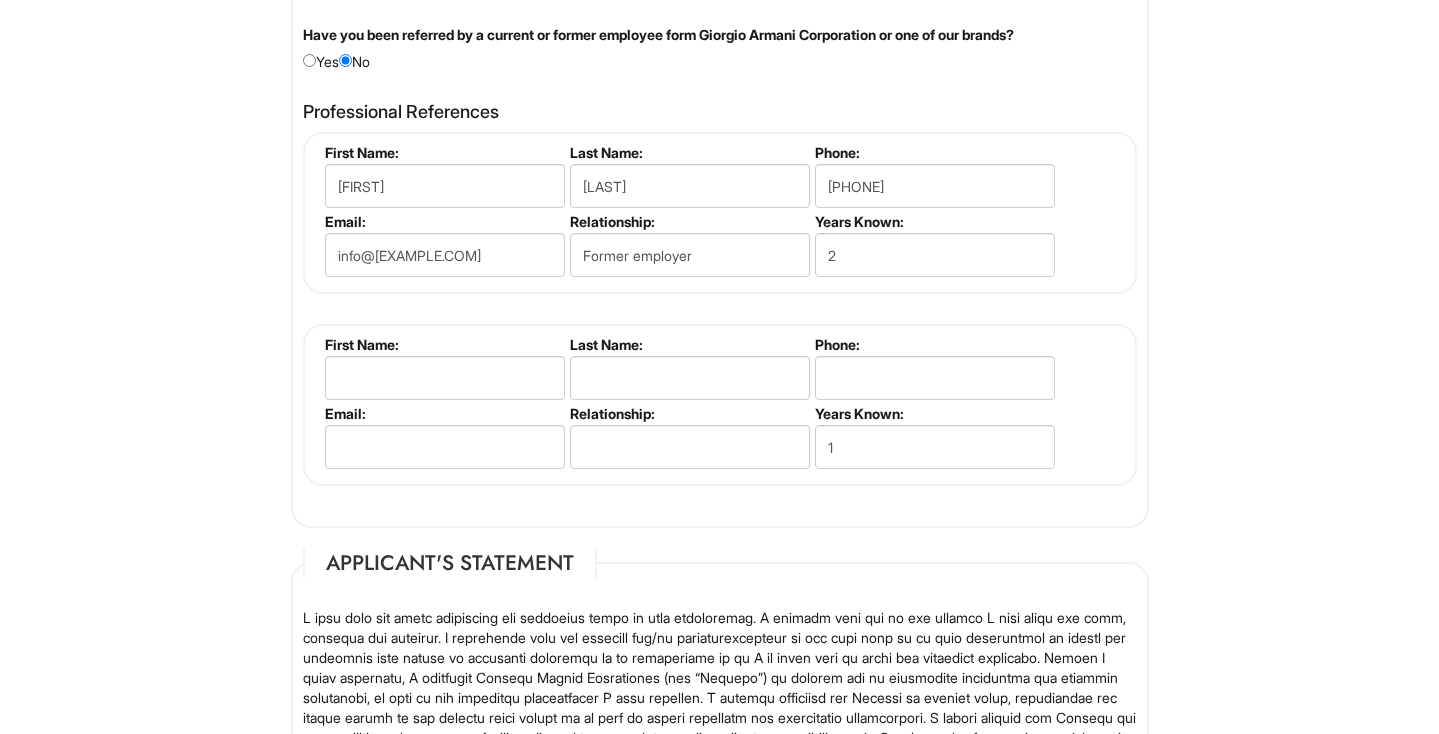 scroll, scrollTop: 2230, scrollLeft: 0, axis: vertical 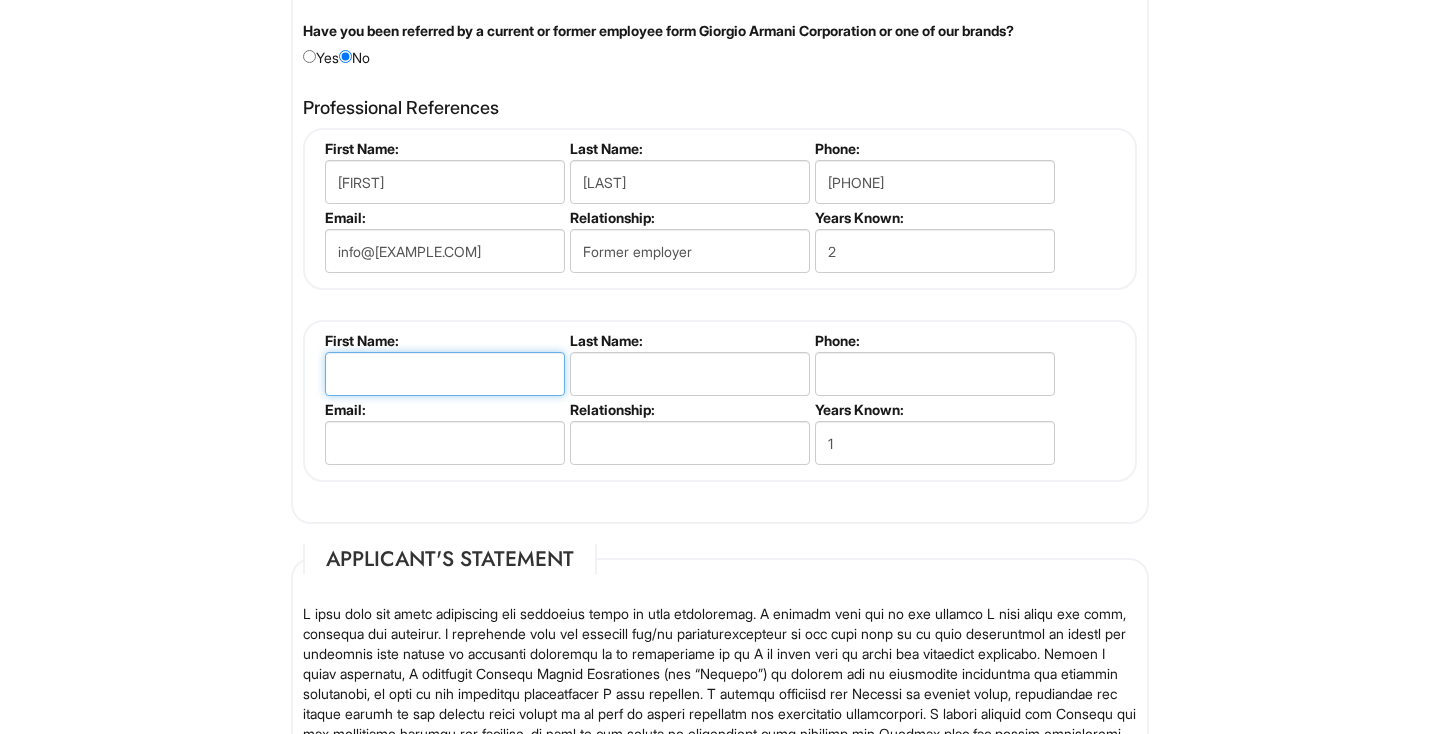 click at bounding box center (445, 374) 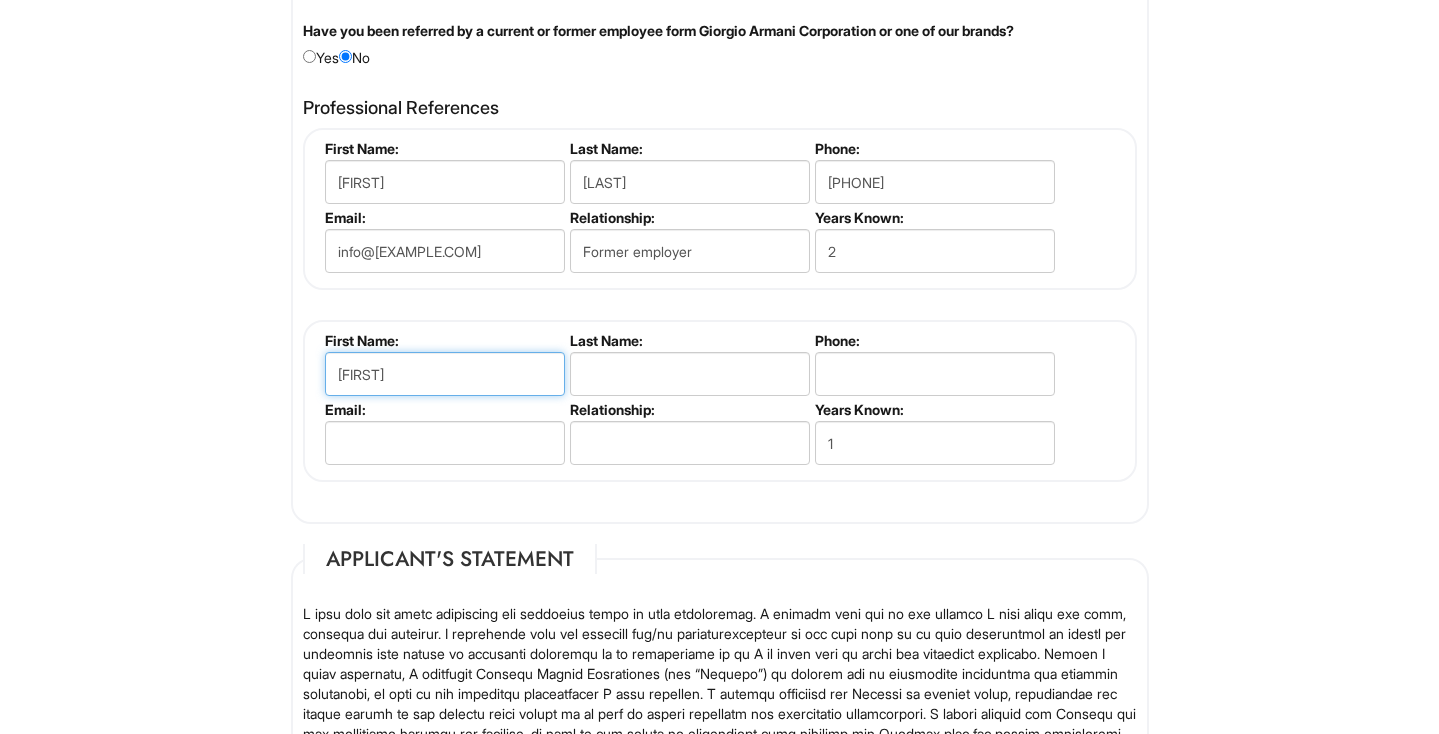 type on "Gregory" 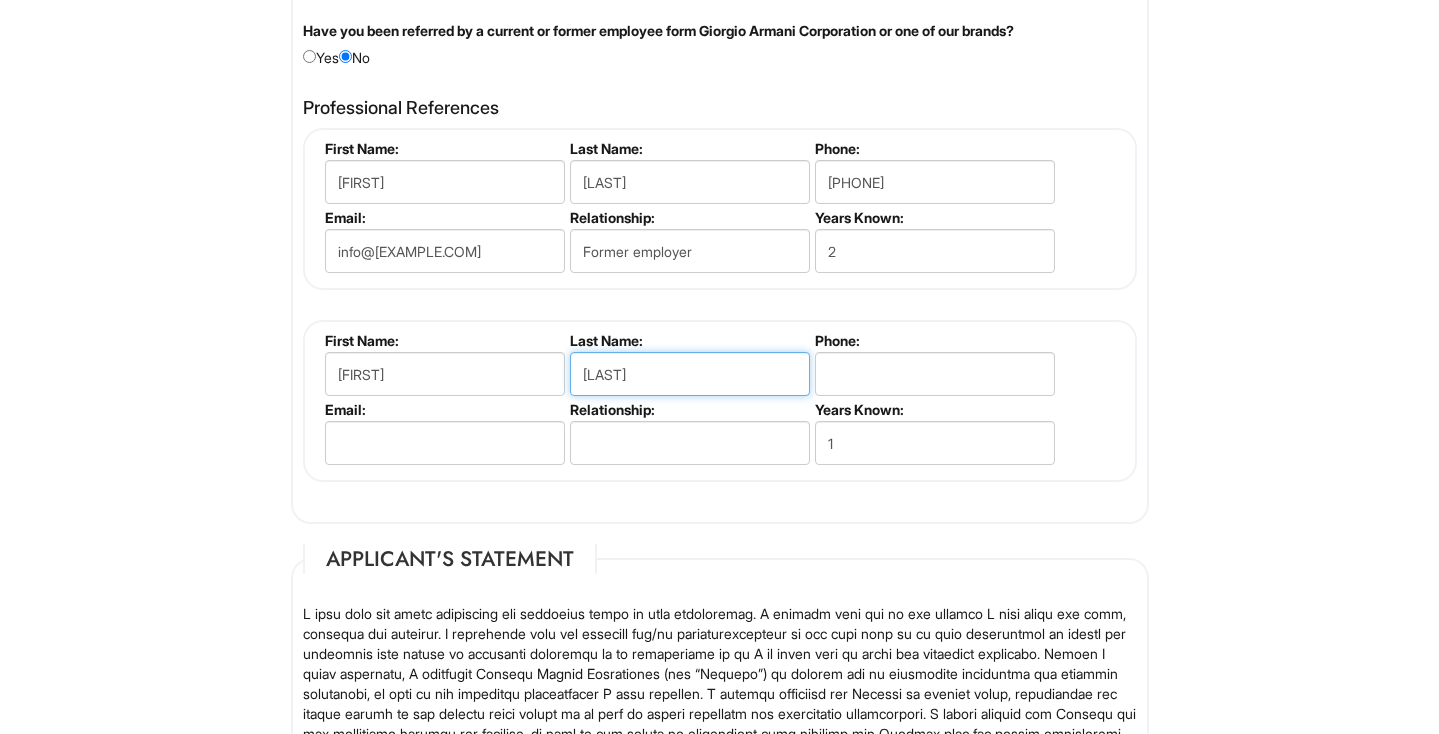 type on "Hebert" 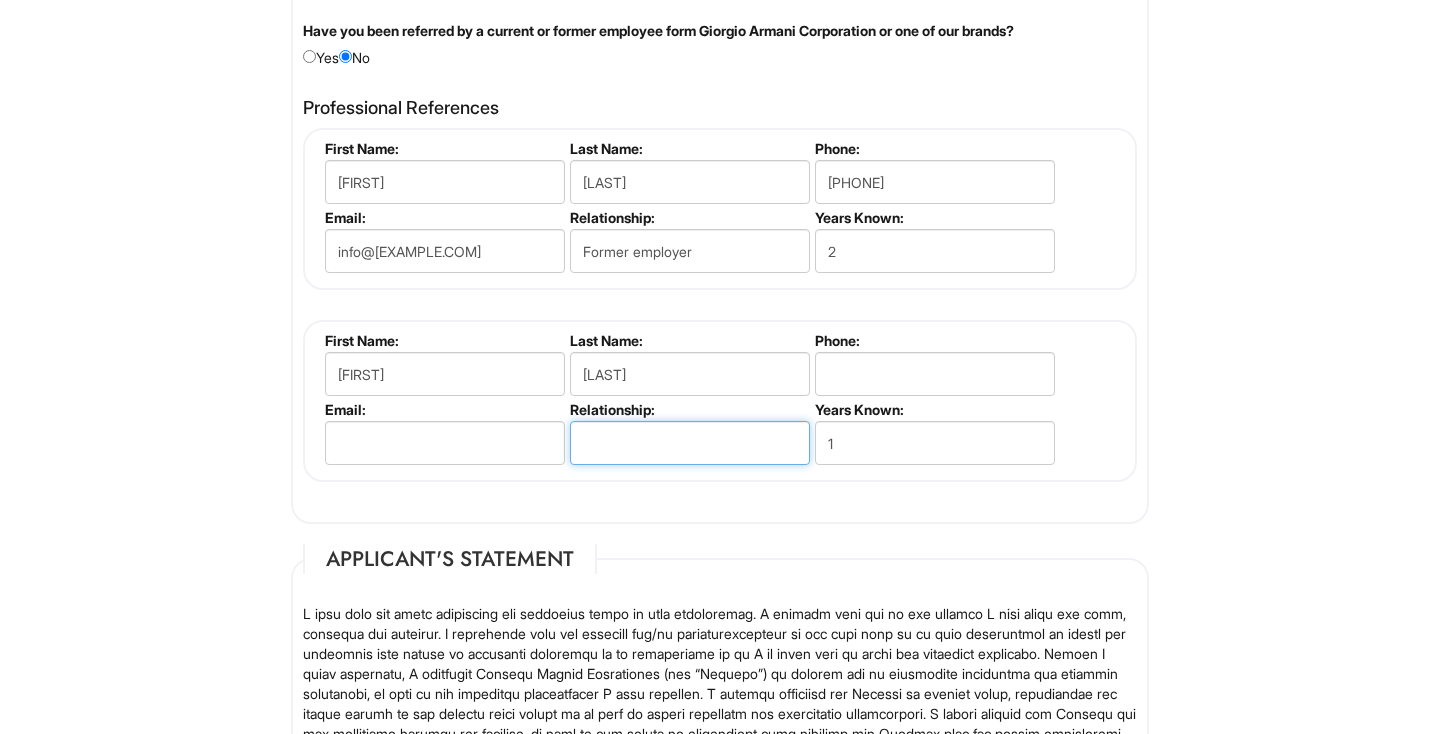 click at bounding box center [690, 443] 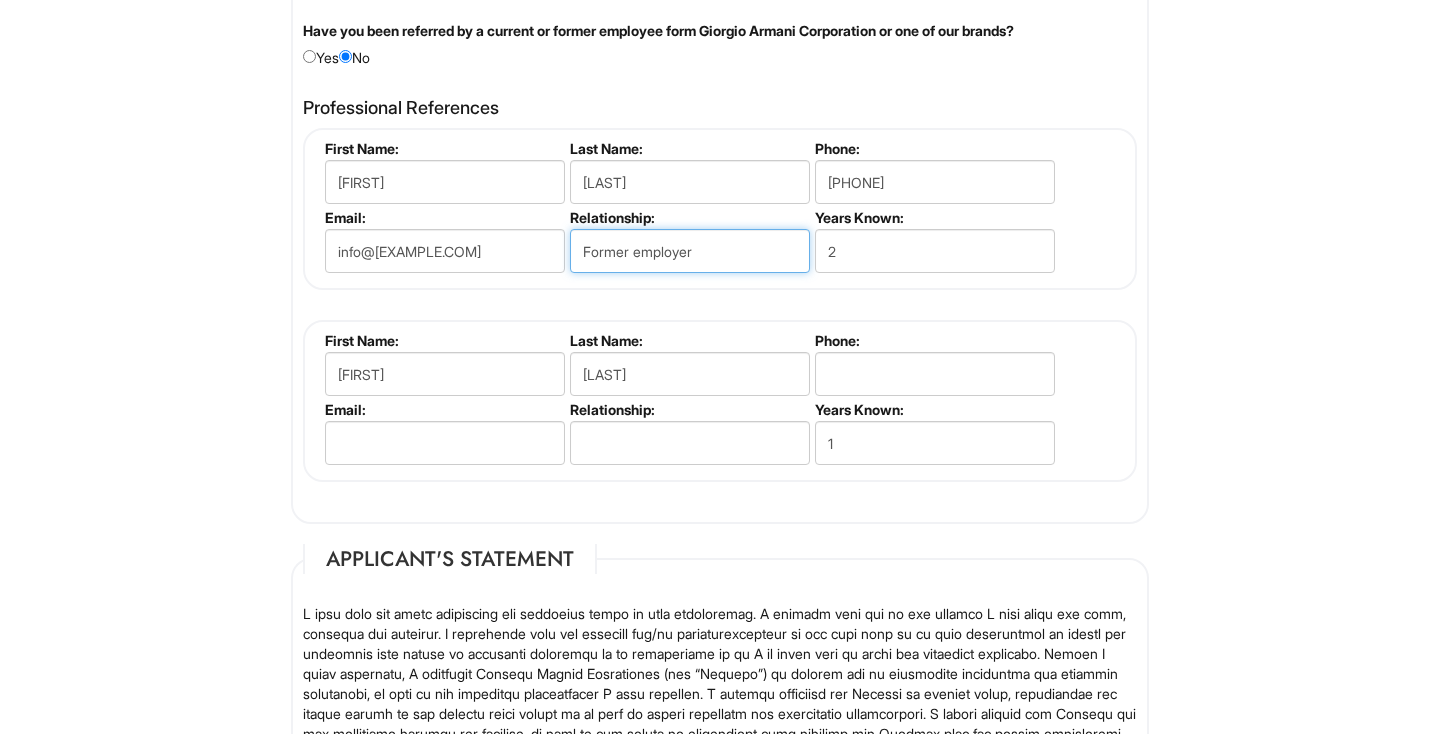 click on "Former employer" at bounding box center (690, 251) 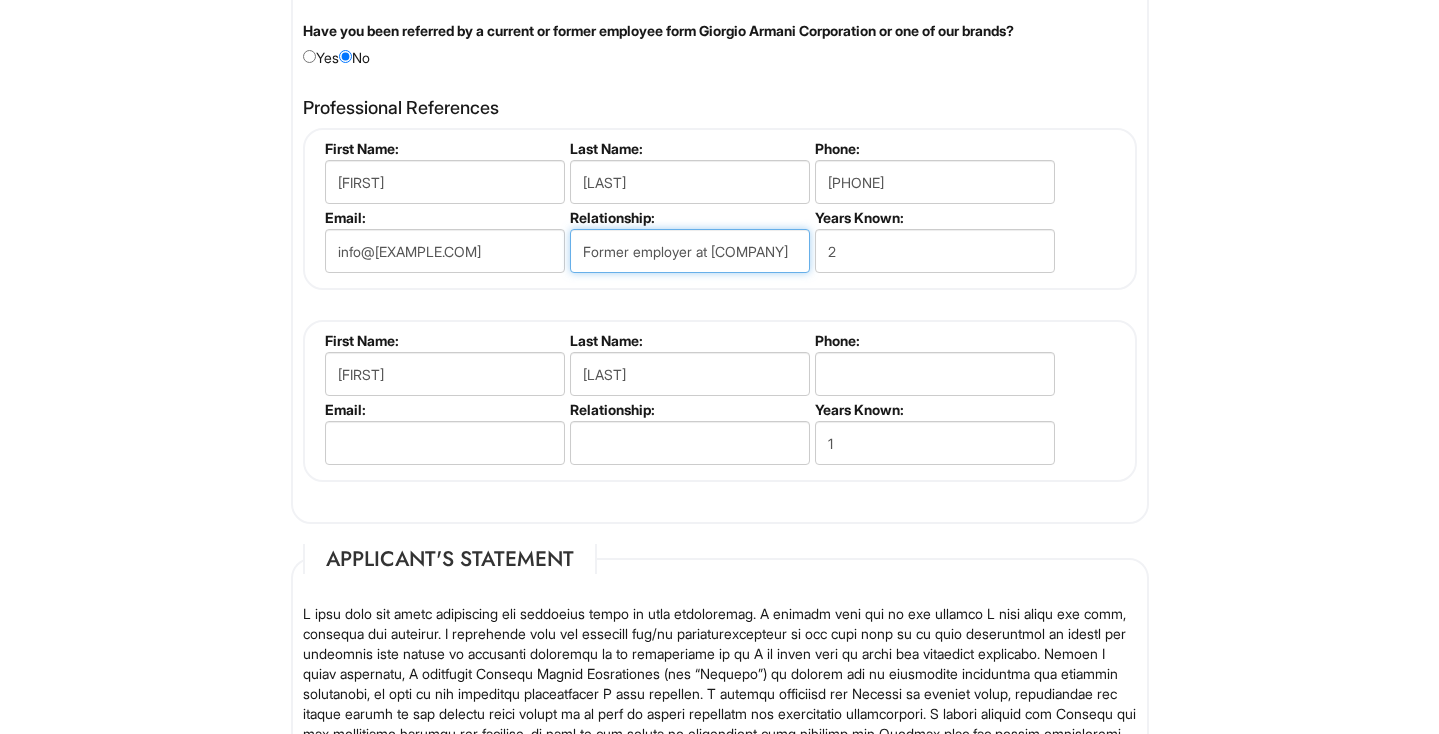 type on "Former employer at Gemifly" 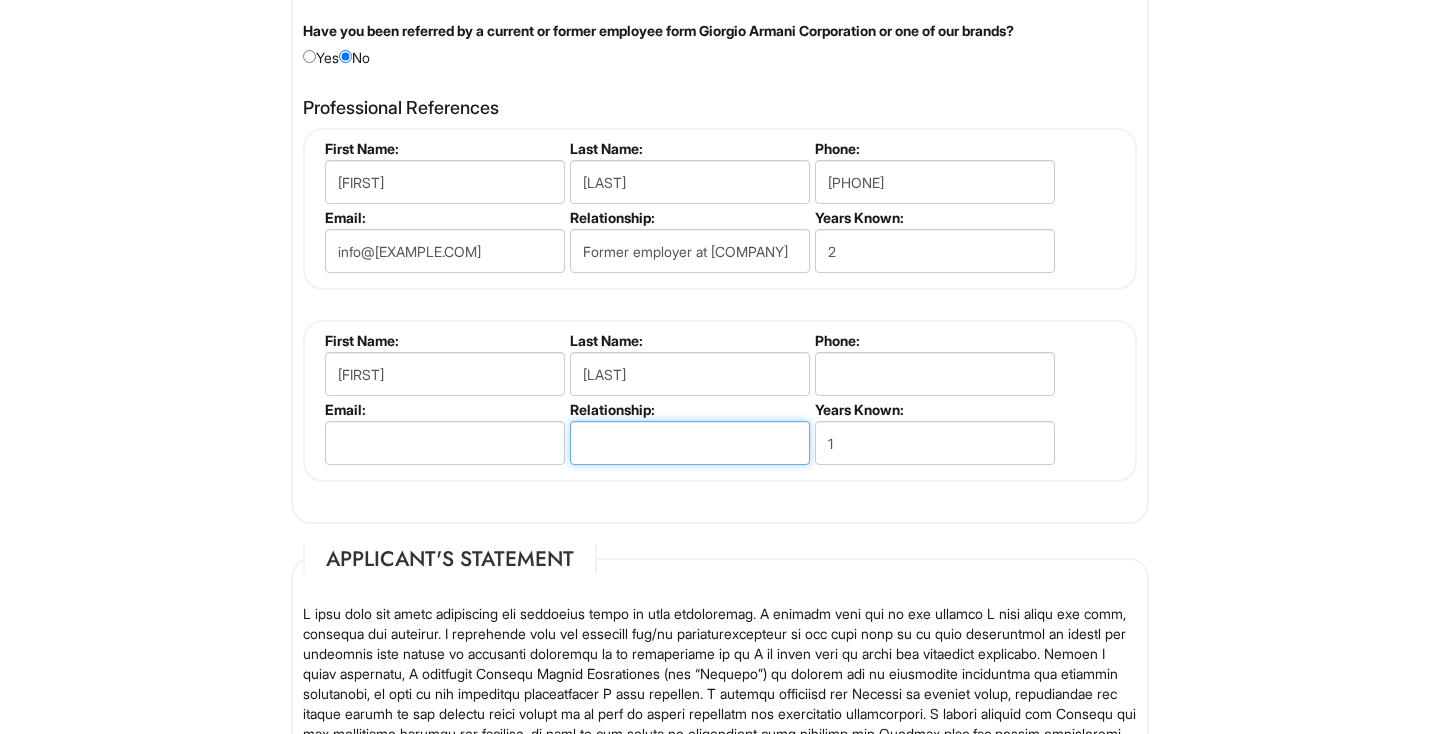 click at bounding box center [690, 443] 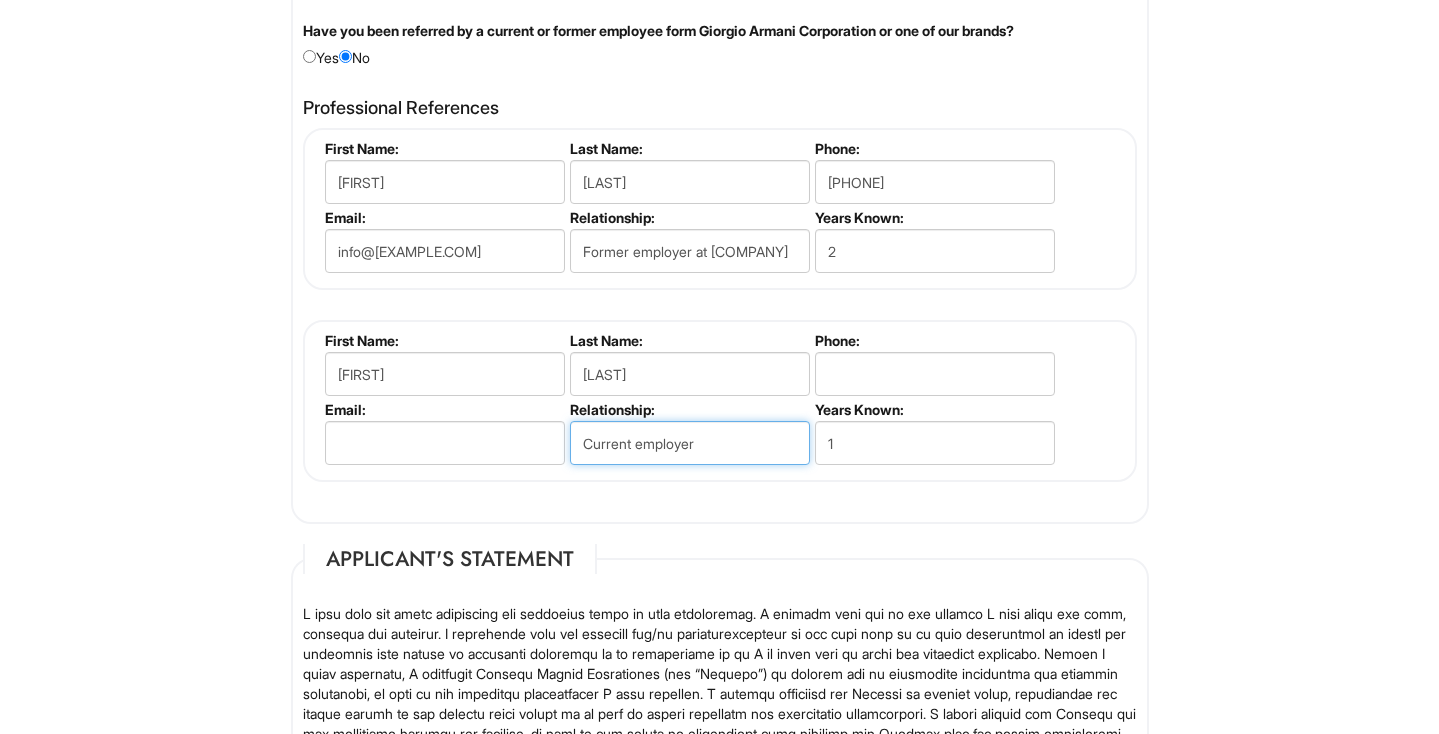 type on "Current employer" 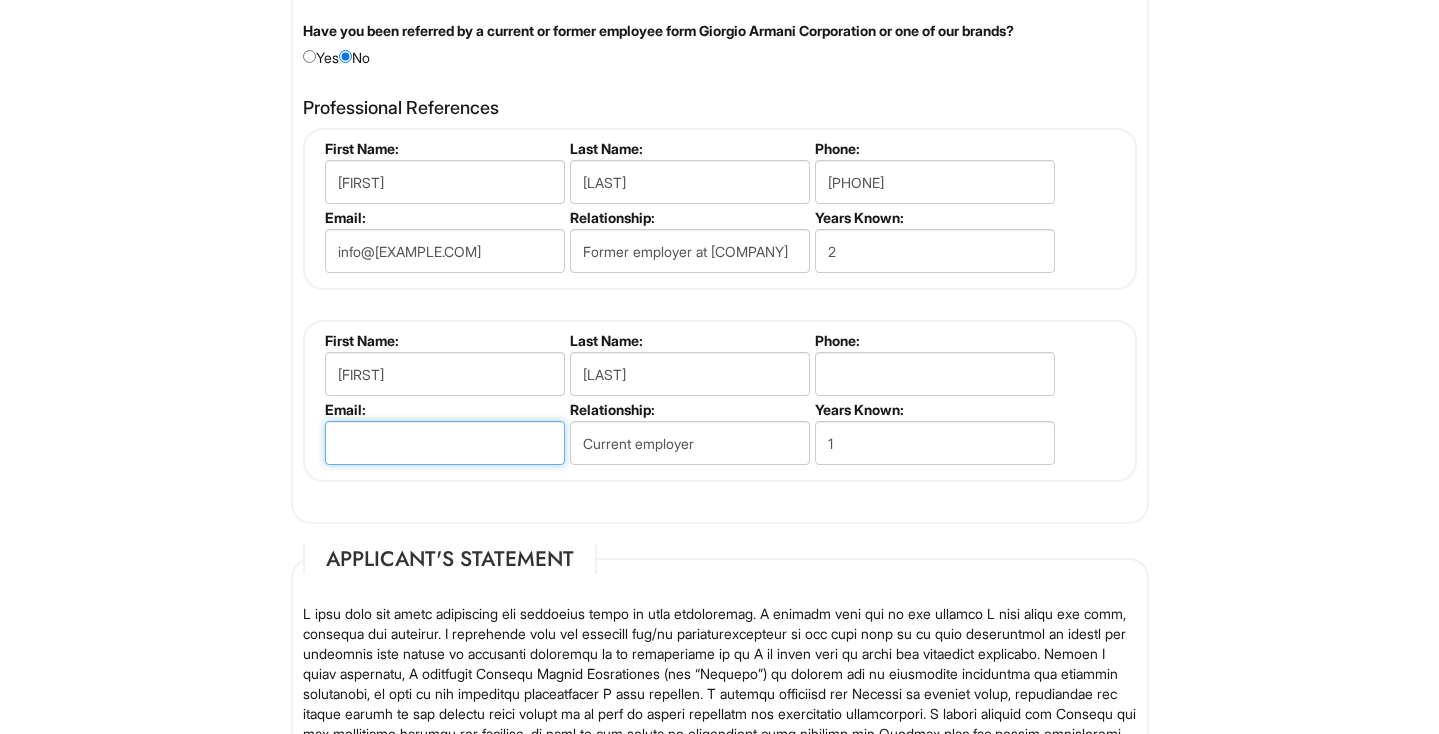 paste on "ghebert@kelseythomasconsultingfirm.com" 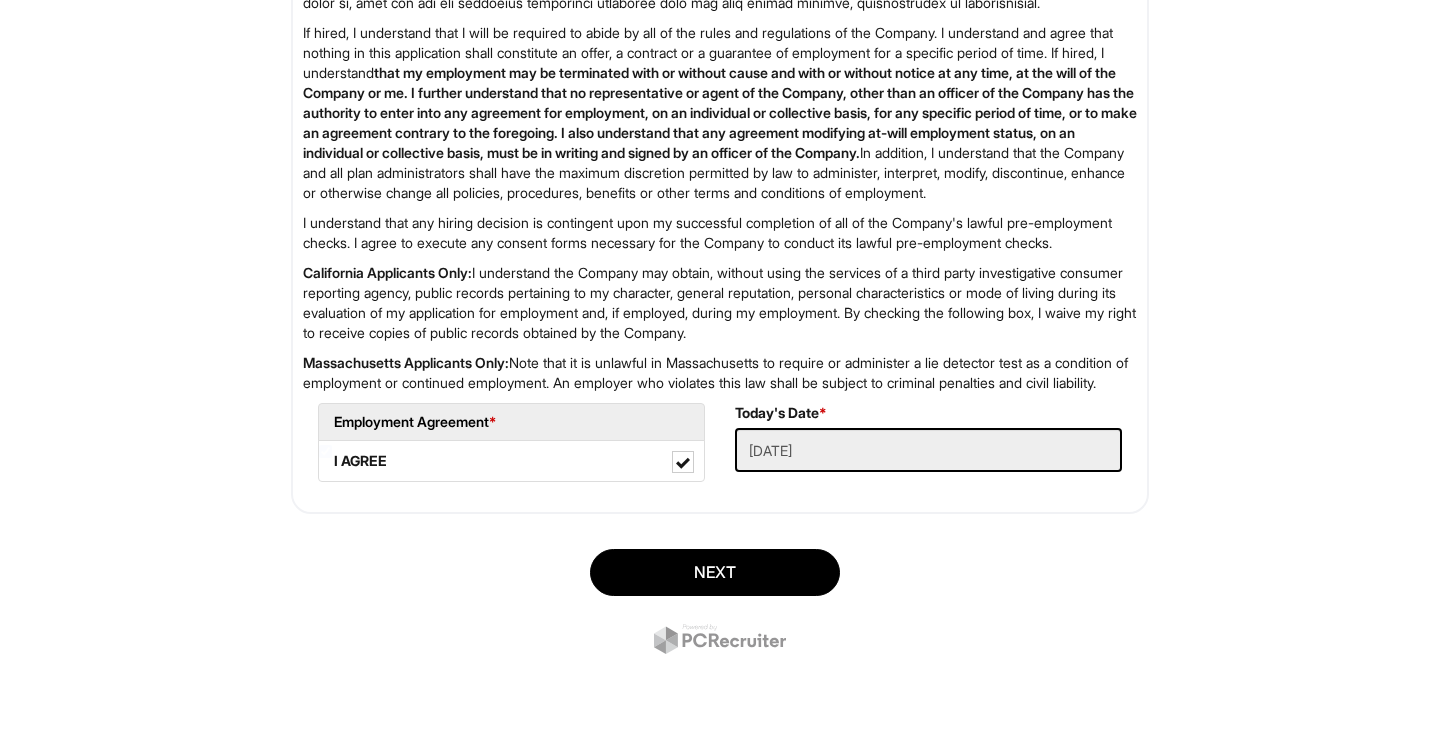 scroll, scrollTop: 3052, scrollLeft: 0, axis: vertical 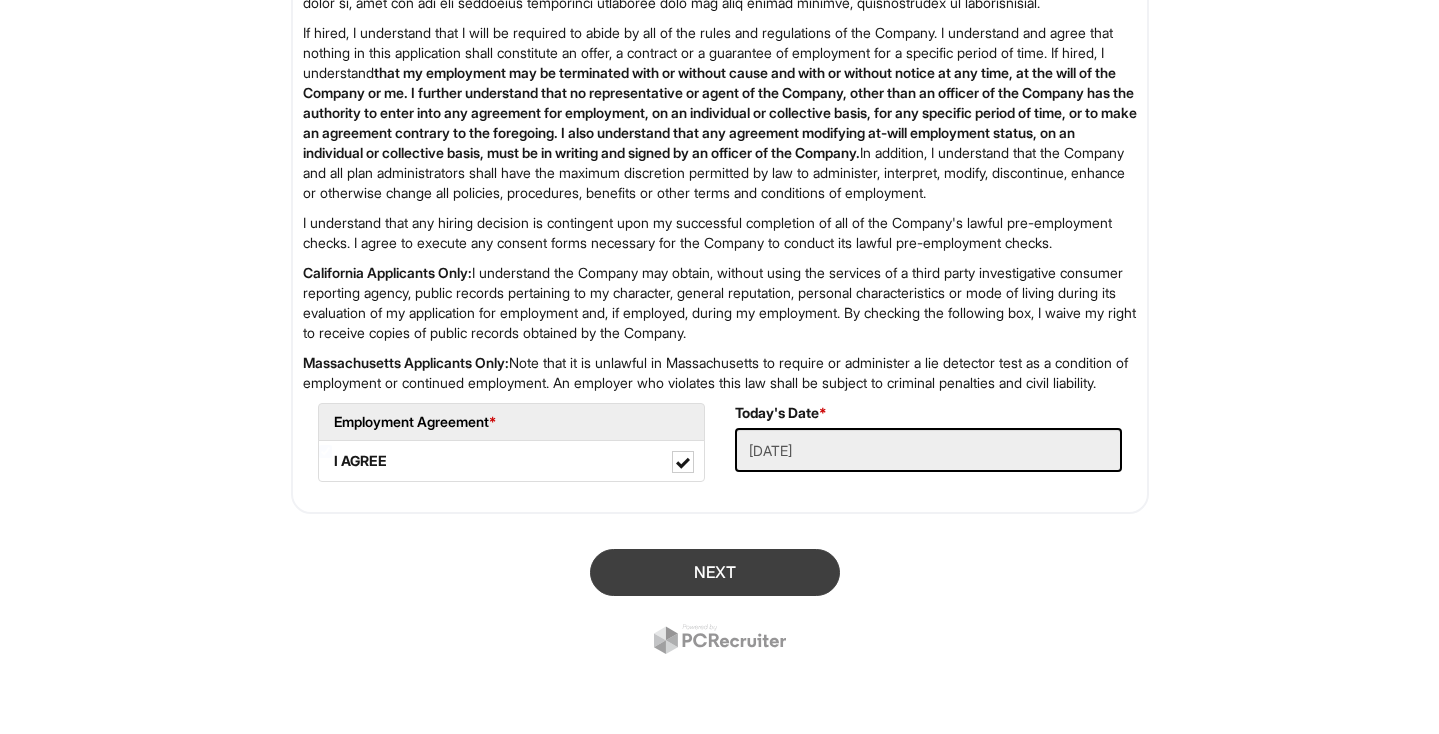 type on "ghebert@kelseythomasconsultingfirm.com" 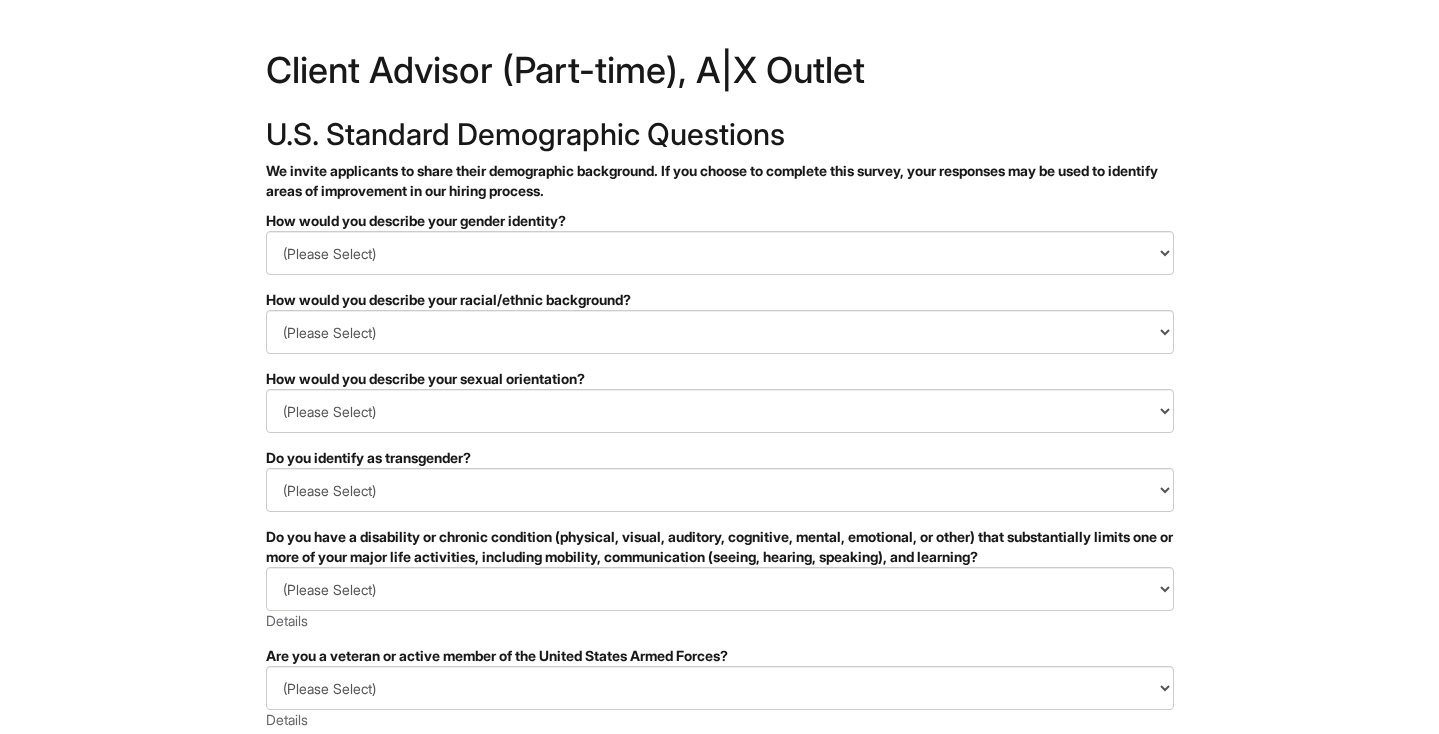 scroll, scrollTop: 13, scrollLeft: 0, axis: vertical 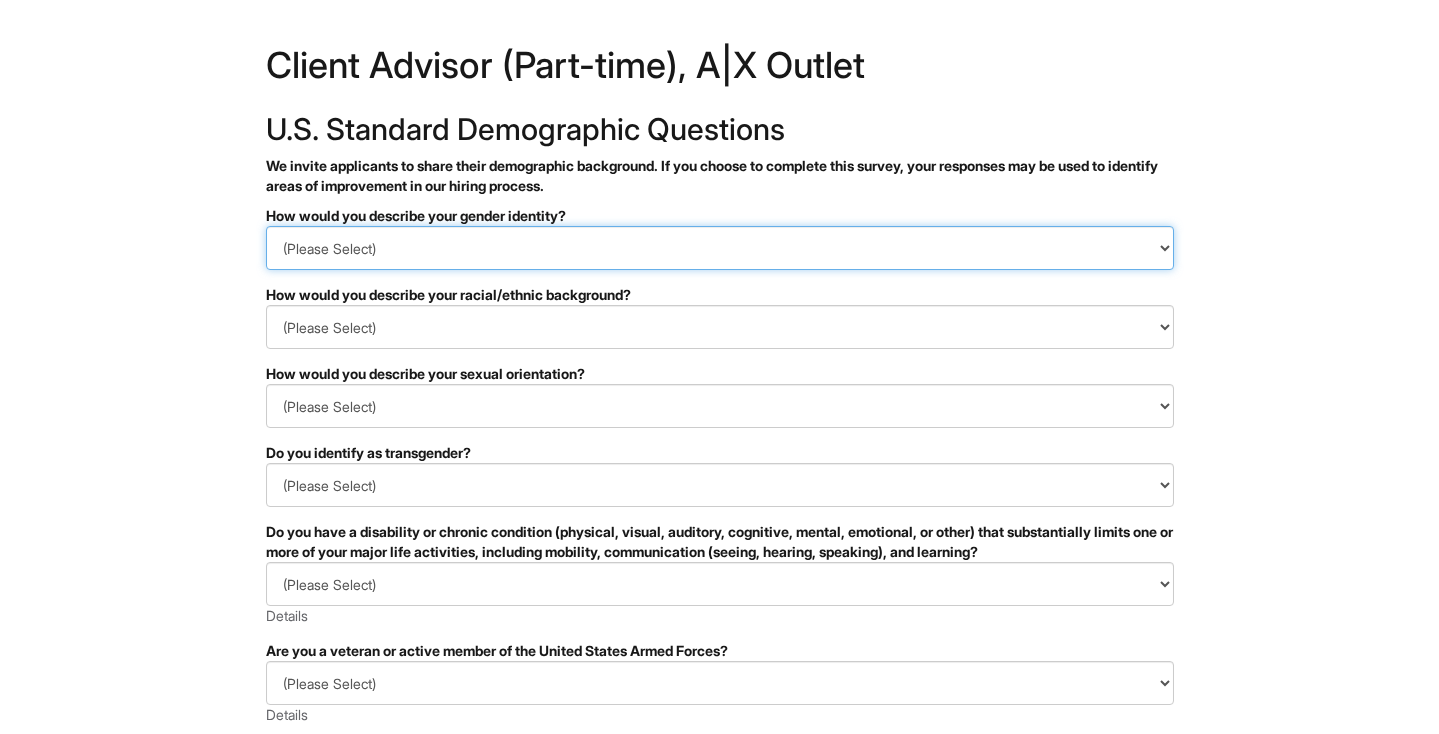 select on "Woman" 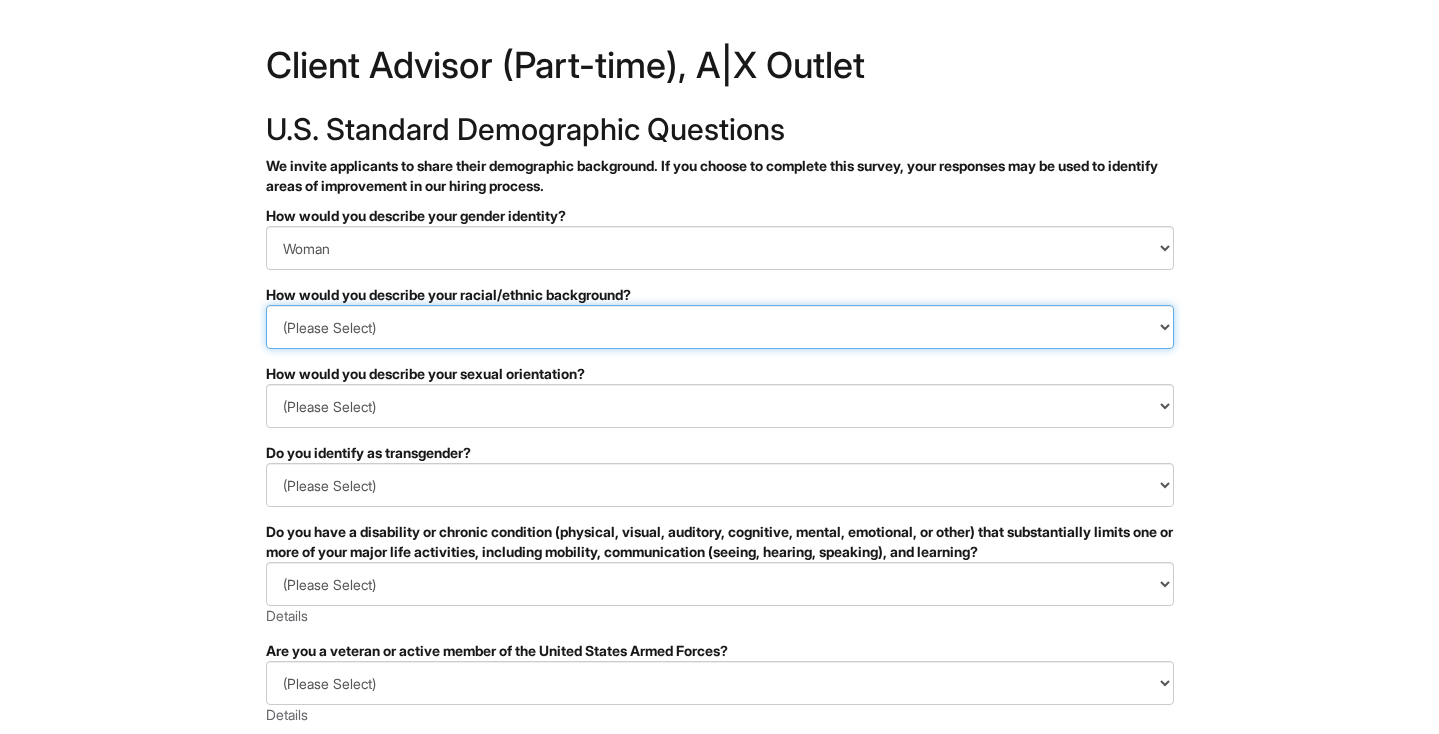 select on "White or European" 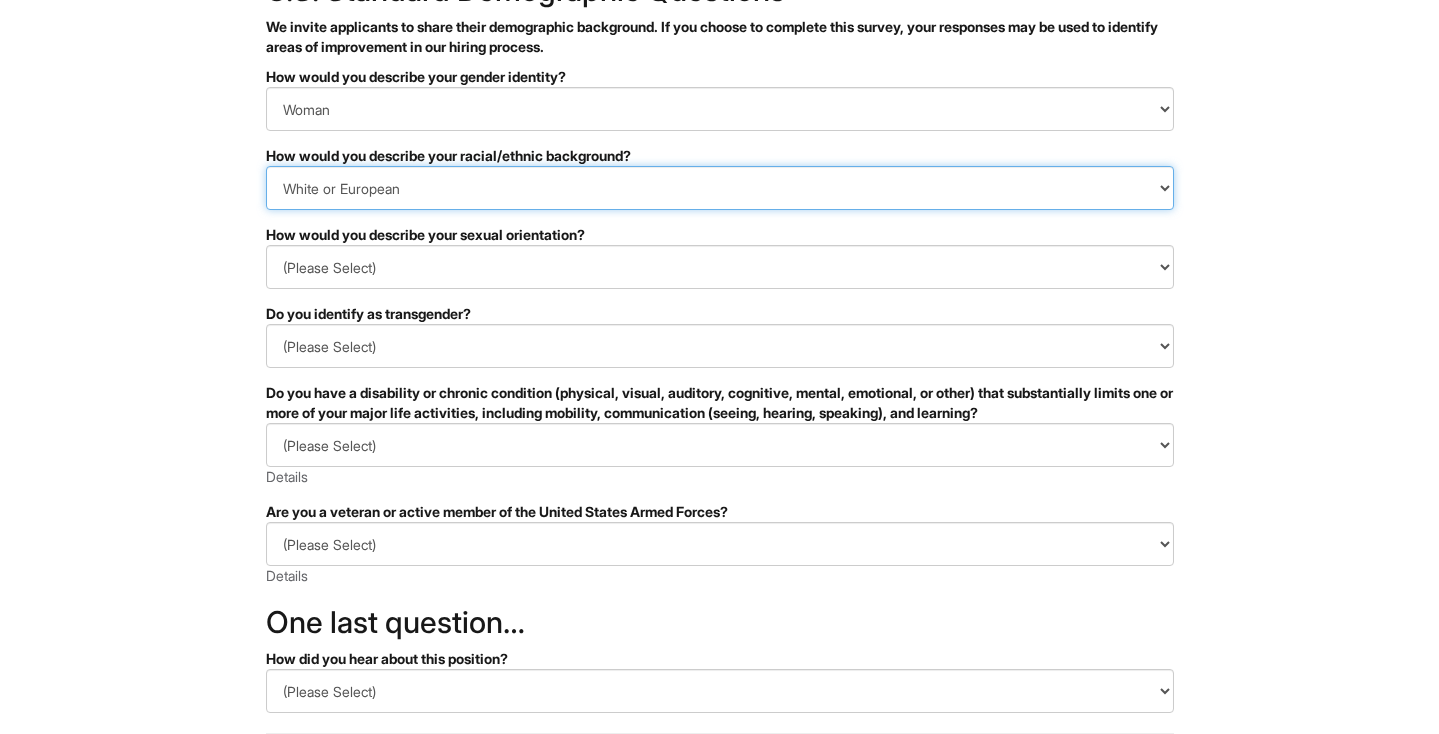 scroll, scrollTop: 168, scrollLeft: 0, axis: vertical 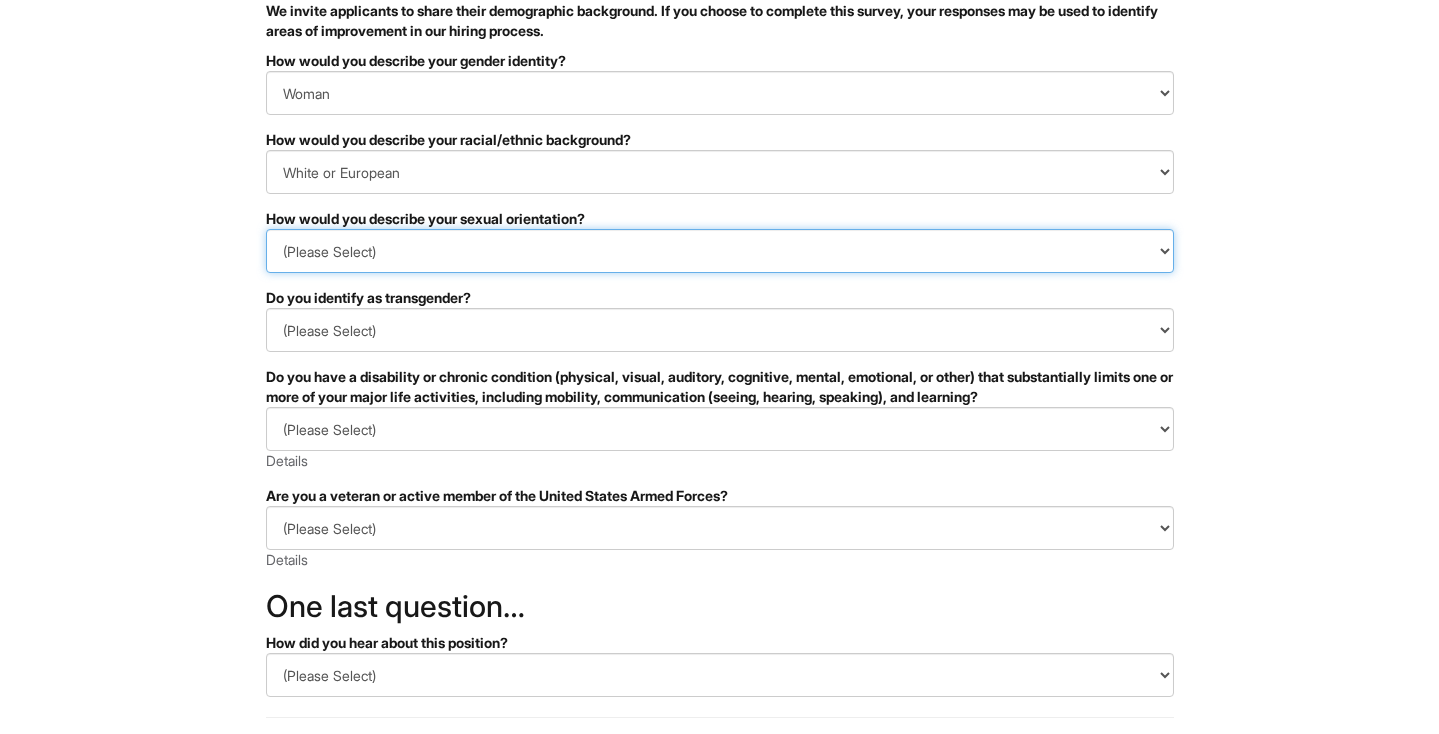 select on "Heterosexual" 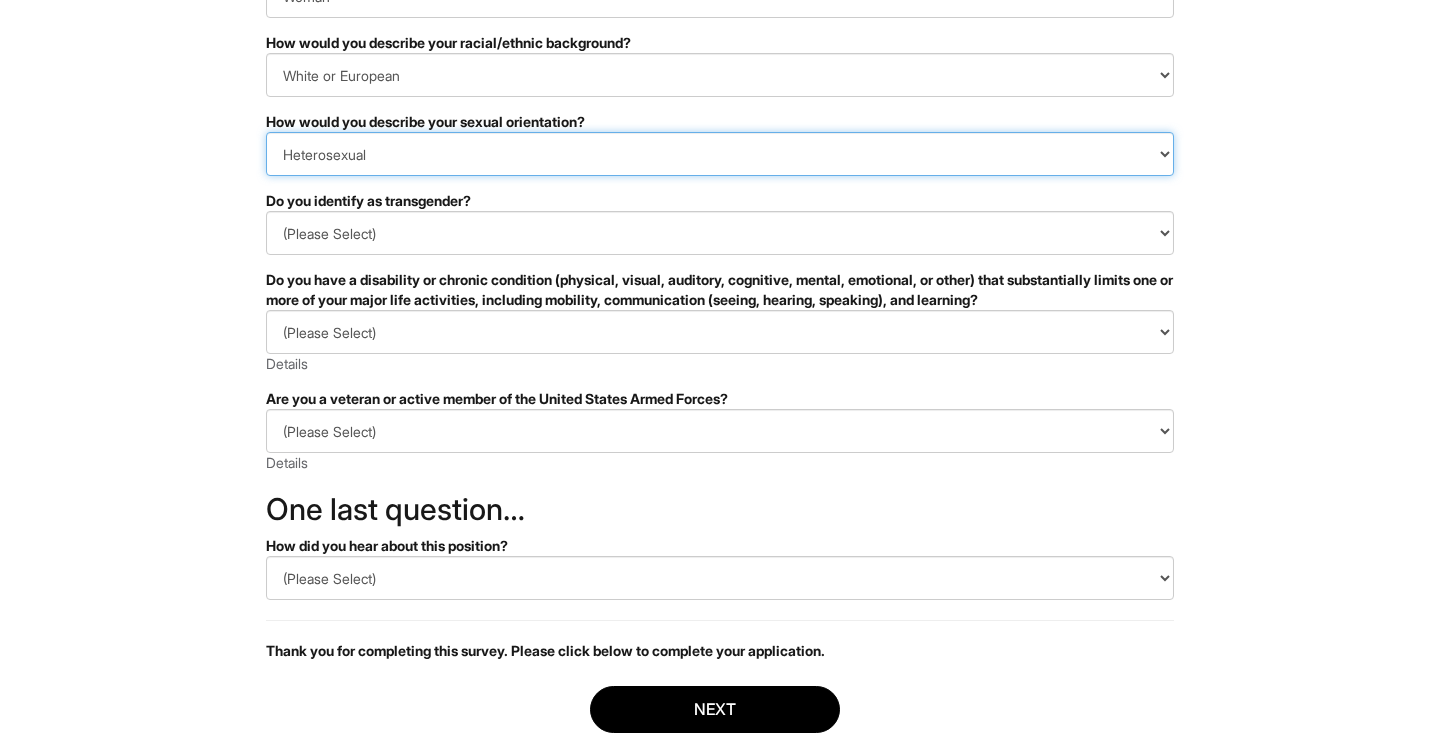 scroll, scrollTop: 267, scrollLeft: 0, axis: vertical 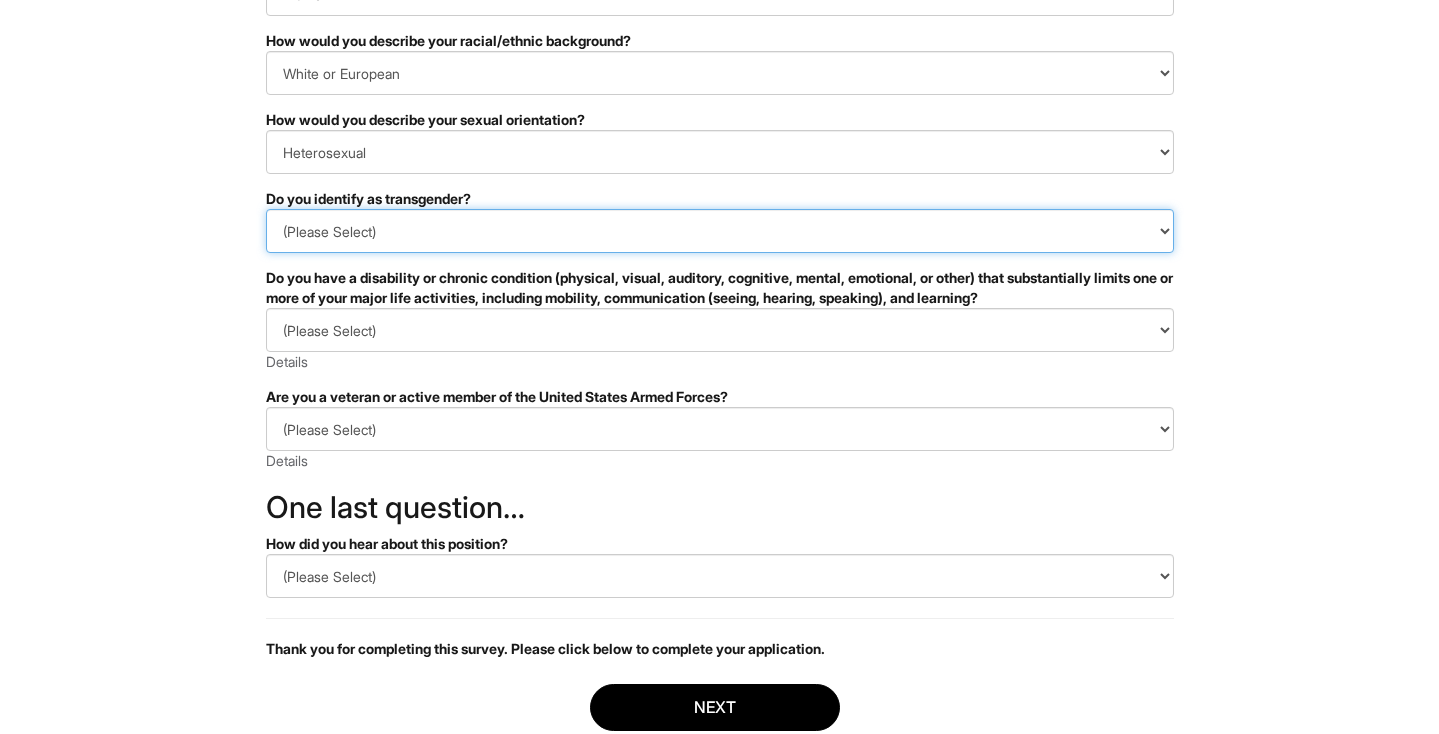select on "No" 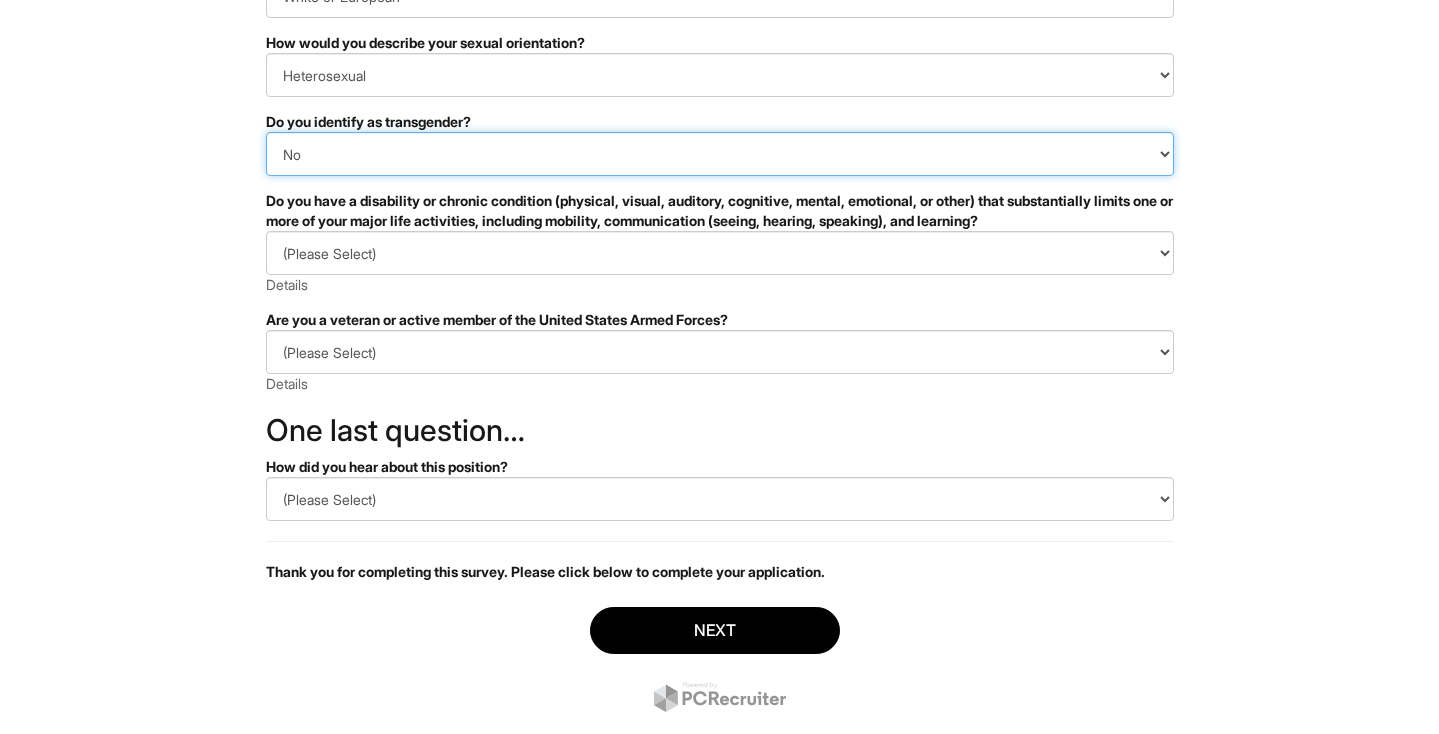 scroll, scrollTop: 345, scrollLeft: 0, axis: vertical 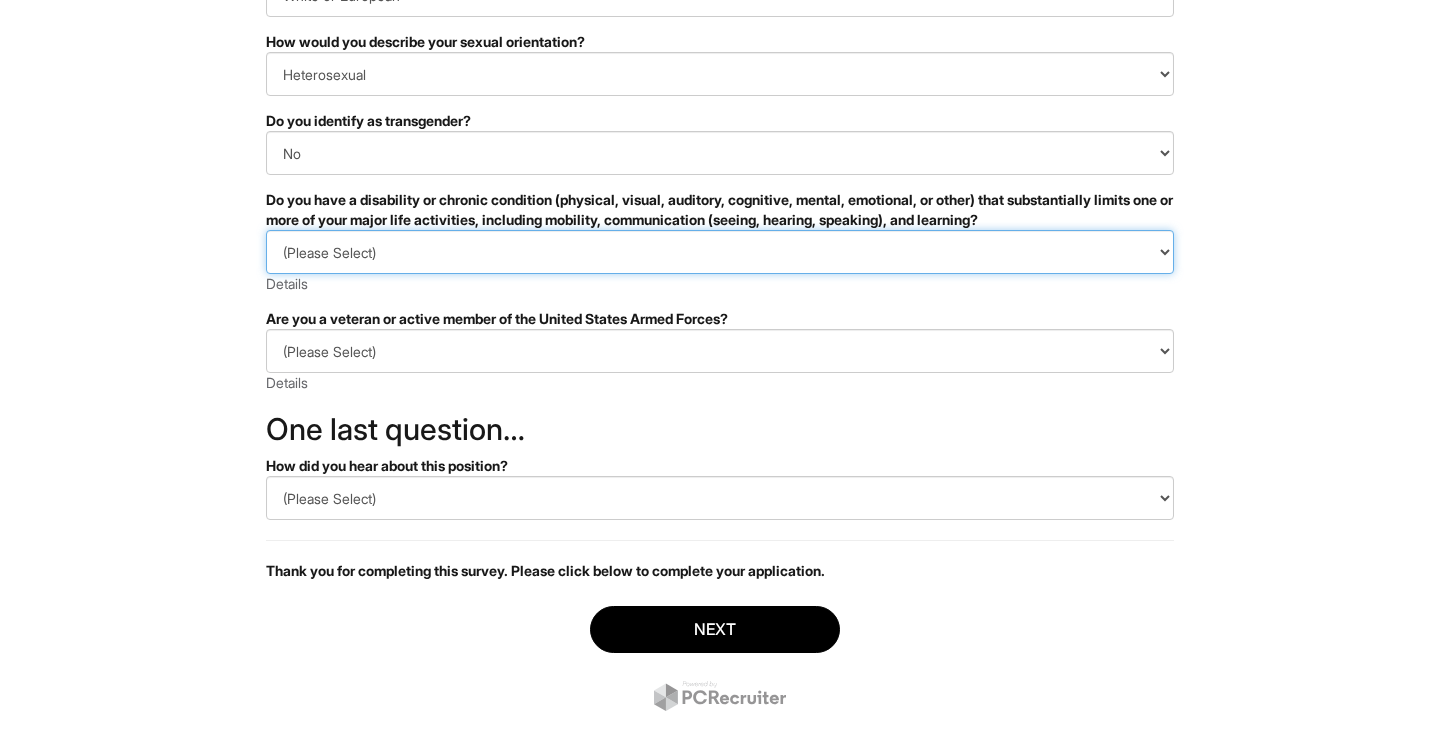select on "NO, I DON'T HAVE A DISABILITY" 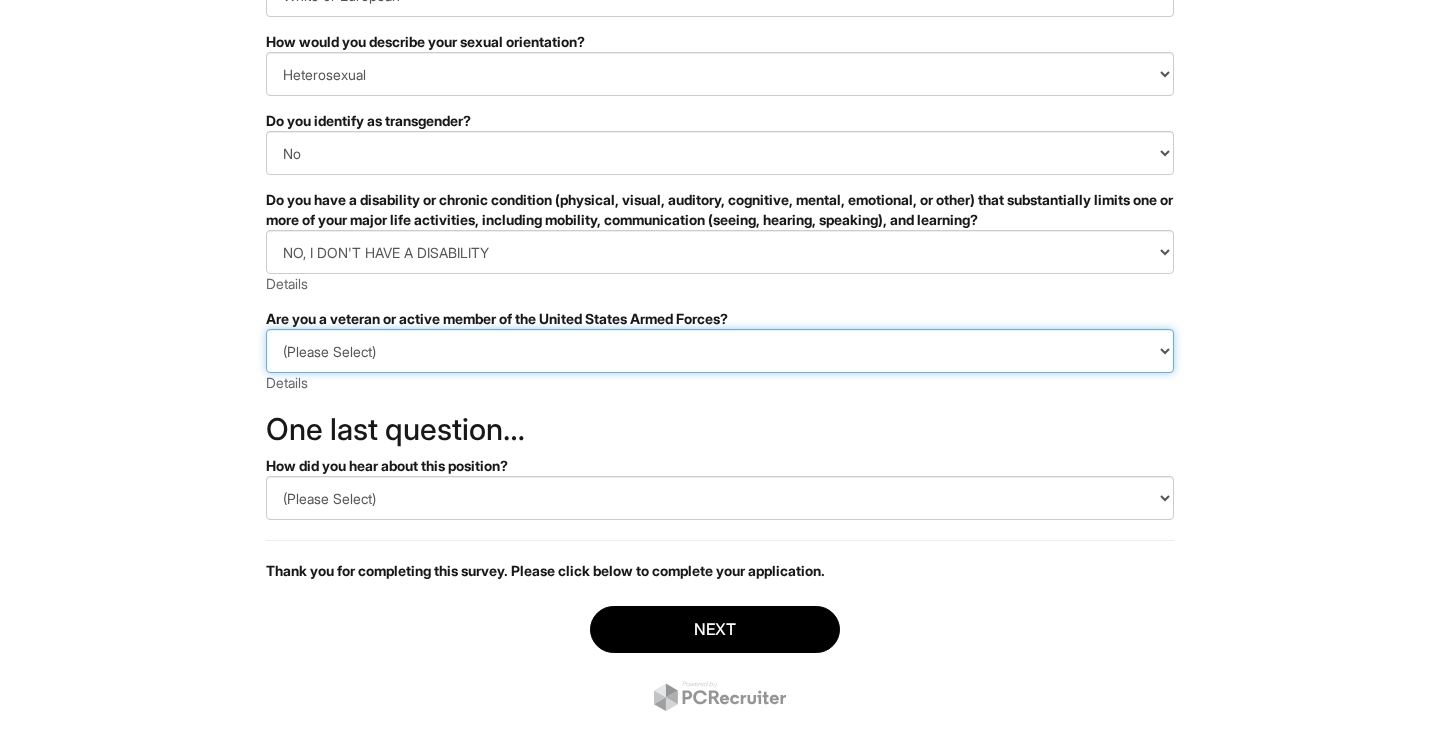 select on "I AM NOT A PROTECTED VETERAN" 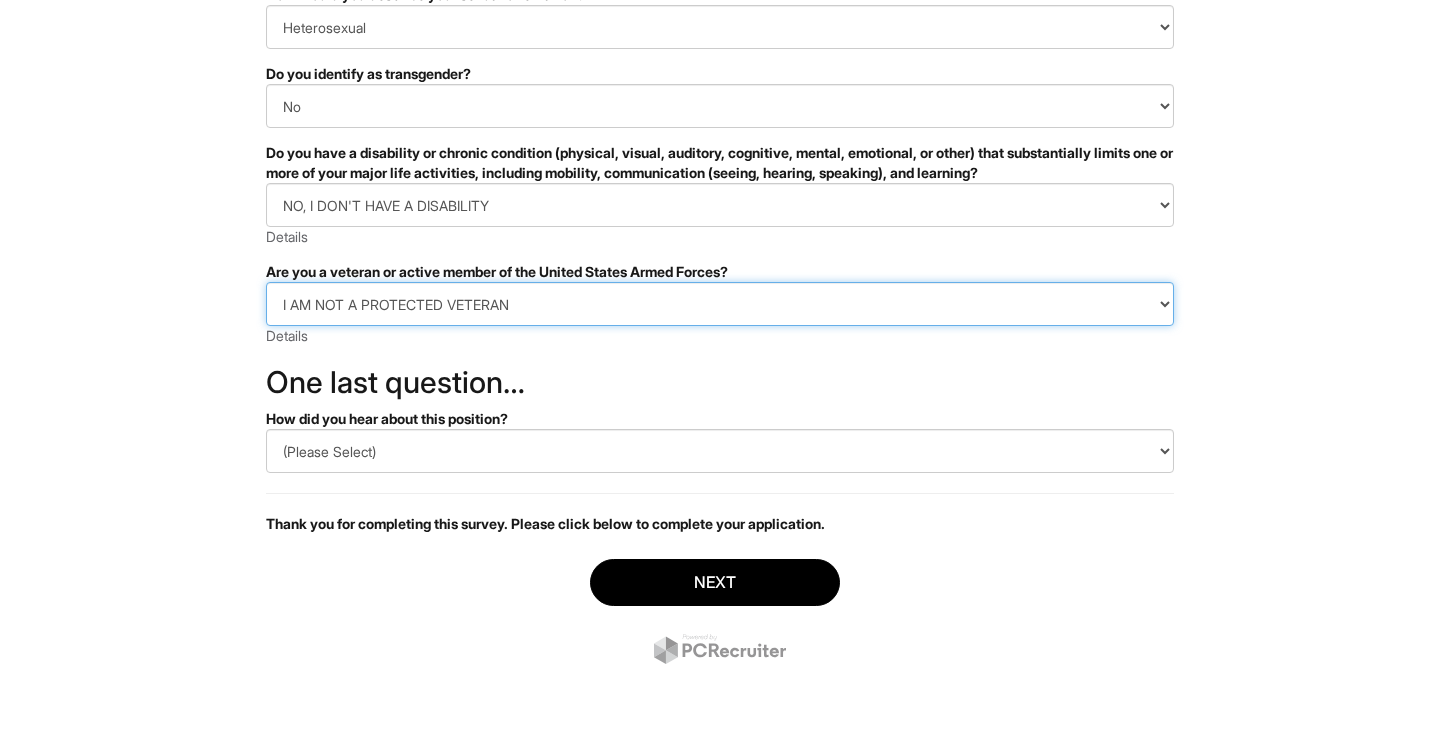 scroll, scrollTop: 392, scrollLeft: 0, axis: vertical 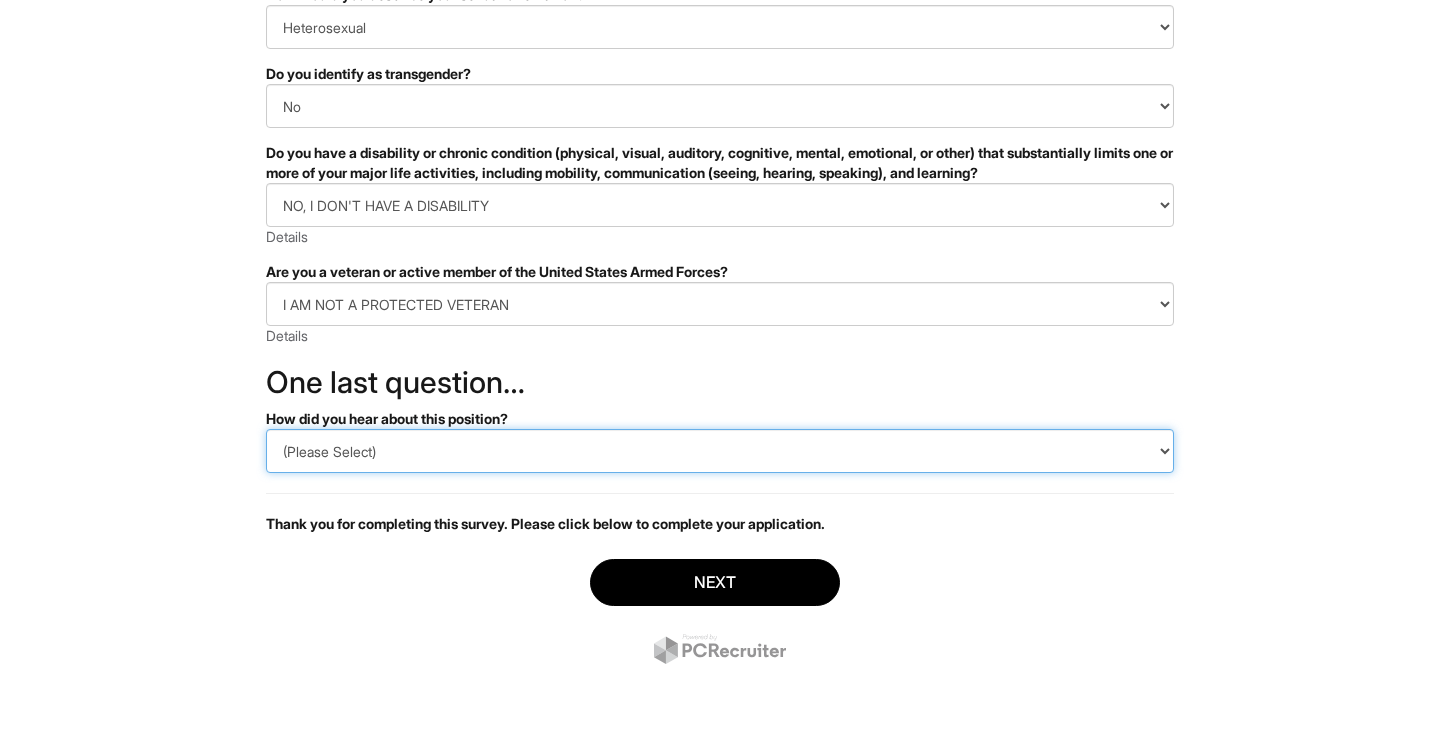 select on "LinkedIn" 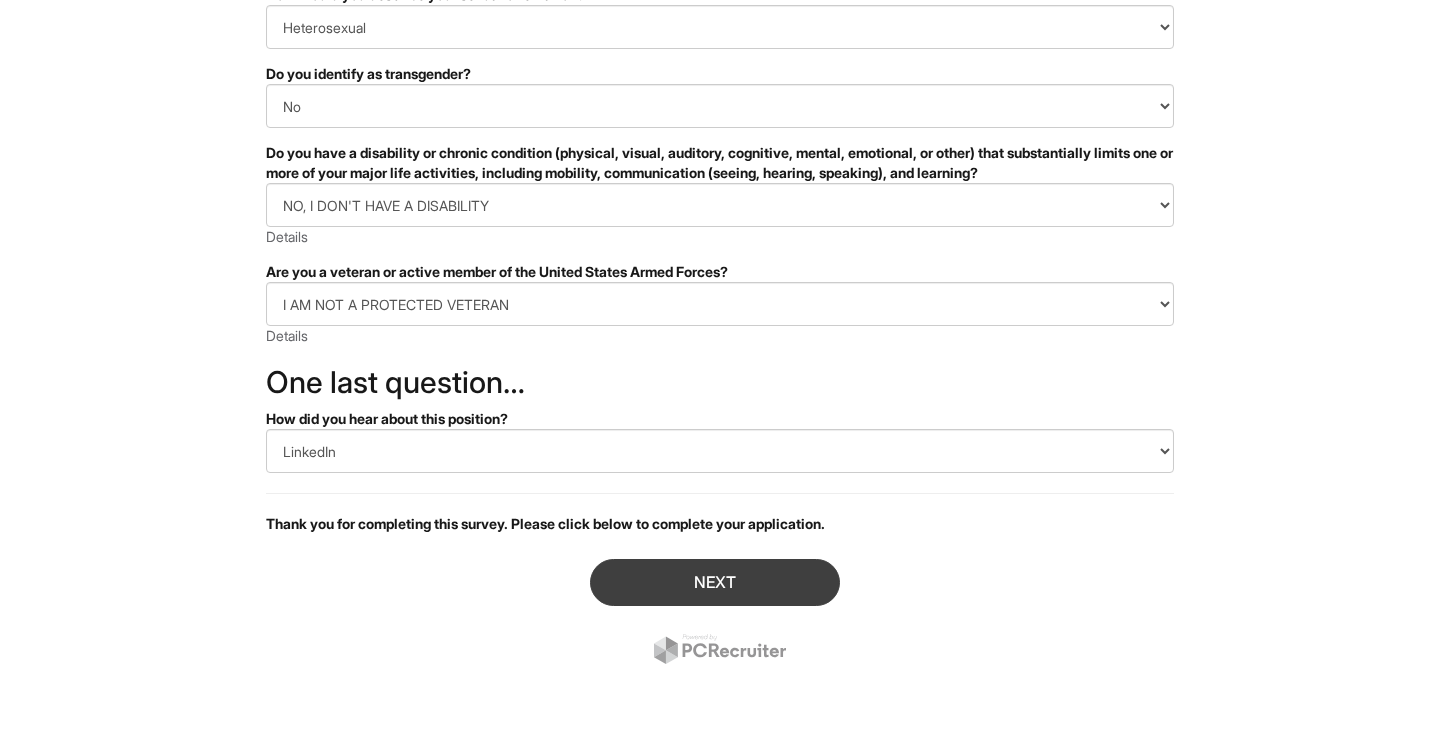 click on "Next" at bounding box center [715, 582] 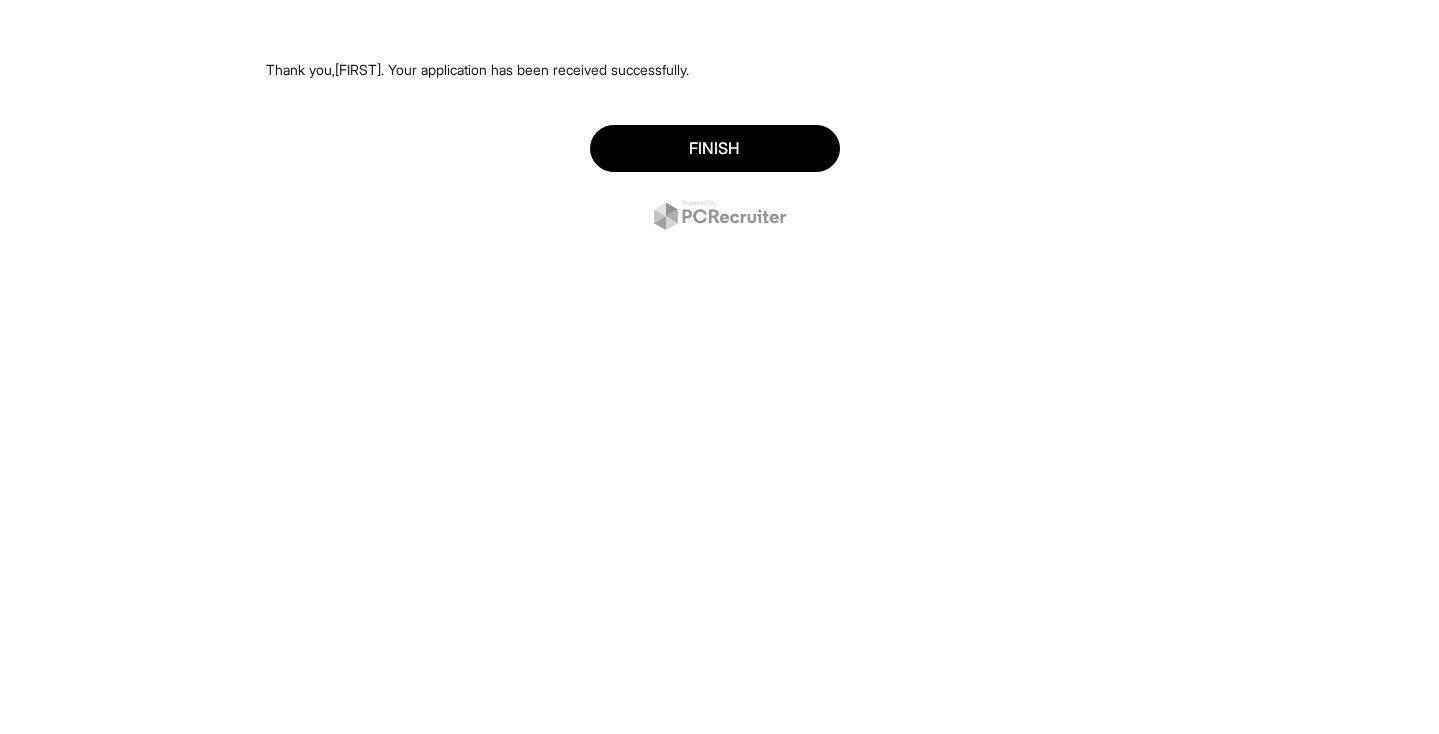 scroll, scrollTop: 0, scrollLeft: 0, axis: both 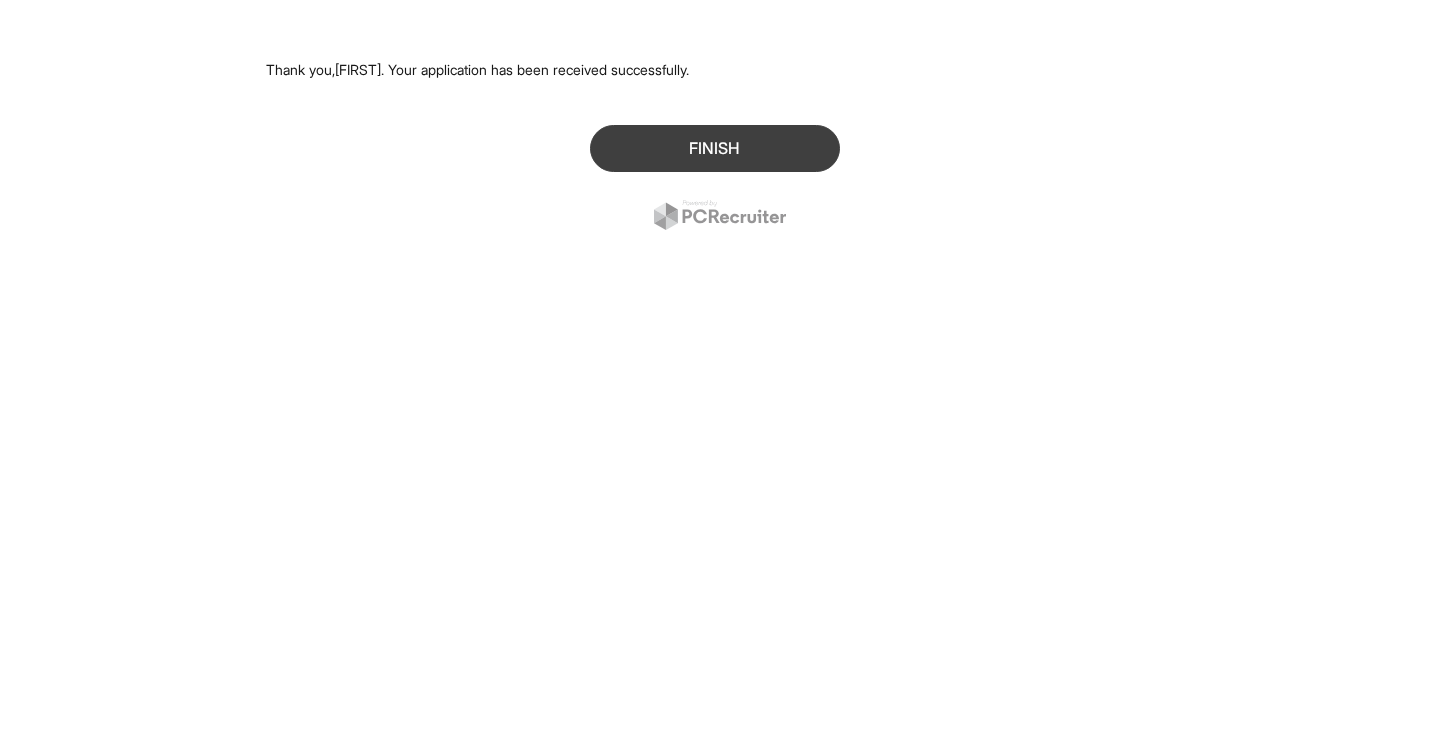 click on "Finish" at bounding box center [715, 148] 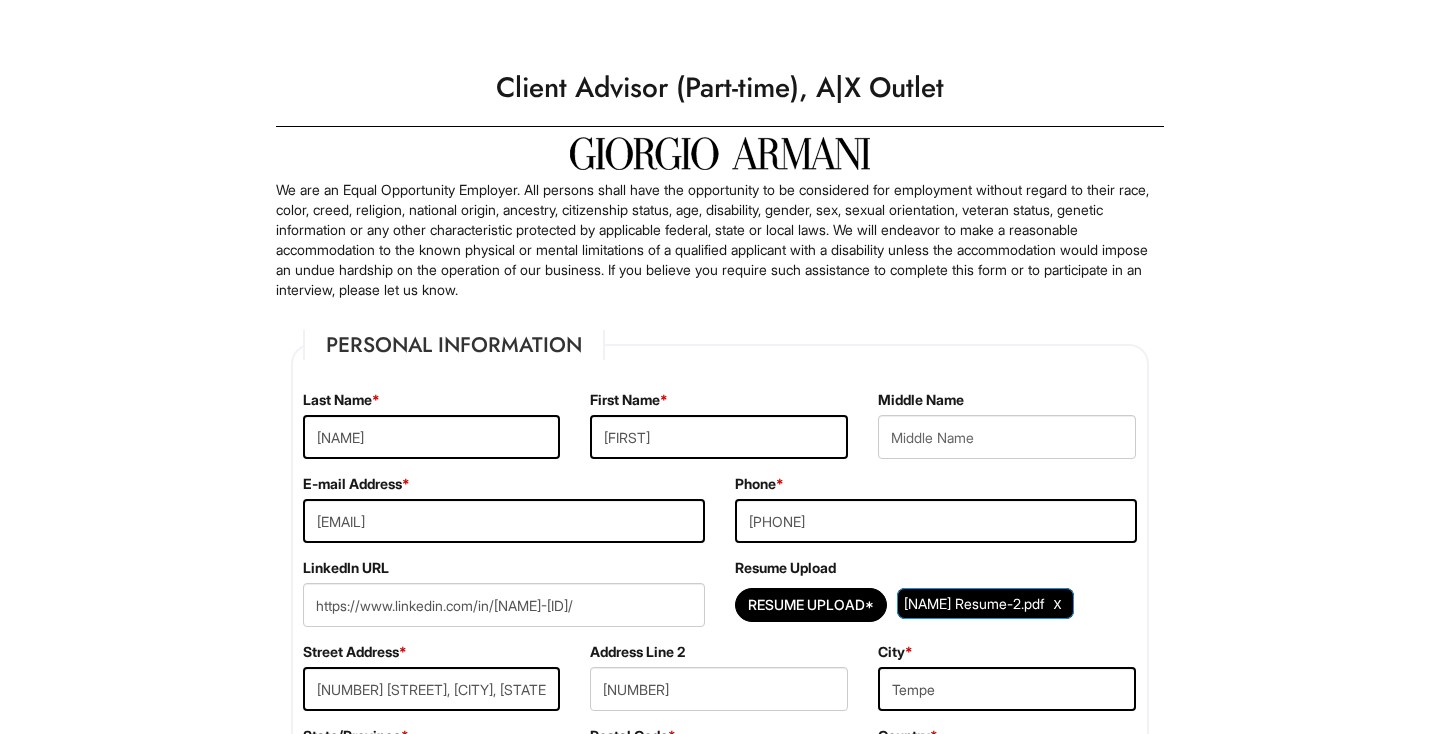 scroll, scrollTop: 0, scrollLeft: 0, axis: both 